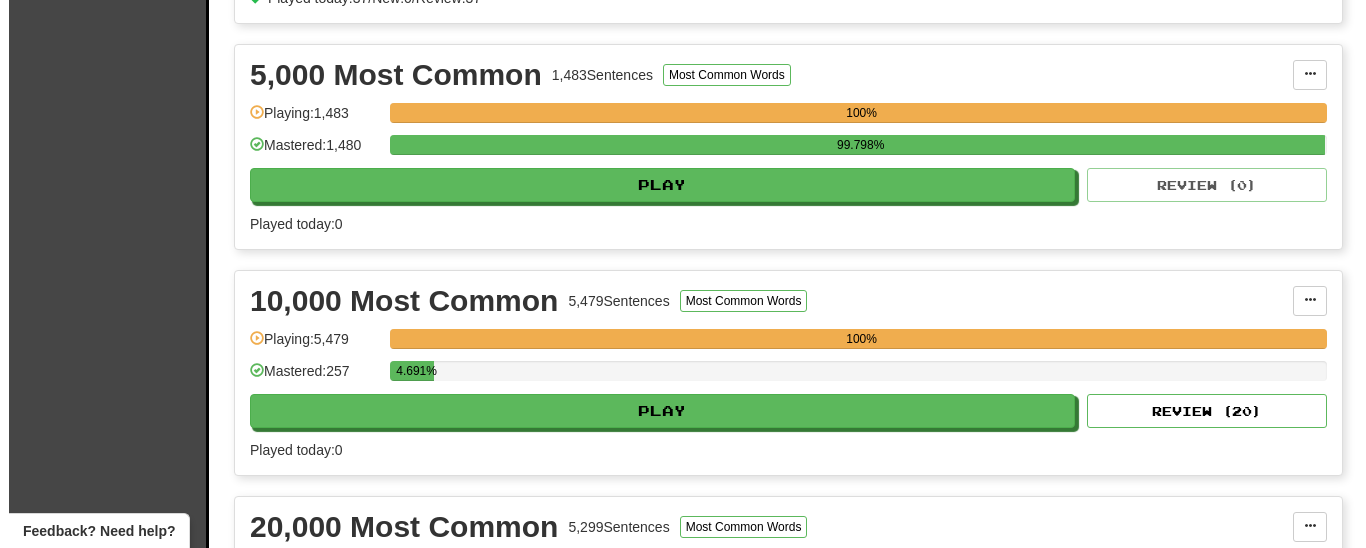scroll, scrollTop: 1326, scrollLeft: 0, axis: vertical 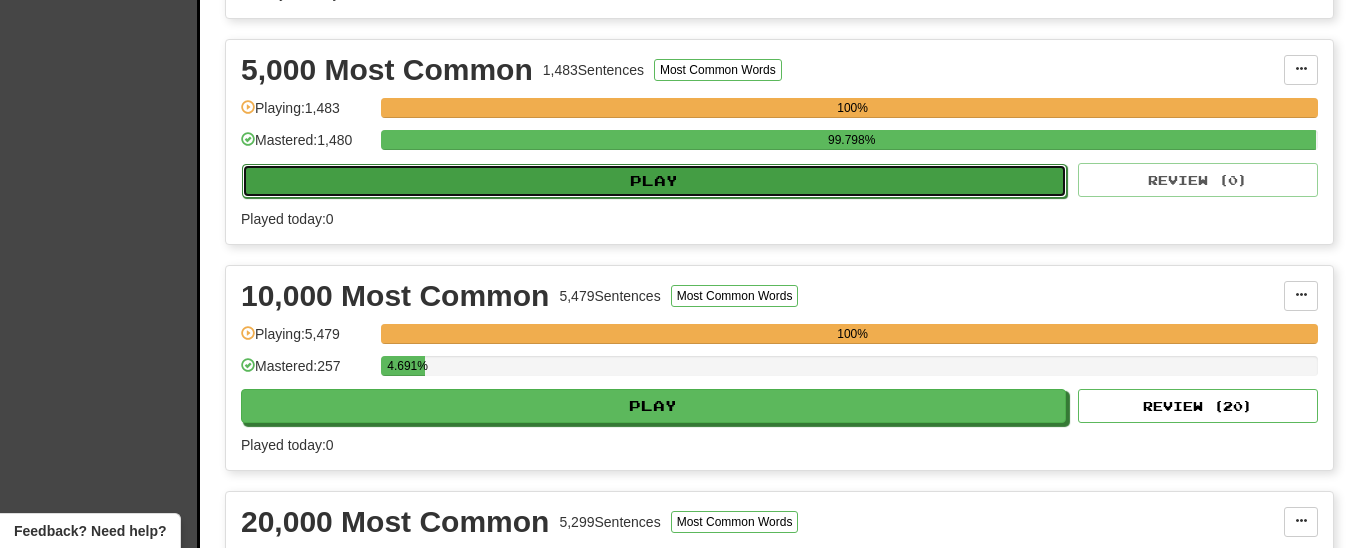 click on "Play" at bounding box center [654, 181] 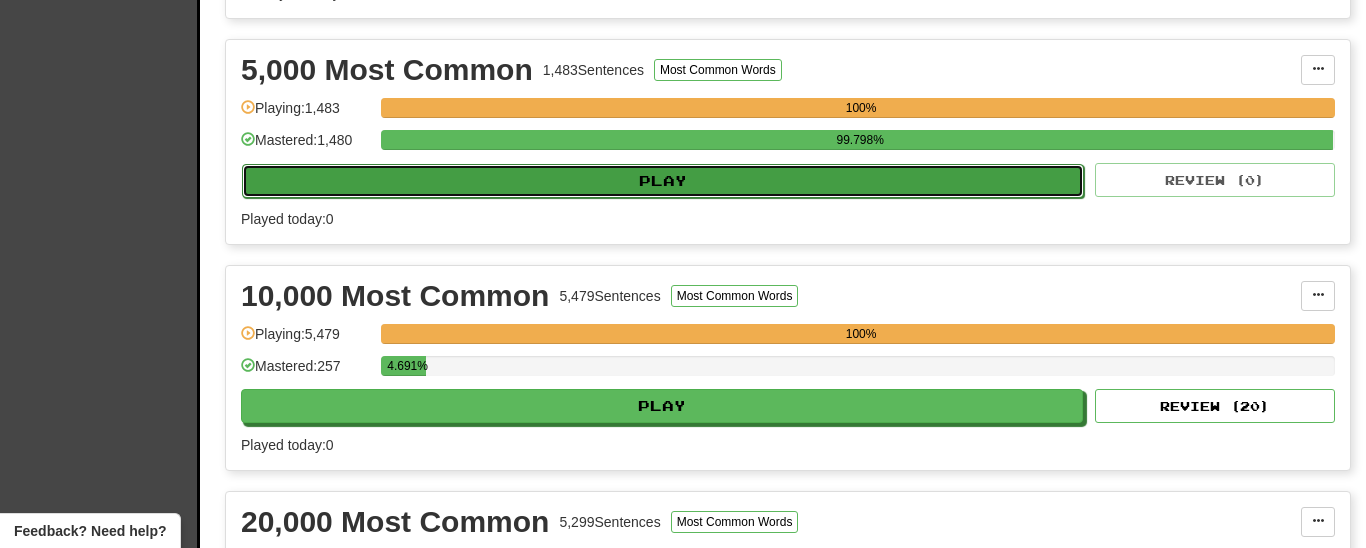 select on "**" 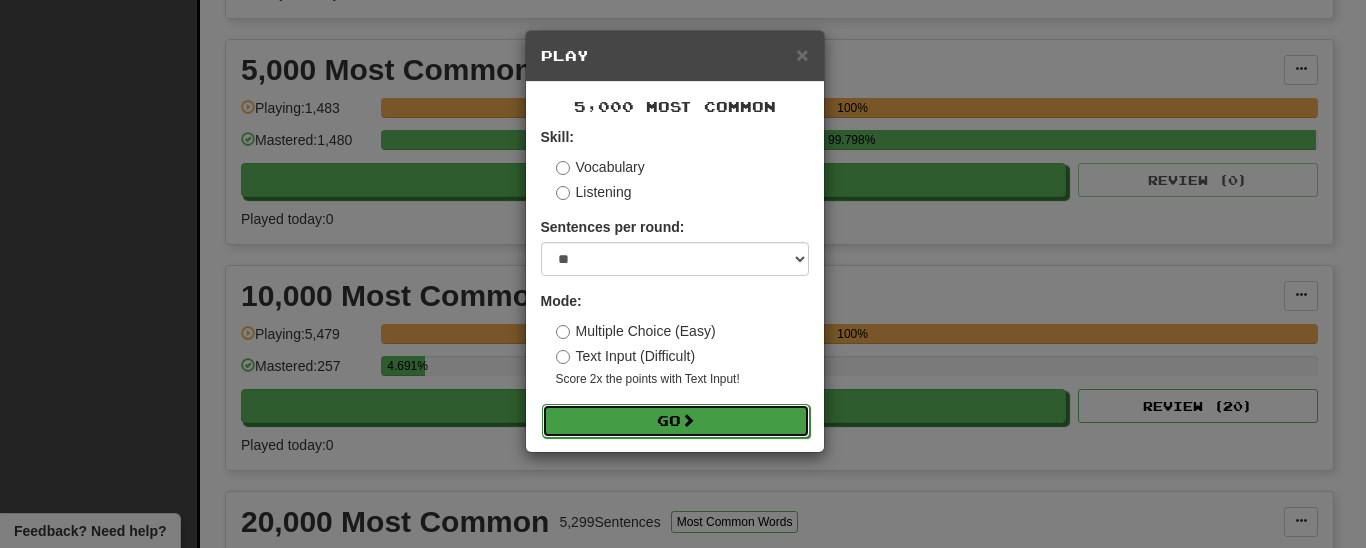 click on "Go" at bounding box center [676, 421] 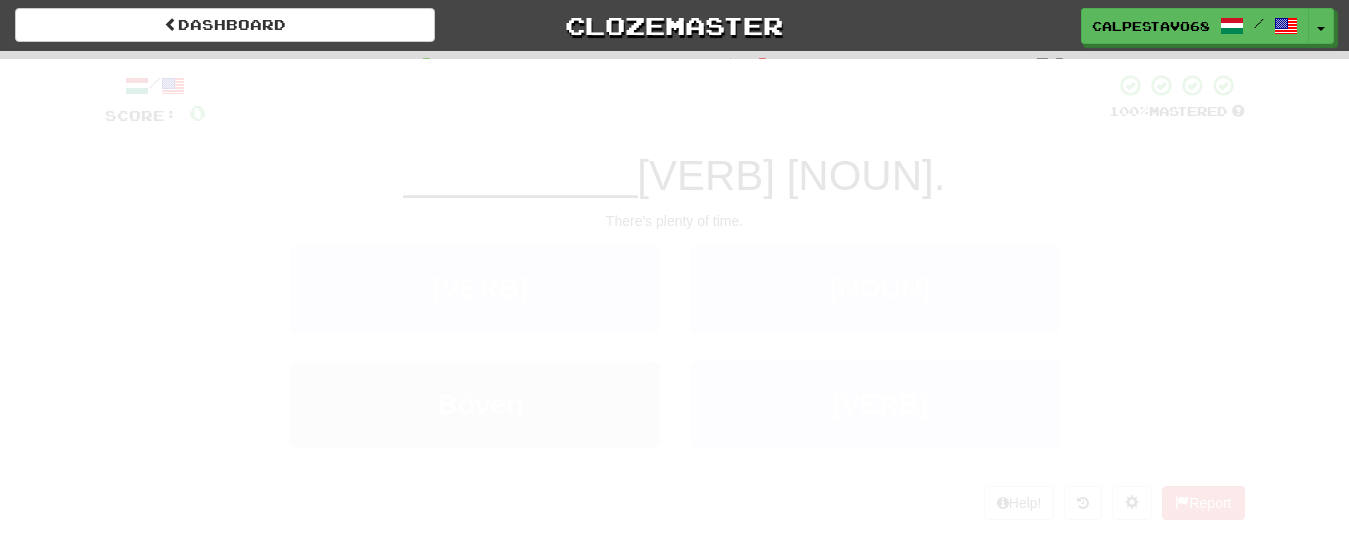 scroll, scrollTop: 0, scrollLeft: 0, axis: both 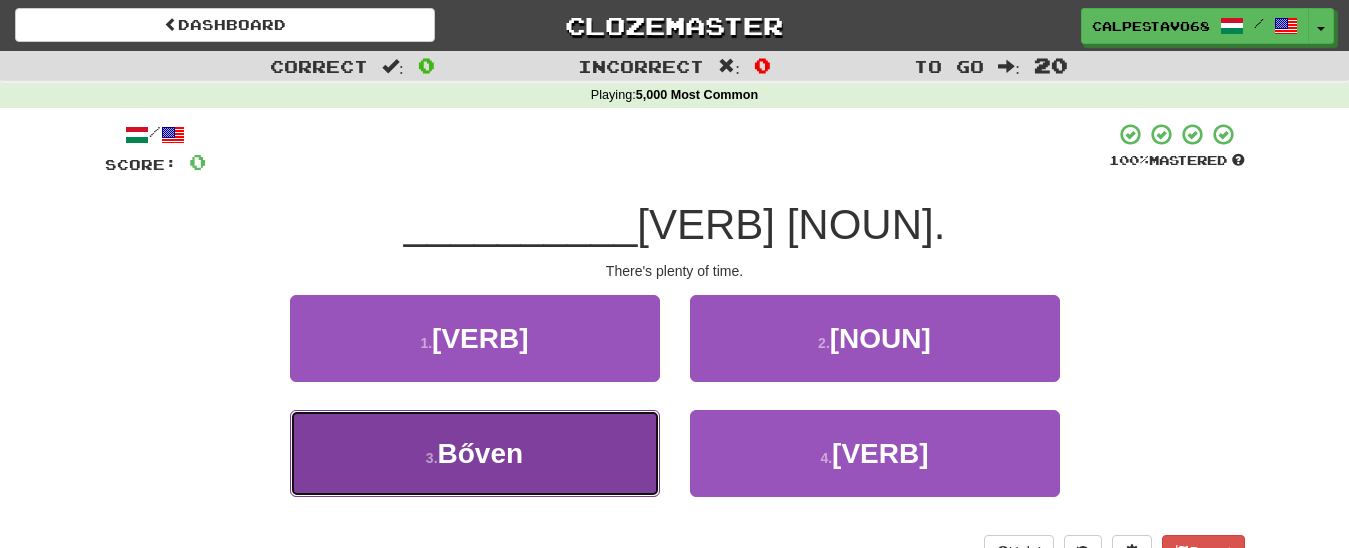click on "3 .  [ADVERB]" at bounding box center (475, 453) 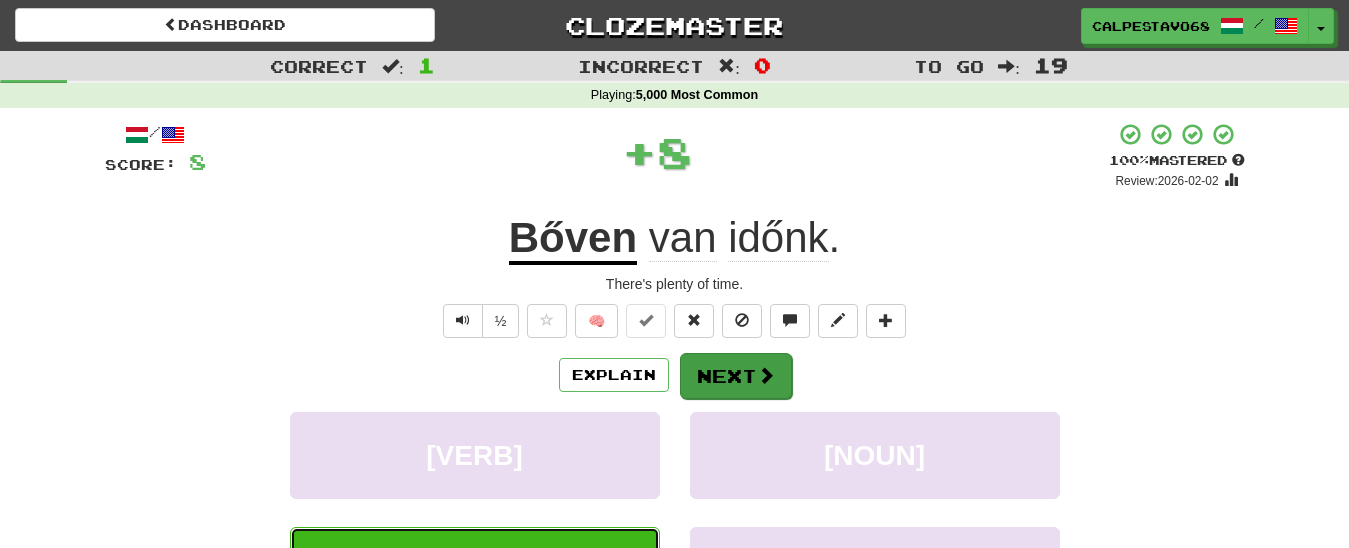 type 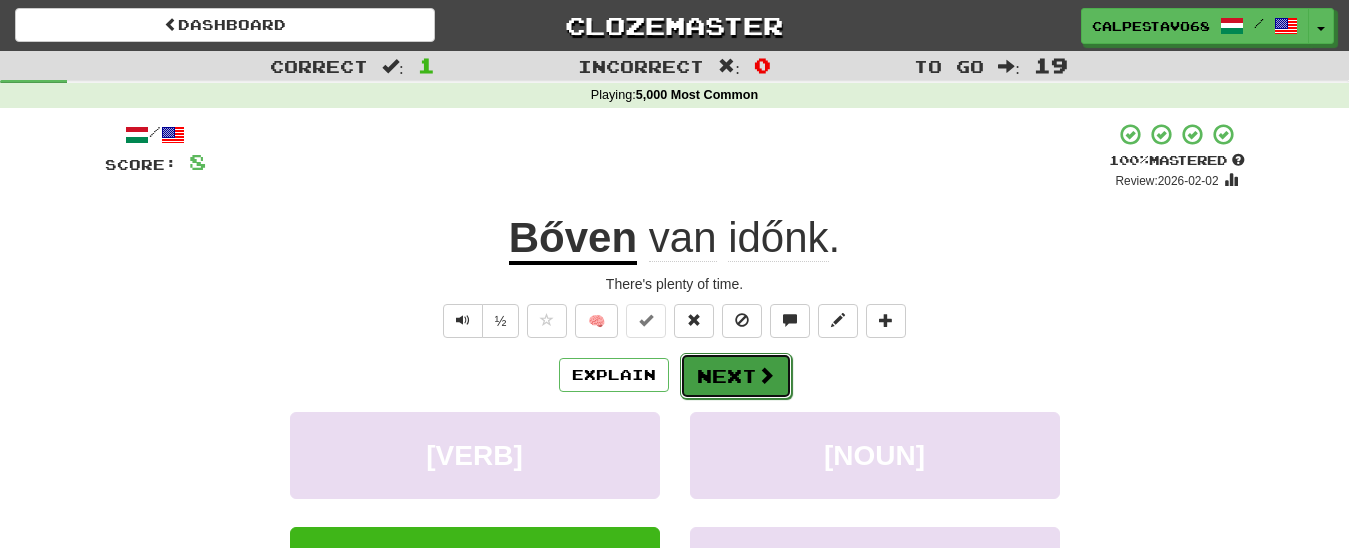 click on "Next" at bounding box center (736, 376) 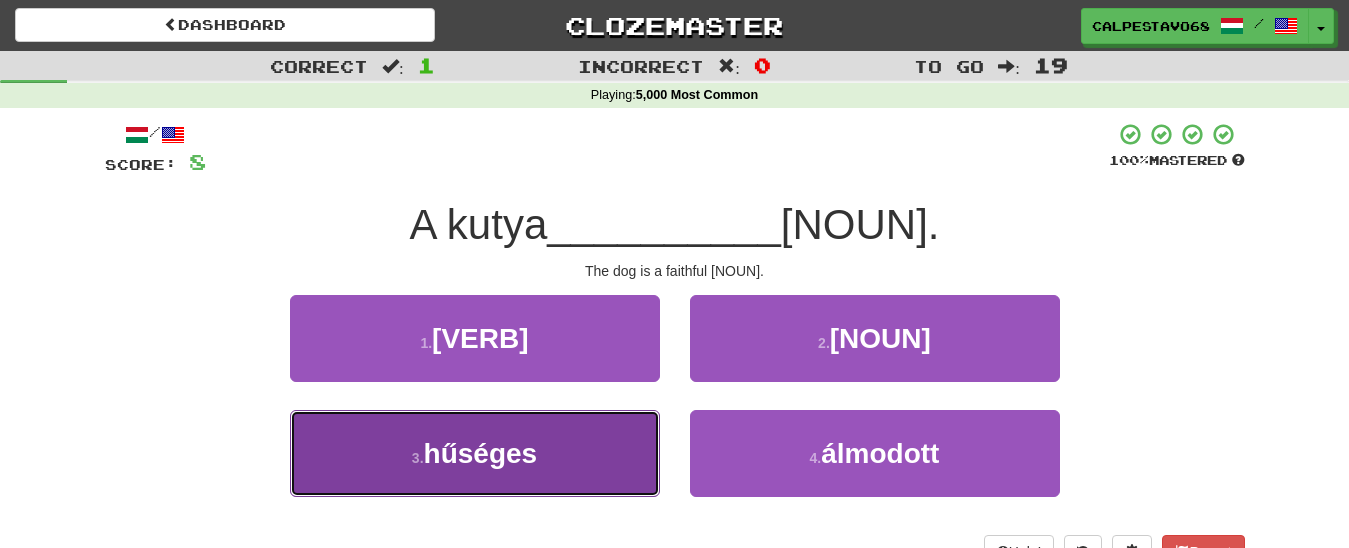 click on "3 .  hűséges" at bounding box center [475, 453] 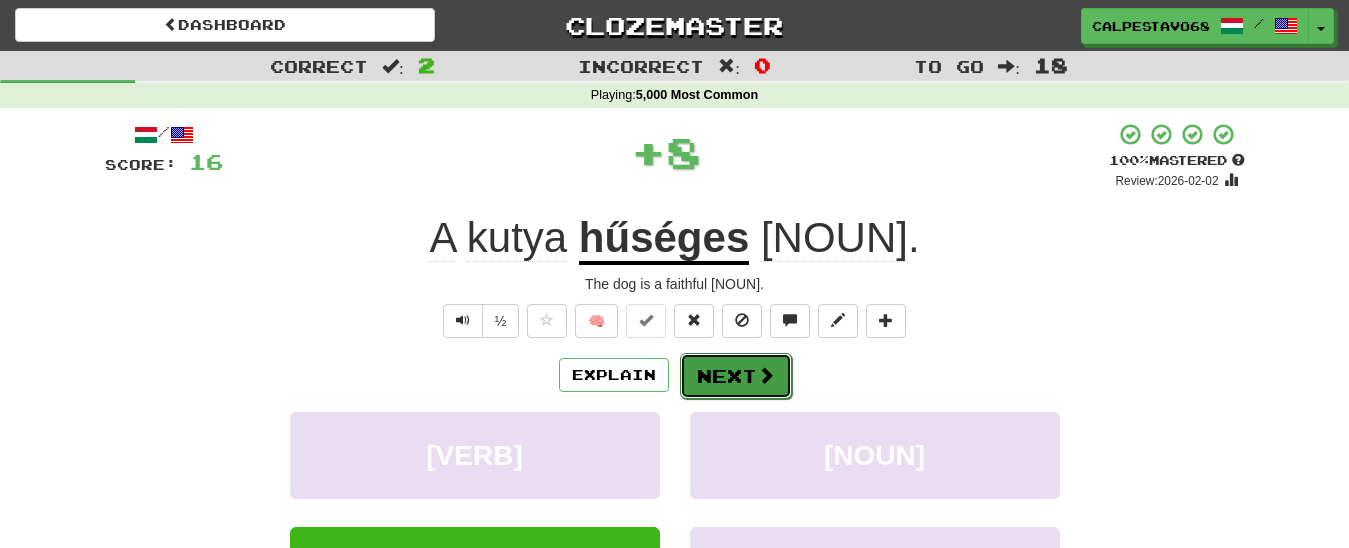 click on "Next" at bounding box center (736, 376) 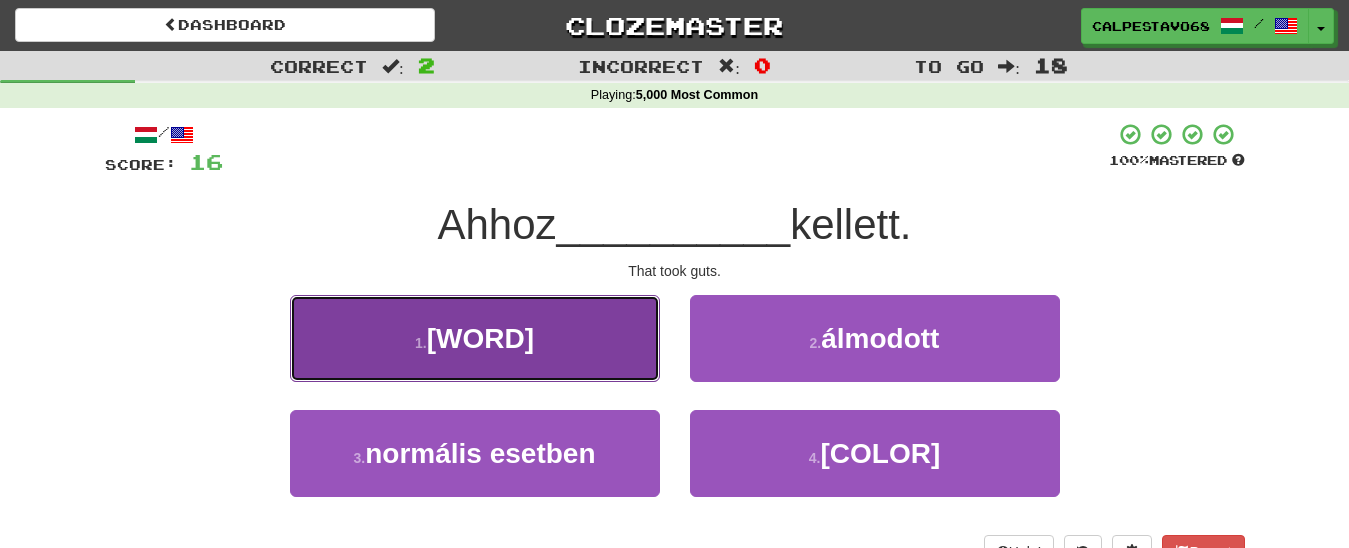 drag, startPoint x: 548, startPoint y: 333, endPoint x: 620, endPoint y: 333, distance: 72 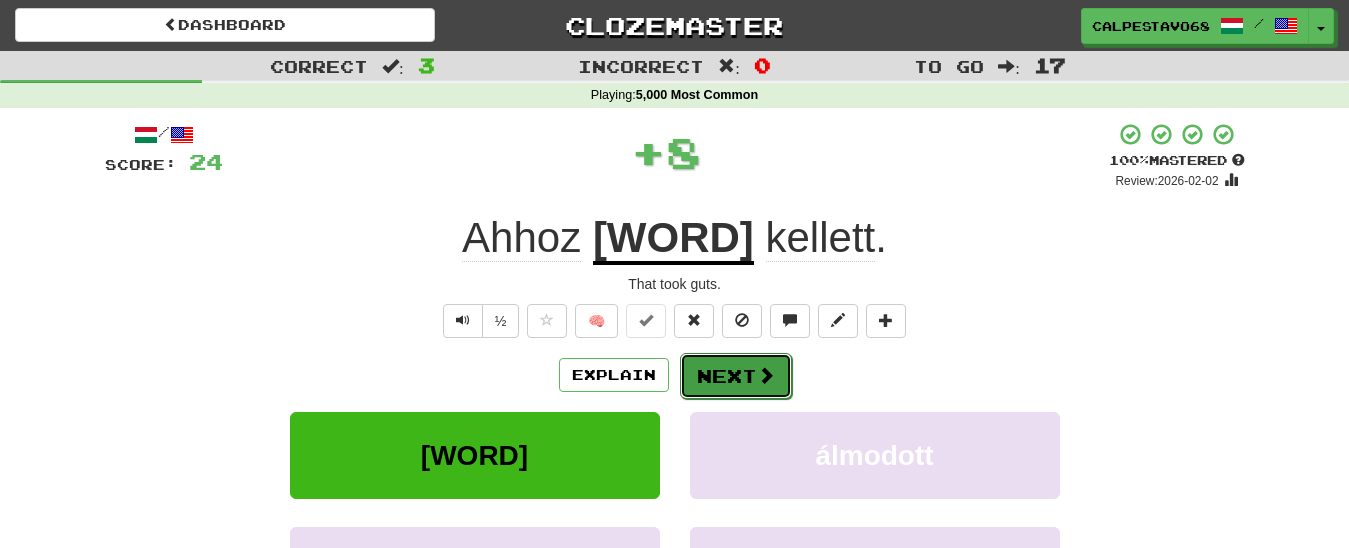 click on "Next" at bounding box center [736, 376] 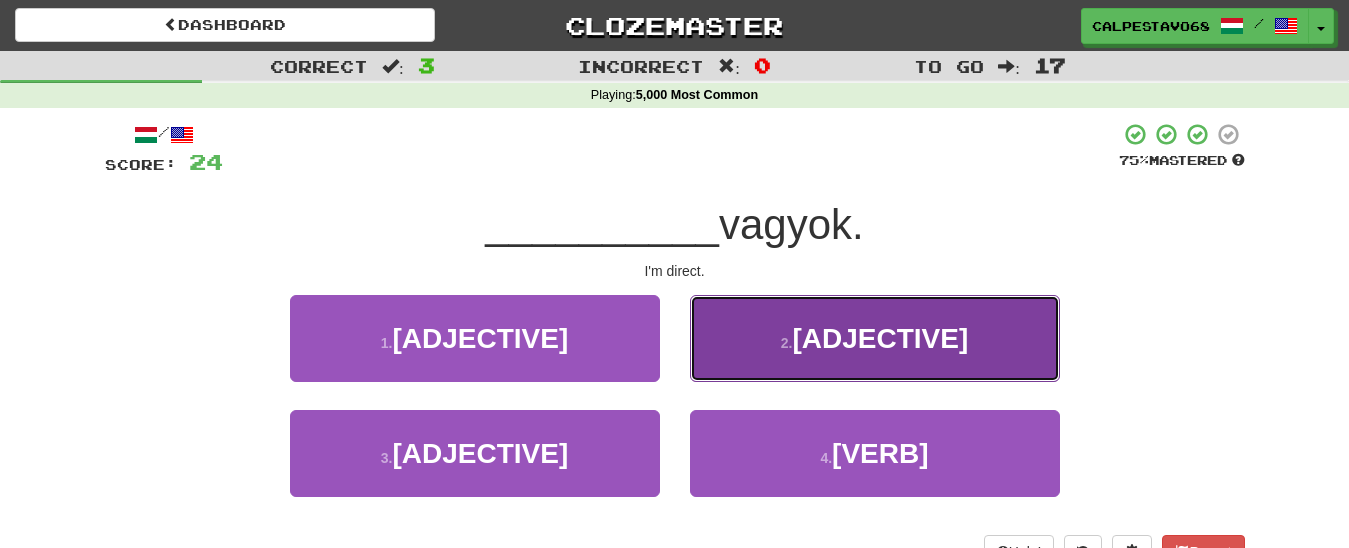 click on "2 .  Közvetlen" at bounding box center [875, 338] 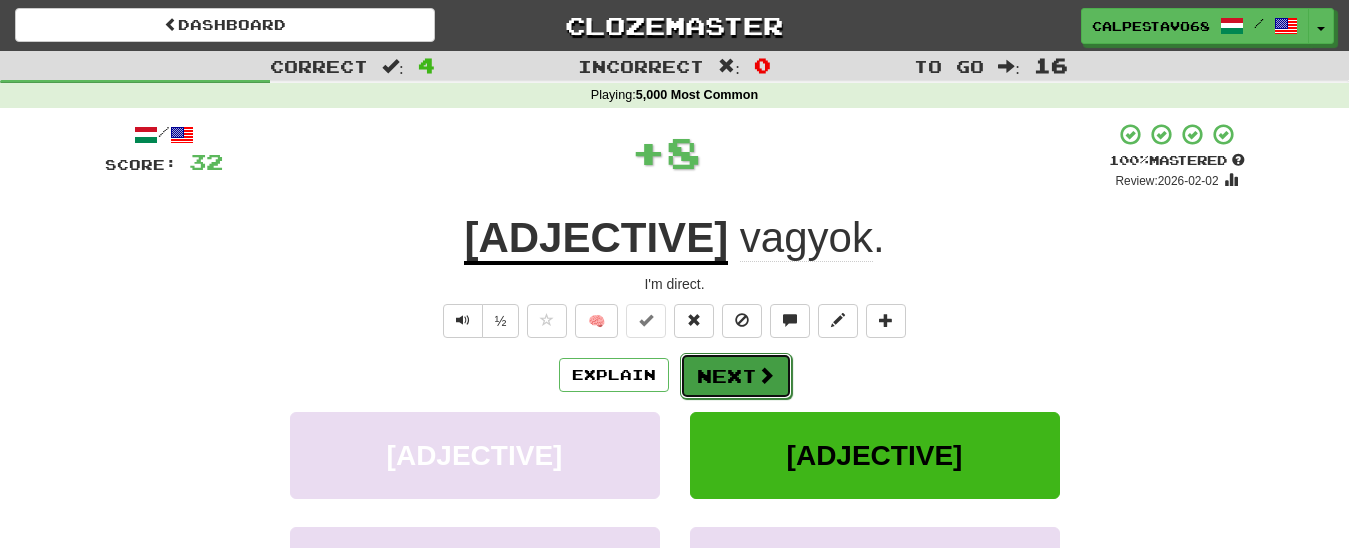 click on "Next" at bounding box center [736, 376] 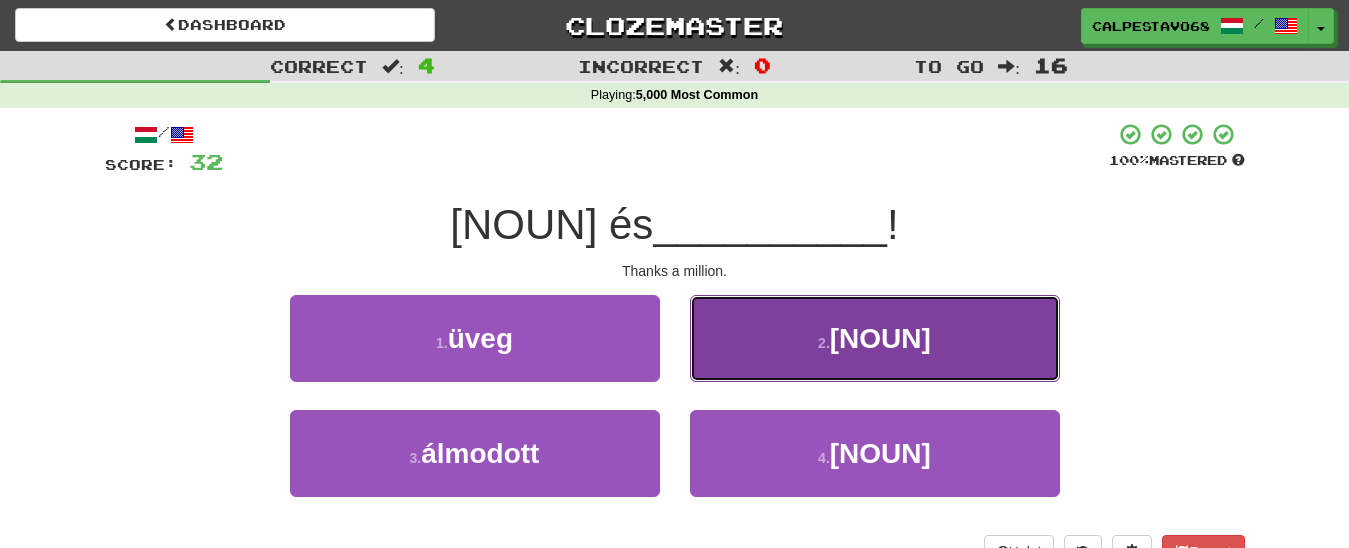 click on "2 .  köszönet" at bounding box center [875, 338] 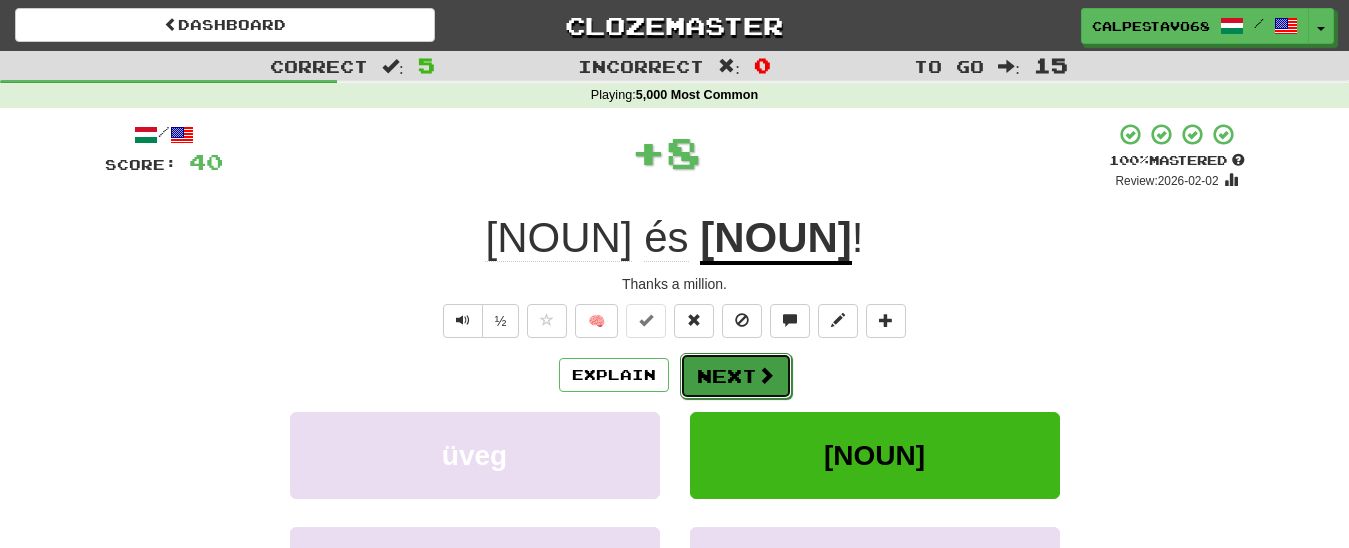 click on "Next" at bounding box center (736, 376) 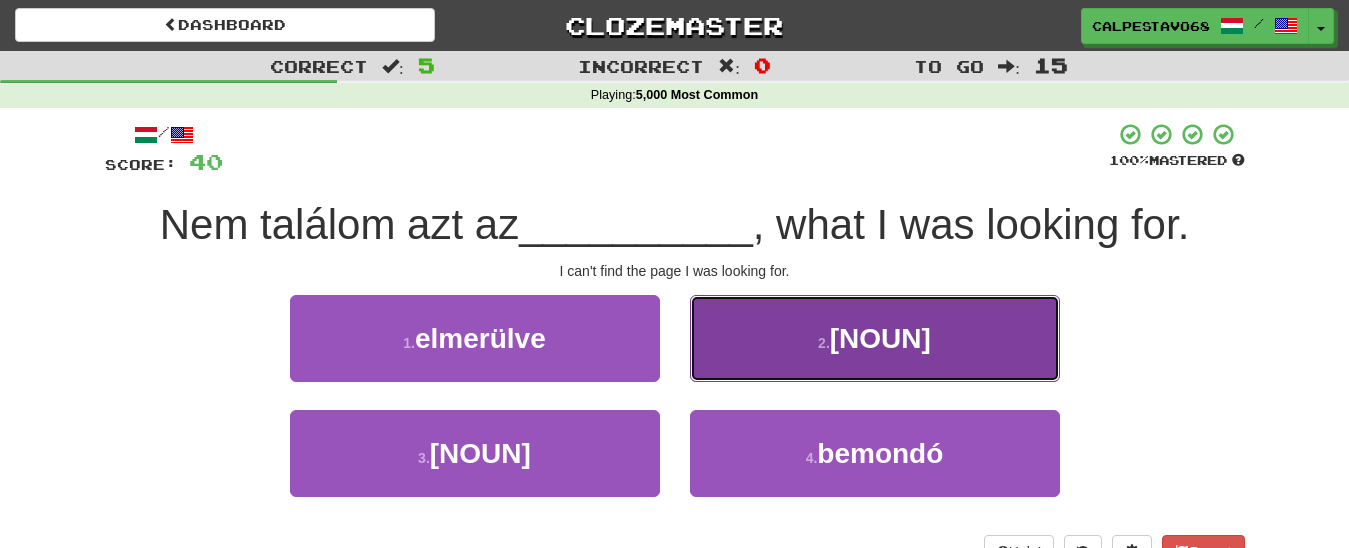 drag, startPoint x: 829, startPoint y: 333, endPoint x: 742, endPoint y: 352, distance: 89.050545 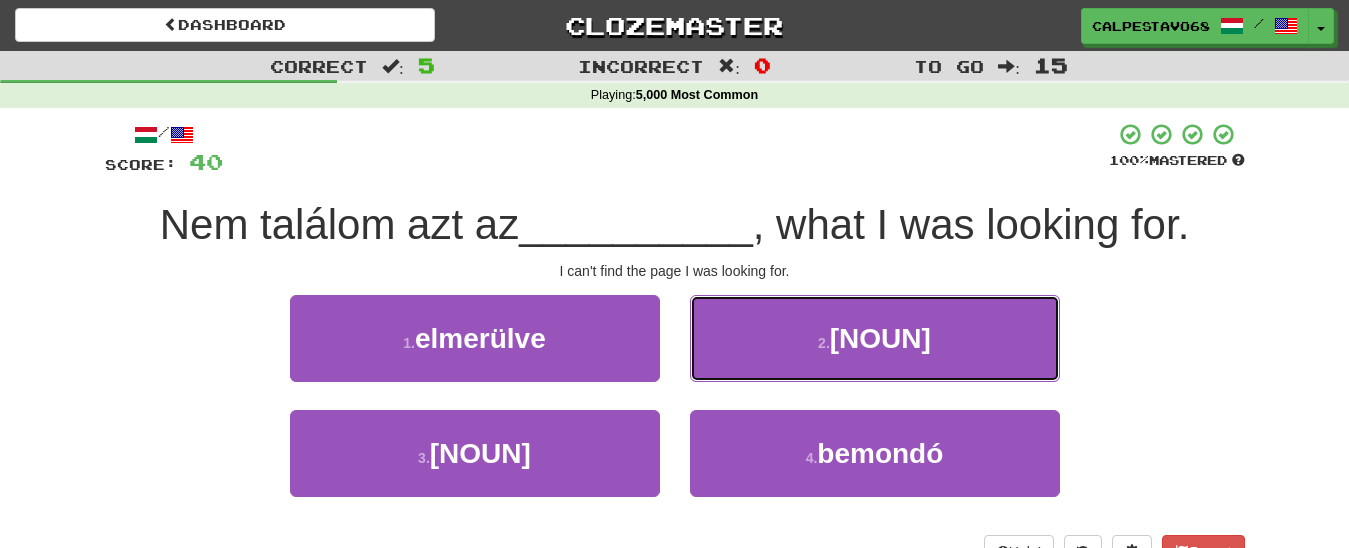 click on "2 .  oldalt" at bounding box center [875, 338] 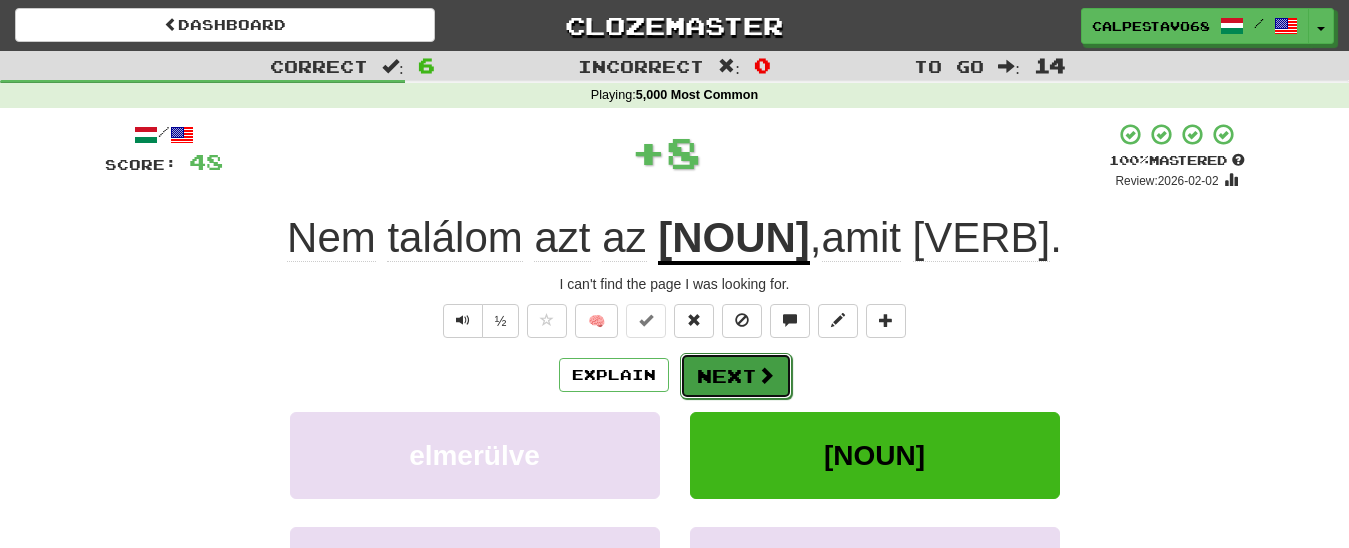 click on "Next" at bounding box center [736, 376] 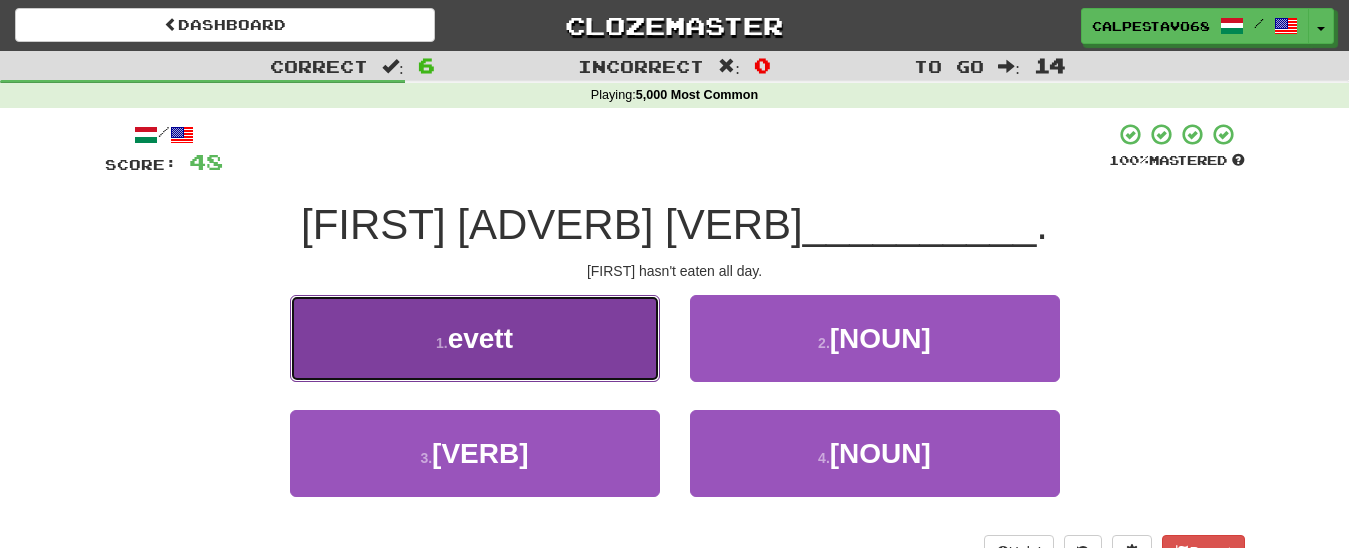 click on "1 .  evett" at bounding box center [475, 338] 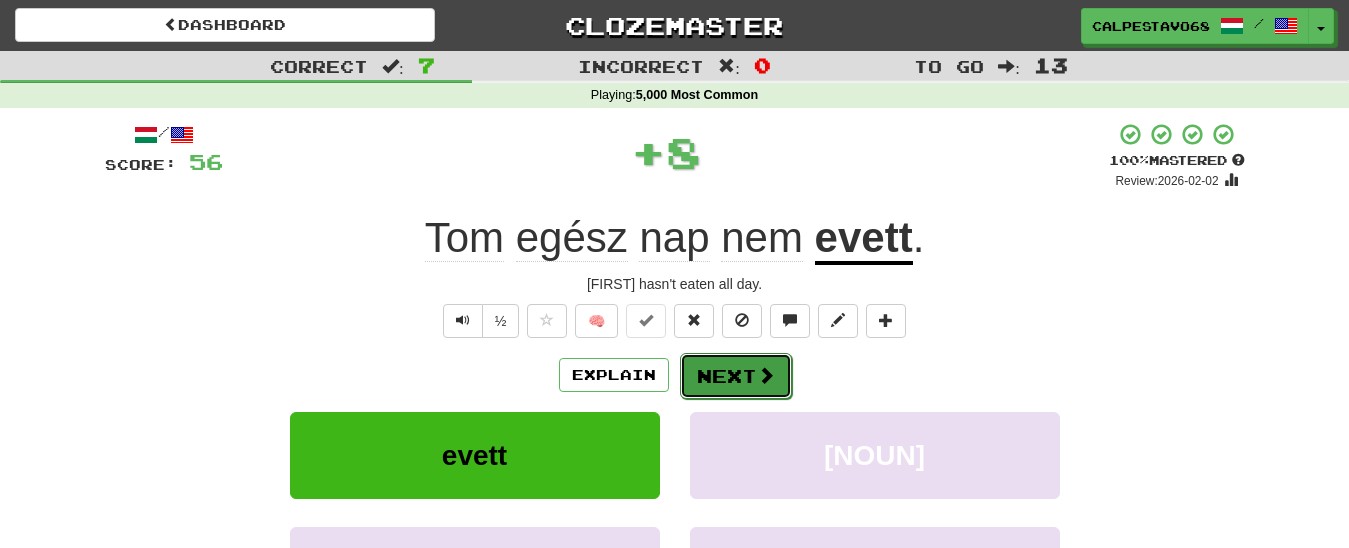 click on "Next" at bounding box center [736, 376] 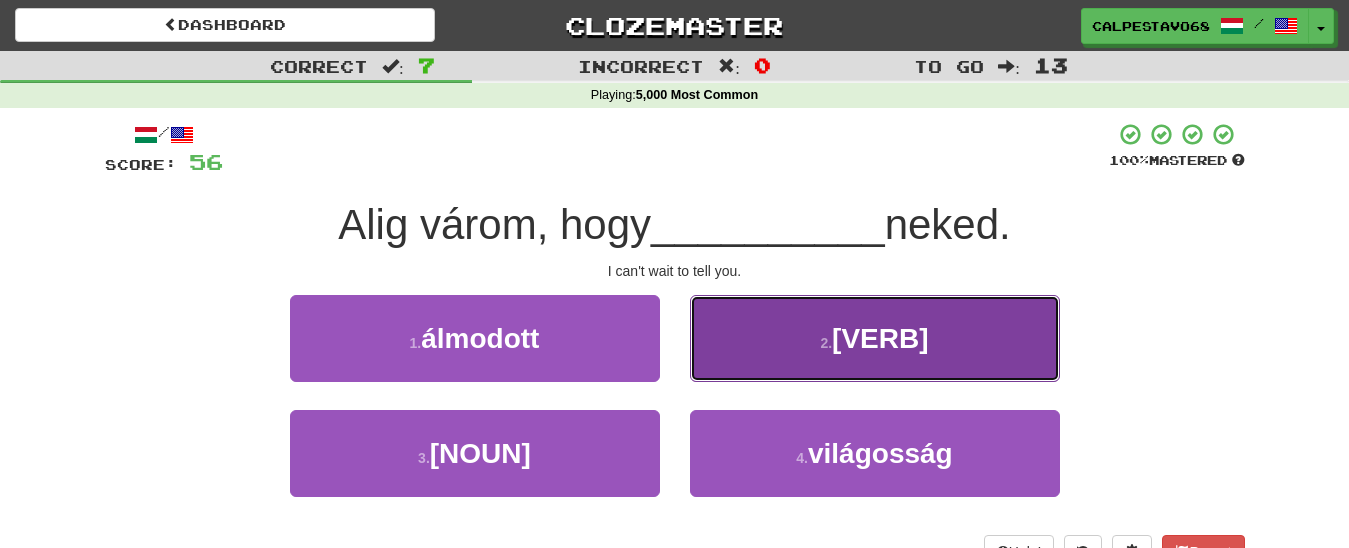 click on "2 .  elmondjam" at bounding box center (875, 338) 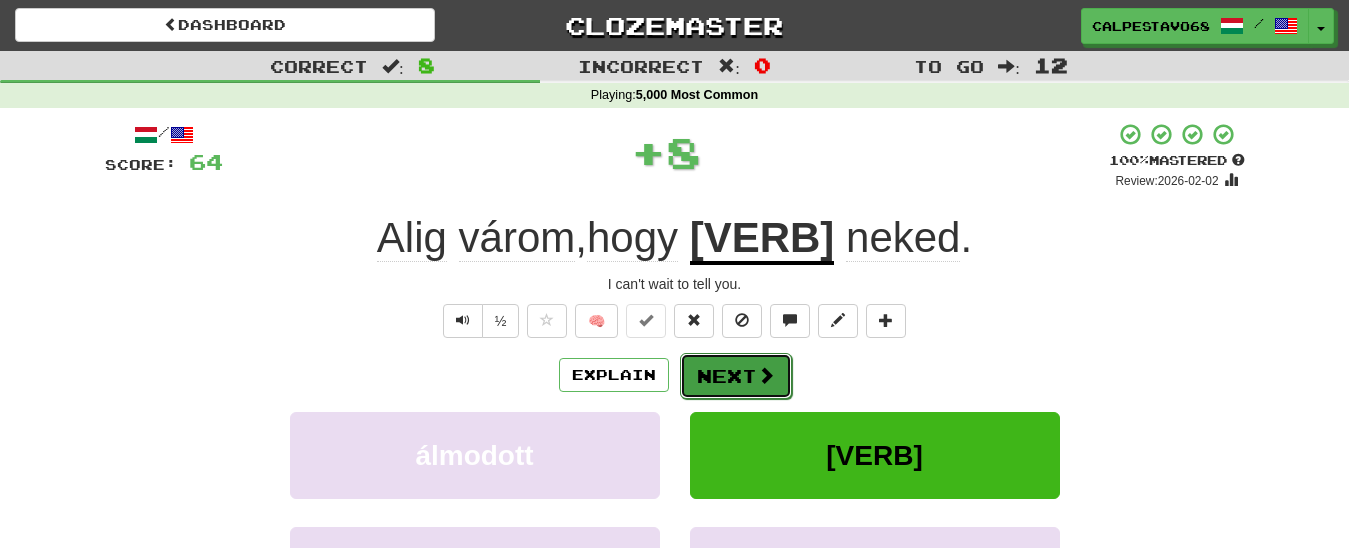 click on "Next" at bounding box center [736, 376] 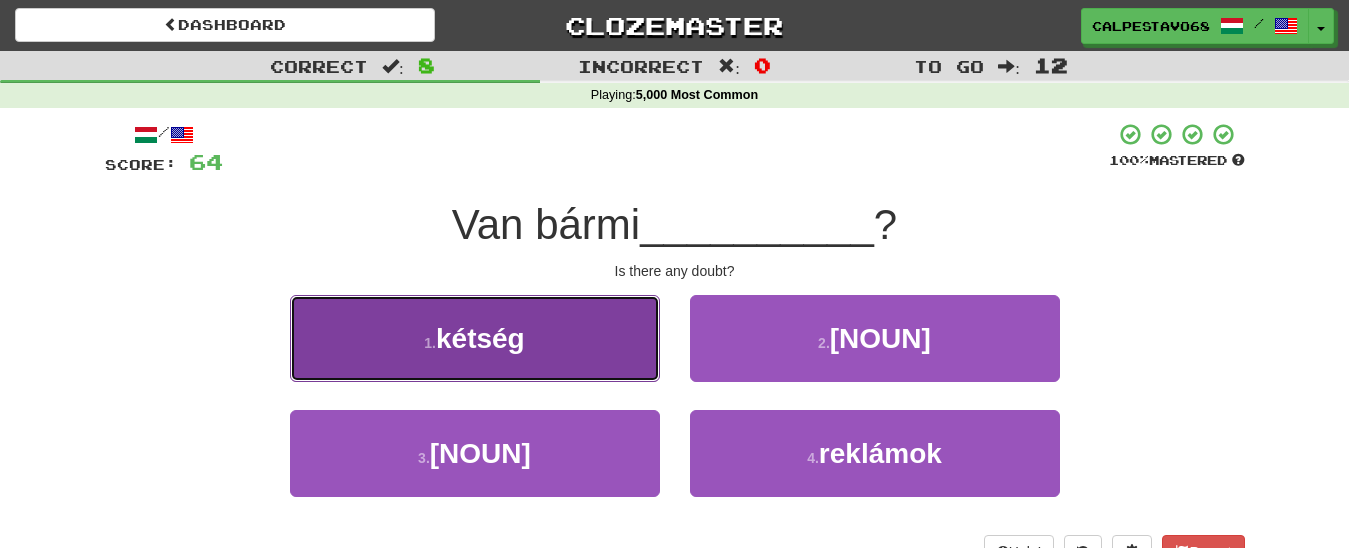 click on "kétség" at bounding box center [480, 338] 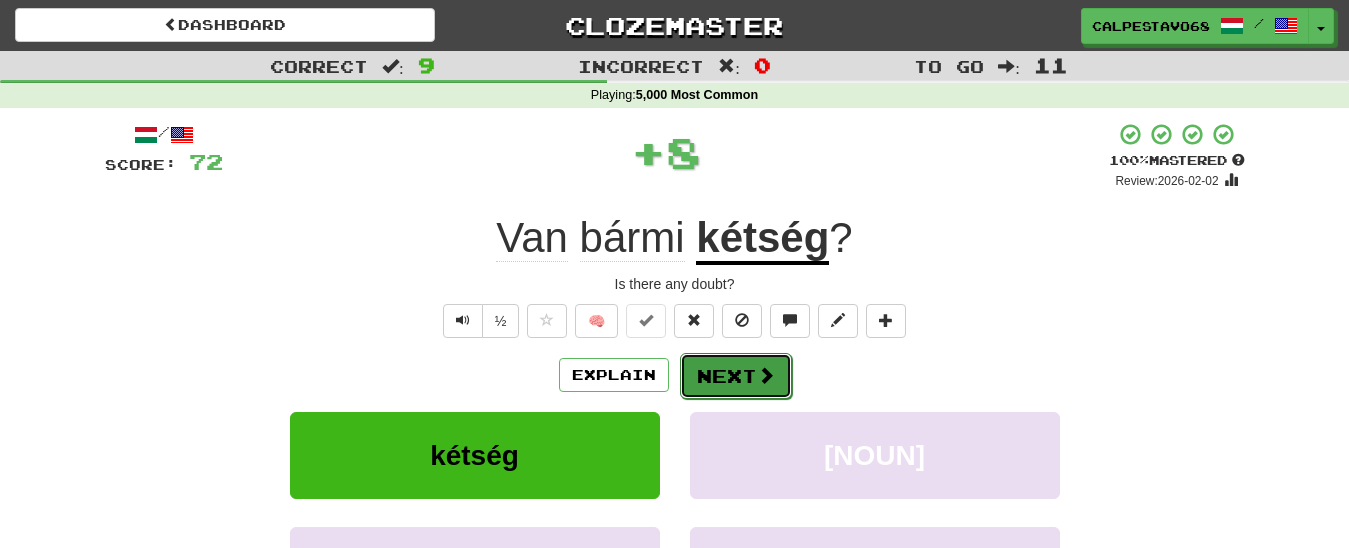 click on "Next" at bounding box center (736, 376) 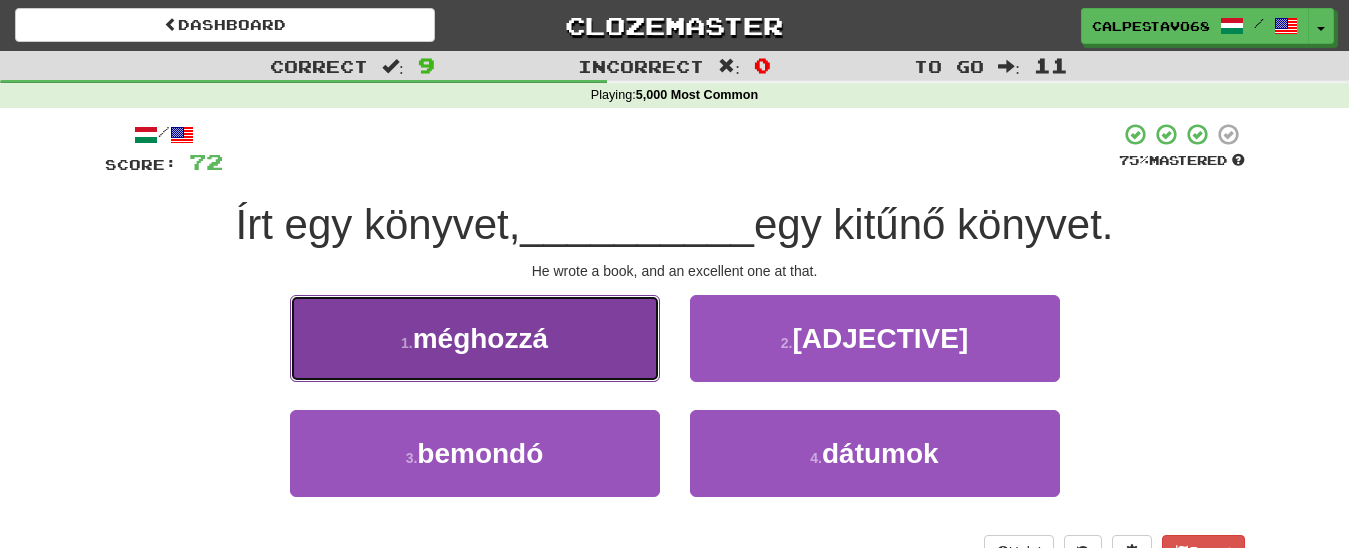 click on "méghozzá" at bounding box center (480, 338) 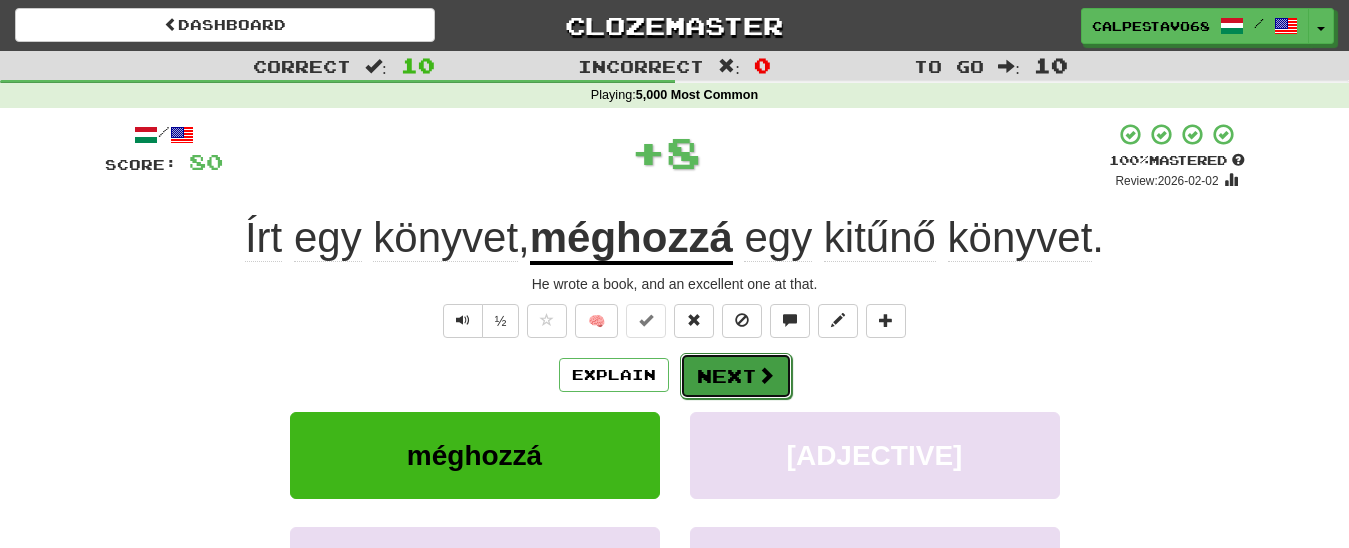 click on "Next" at bounding box center (736, 376) 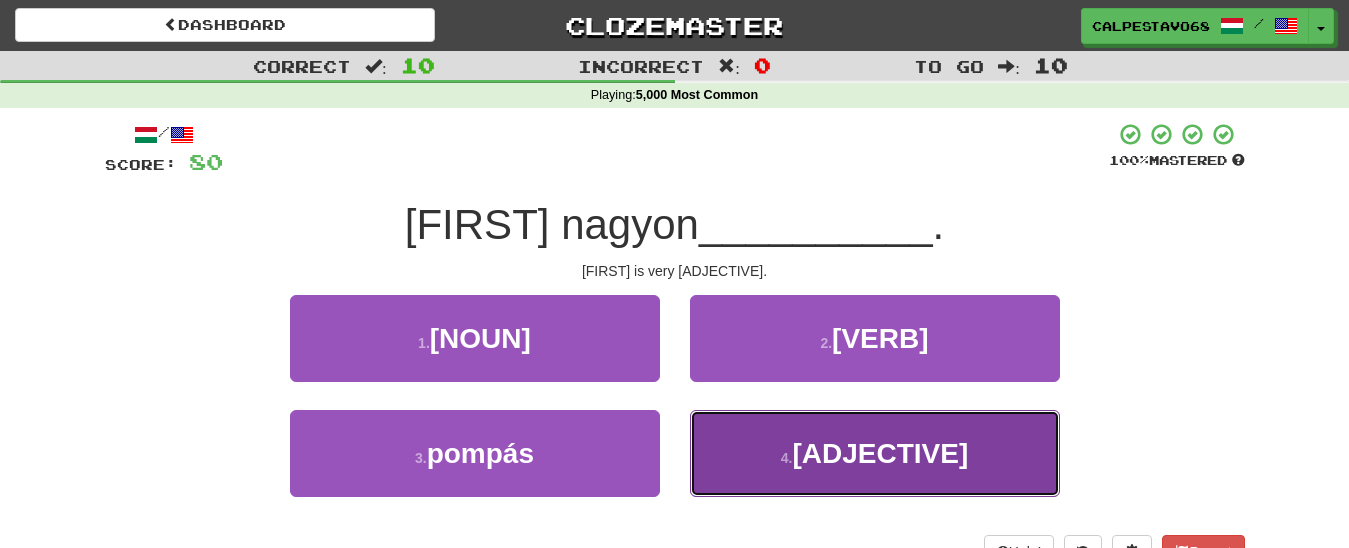 click on "4 .  vonzó" at bounding box center [875, 453] 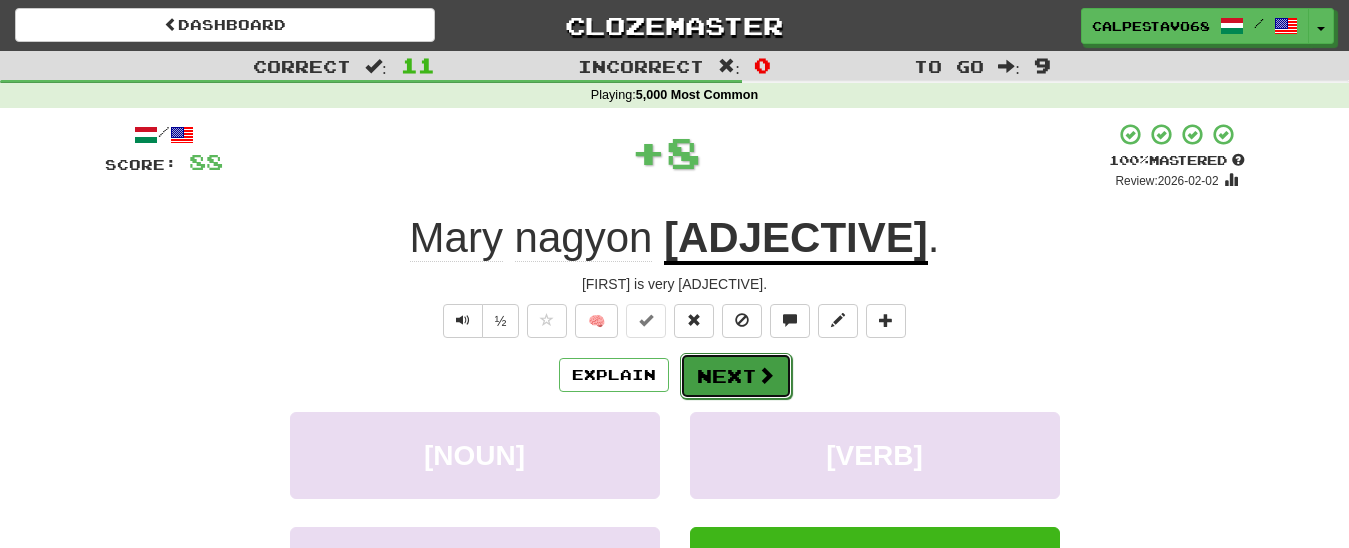 click on "Next" at bounding box center [736, 376] 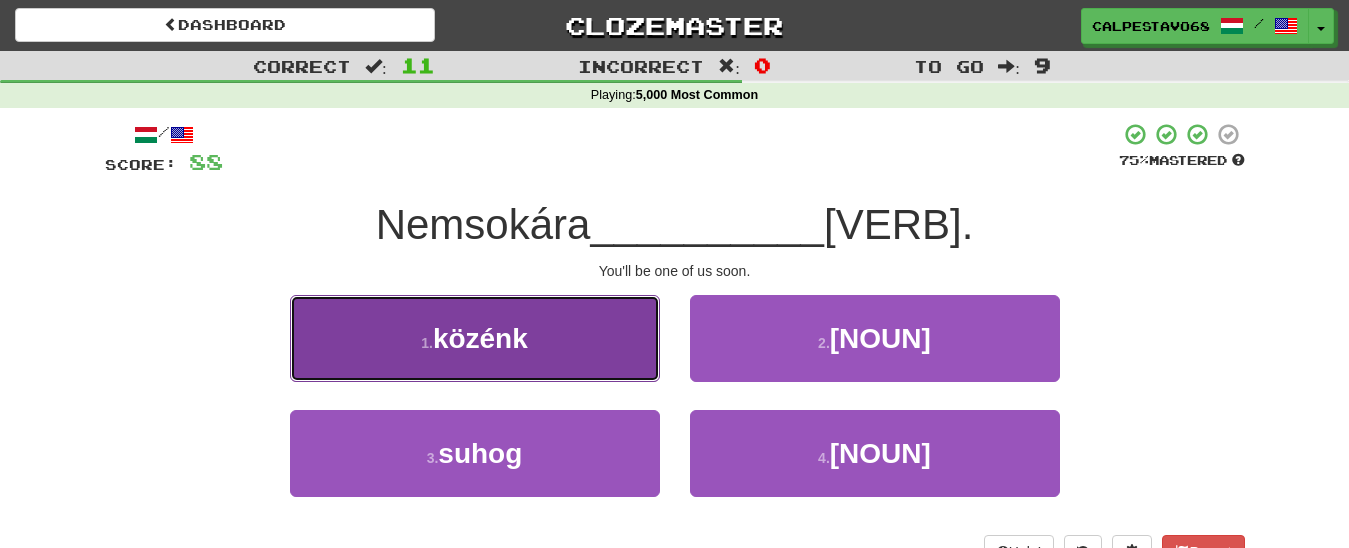 click on "1 .  közénk" at bounding box center [475, 338] 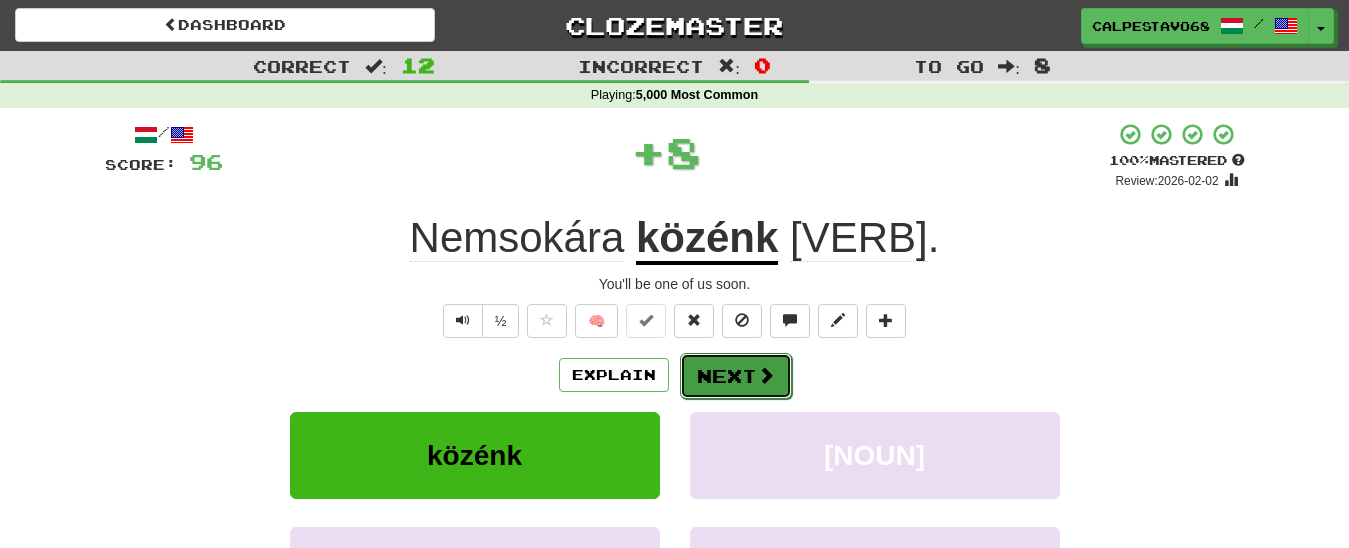 click on "Next" at bounding box center (736, 376) 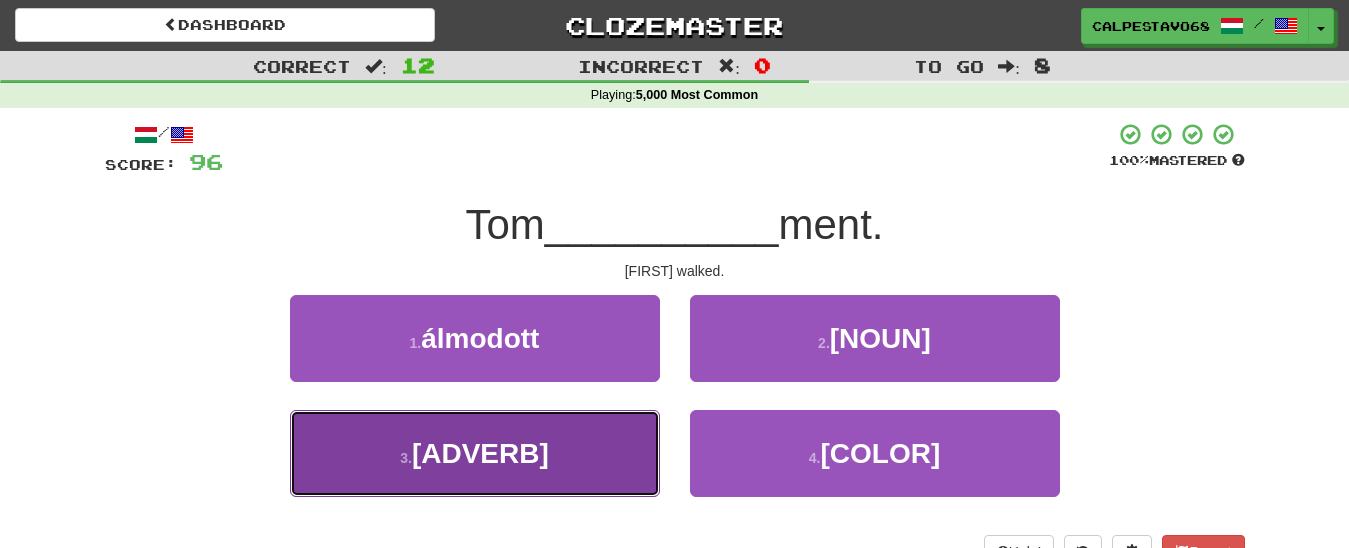 click on "3 .  gyalog" at bounding box center [475, 453] 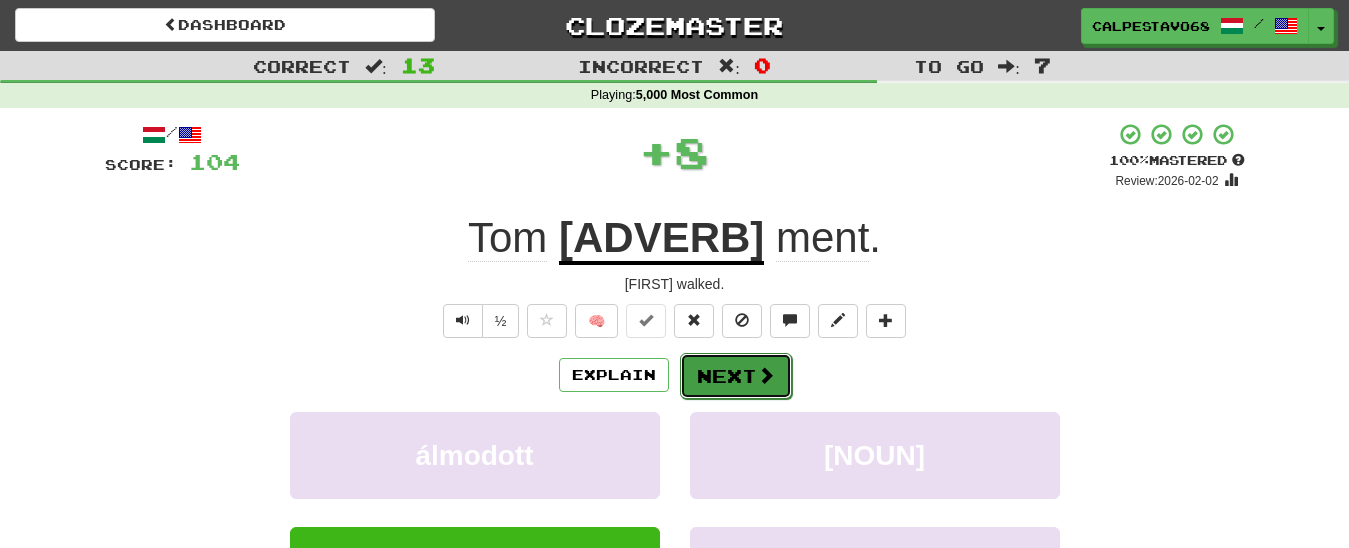 click on "Next" at bounding box center [736, 376] 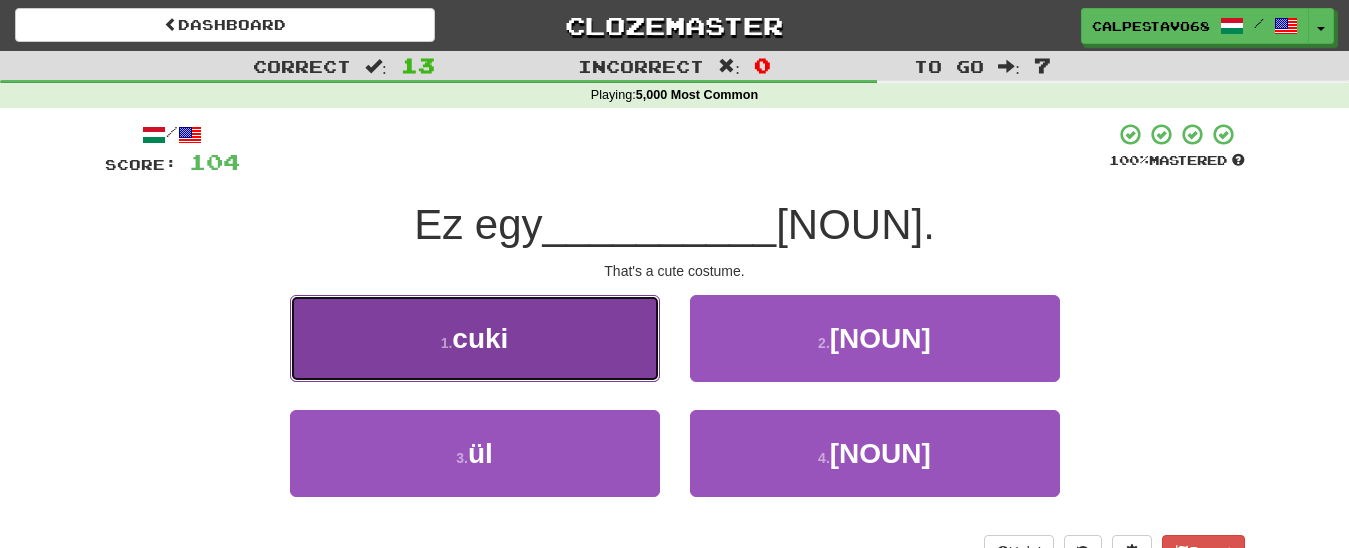 drag, startPoint x: 564, startPoint y: 348, endPoint x: 662, endPoint y: 351, distance: 98.045906 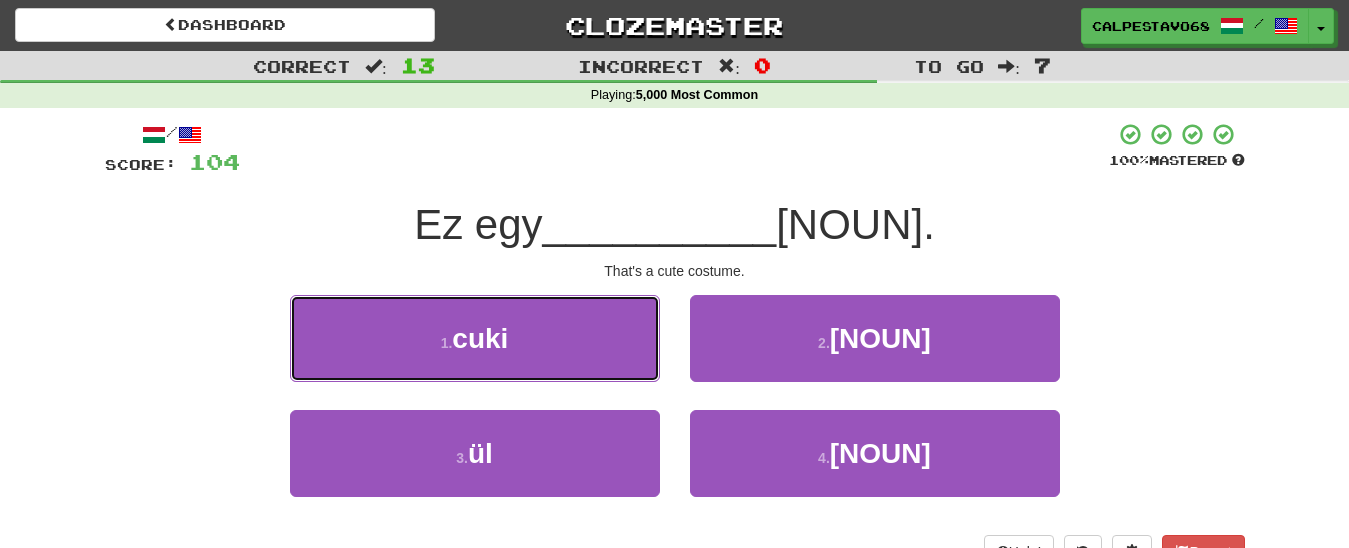 click on "1 .  cuki" at bounding box center (475, 338) 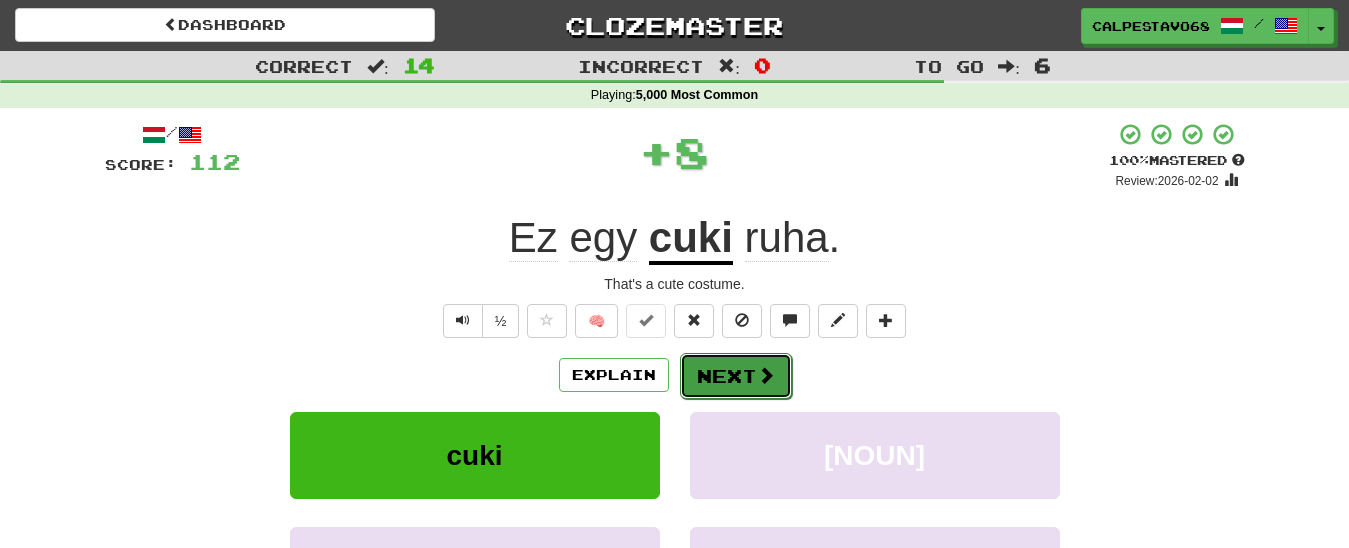 click on "Next" at bounding box center (736, 376) 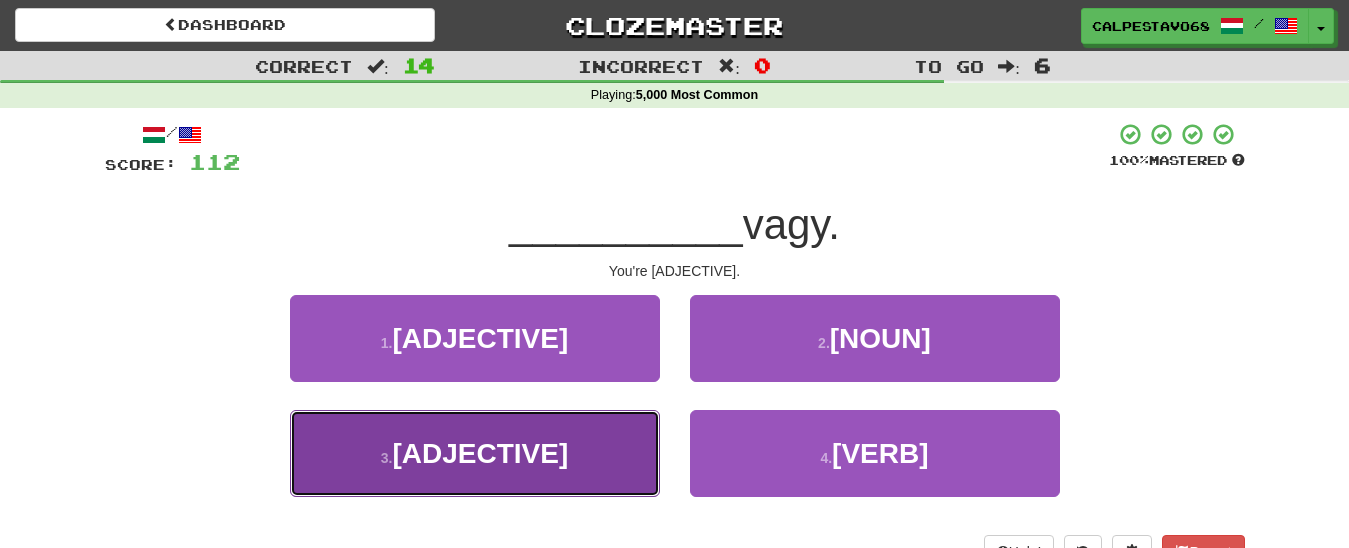 click on "3 .  Közvetlen" at bounding box center [475, 453] 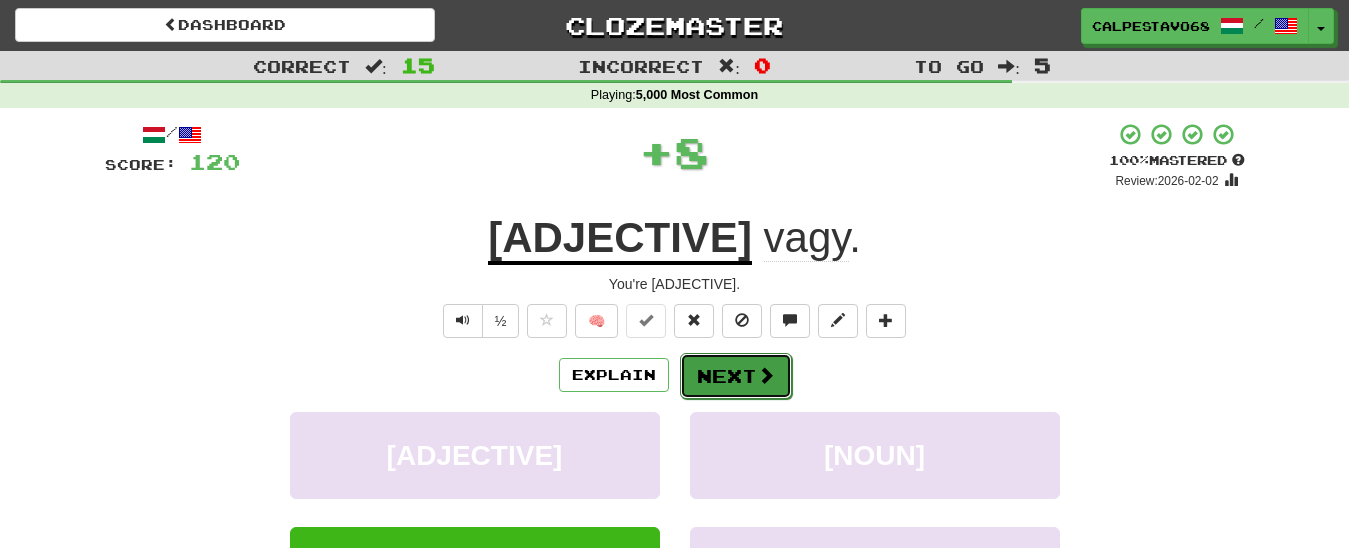 click on "Next" at bounding box center (736, 376) 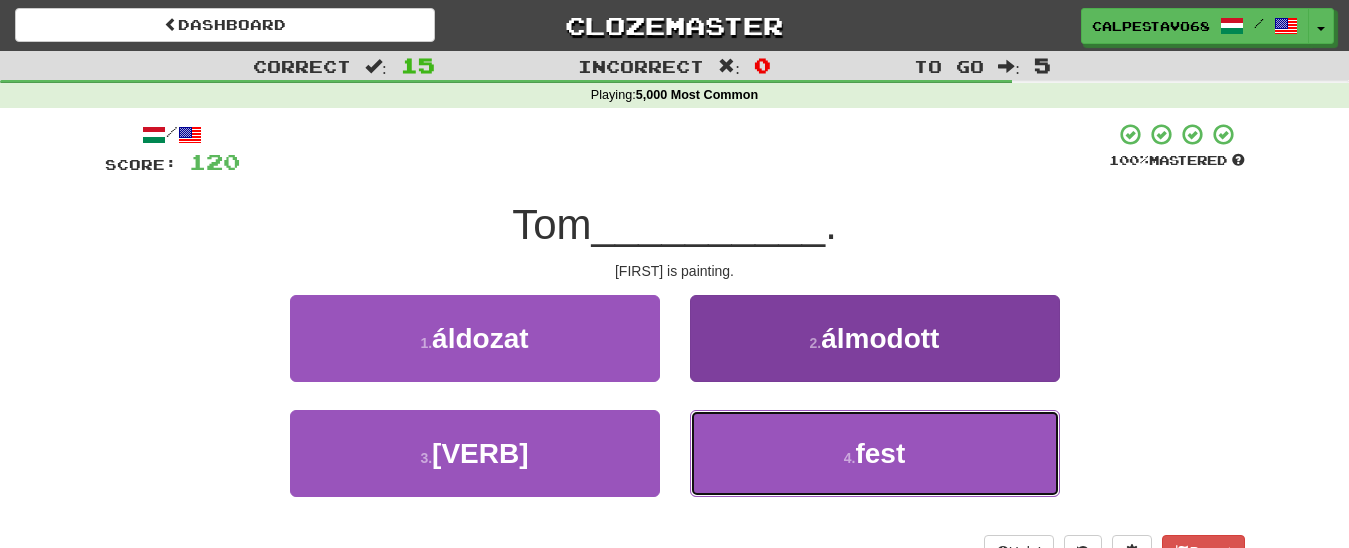 drag, startPoint x: 796, startPoint y: 454, endPoint x: 755, endPoint y: 449, distance: 41.303753 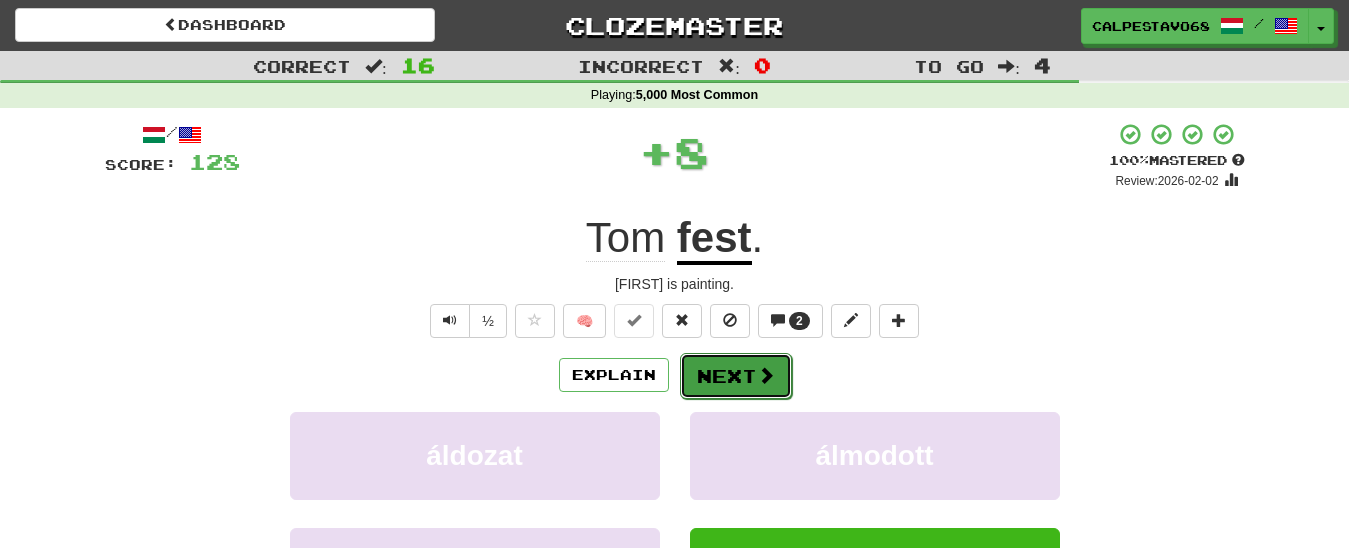 click on "Next" at bounding box center [736, 376] 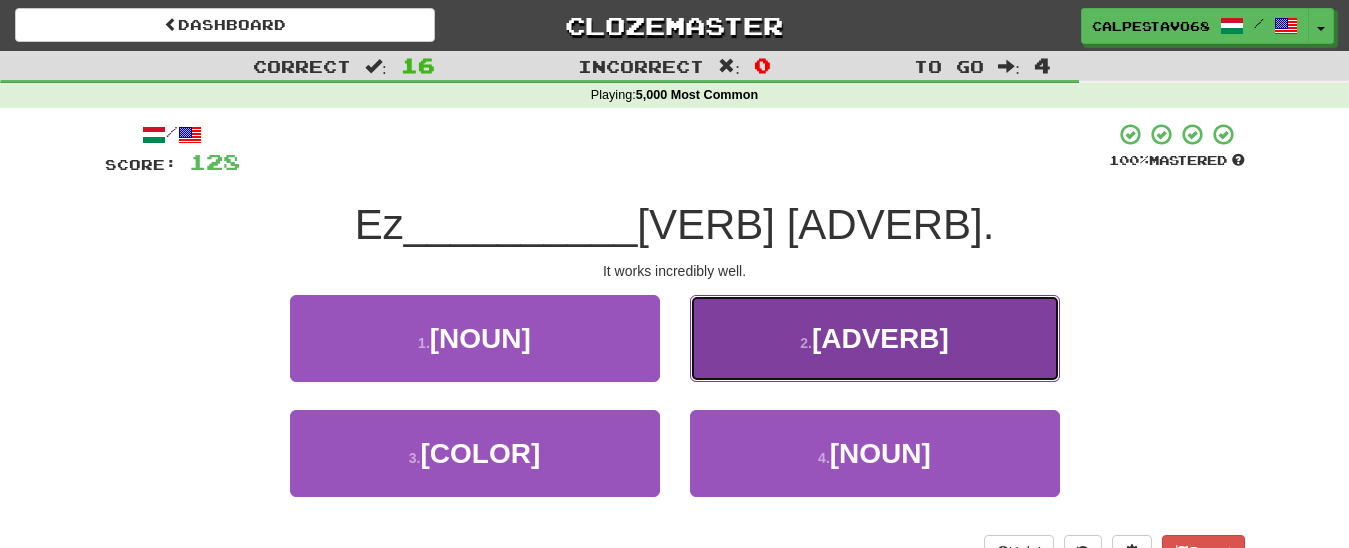 click on "2 .  hihetetlenül" at bounding box center (875, 338) 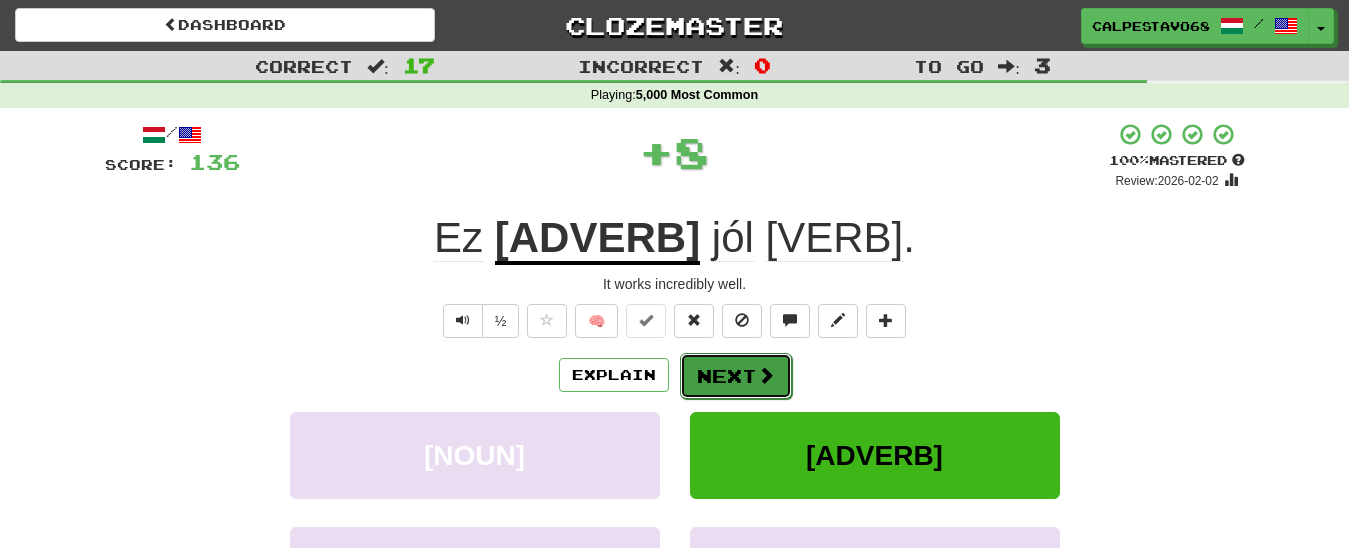click on "Next" at bounding box center (736, 376) 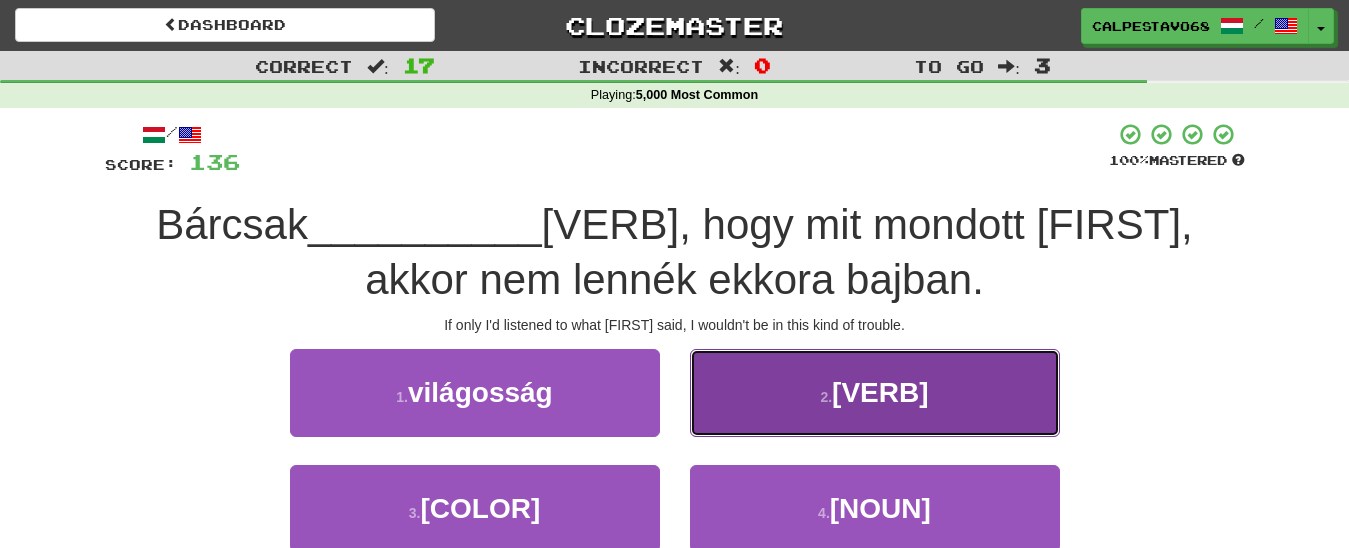 click on "2 .  figyeltem" at bounding box center (875, 392) 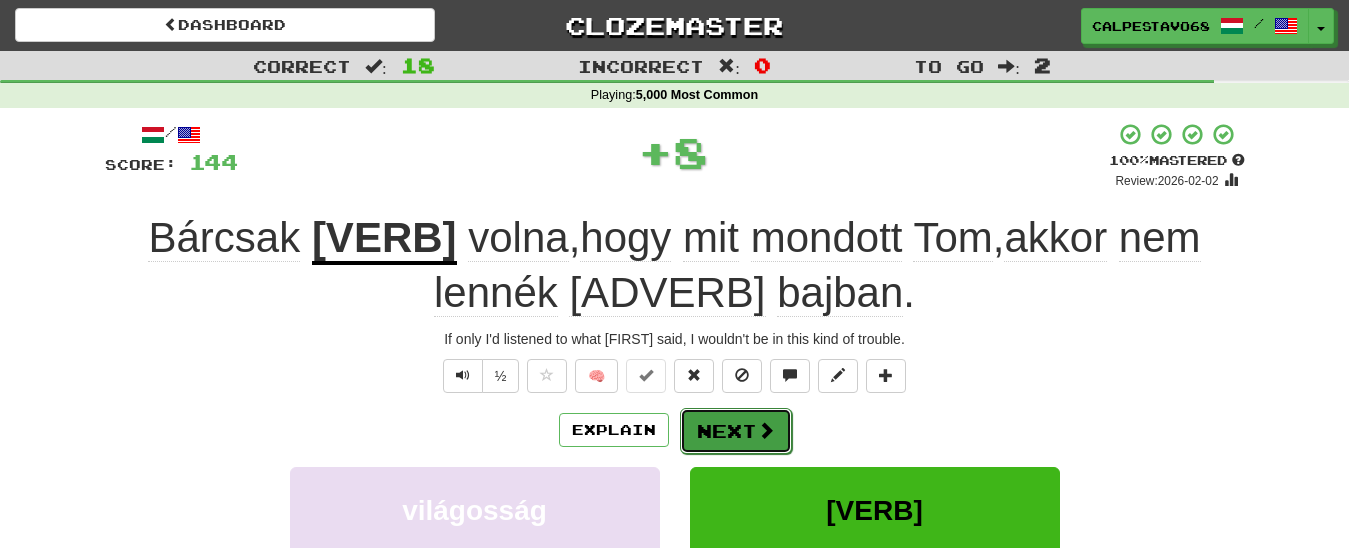 click on "Next" at bounding box center (736, 431) 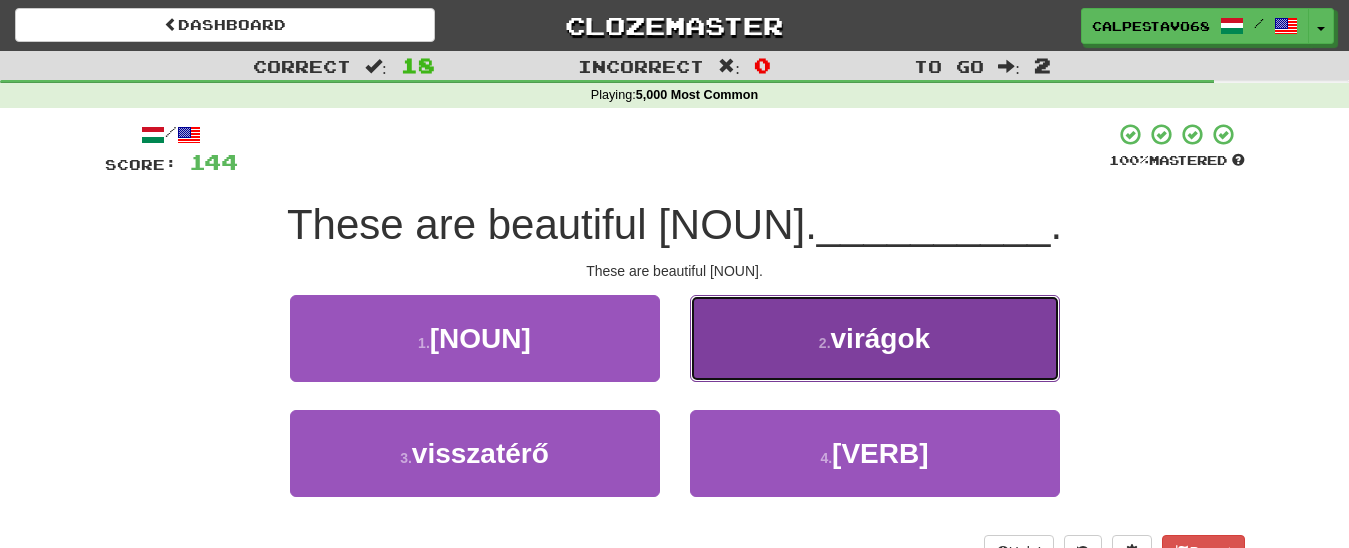 click on "2 .  virágok" at bounding box center (875, 338) 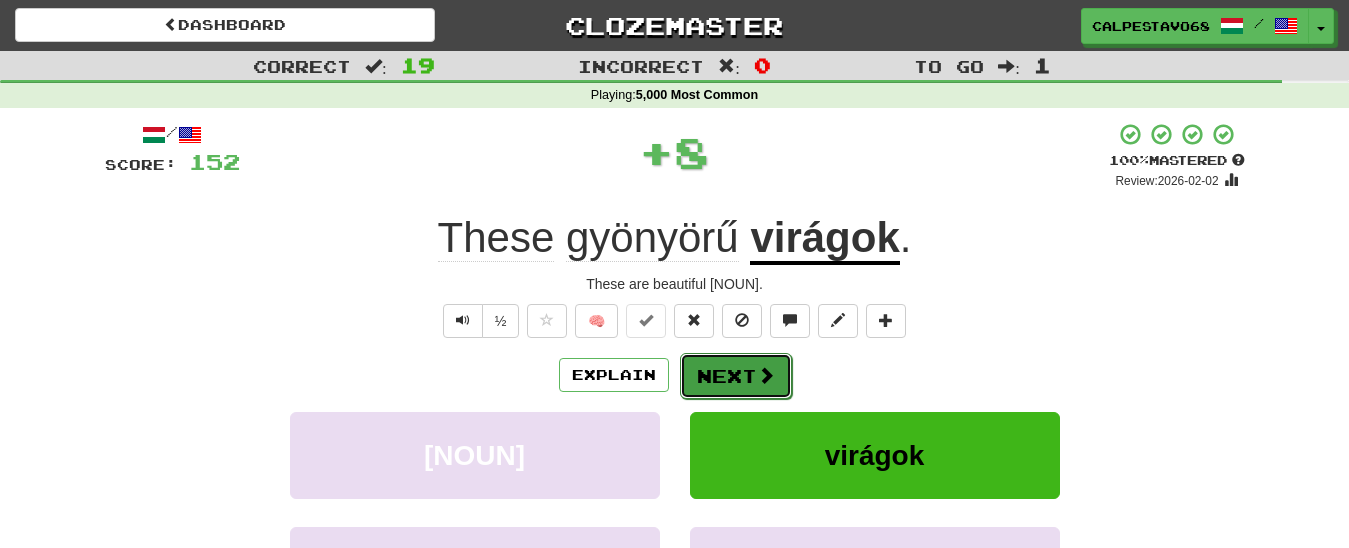 click at bounding box center [766, 375] 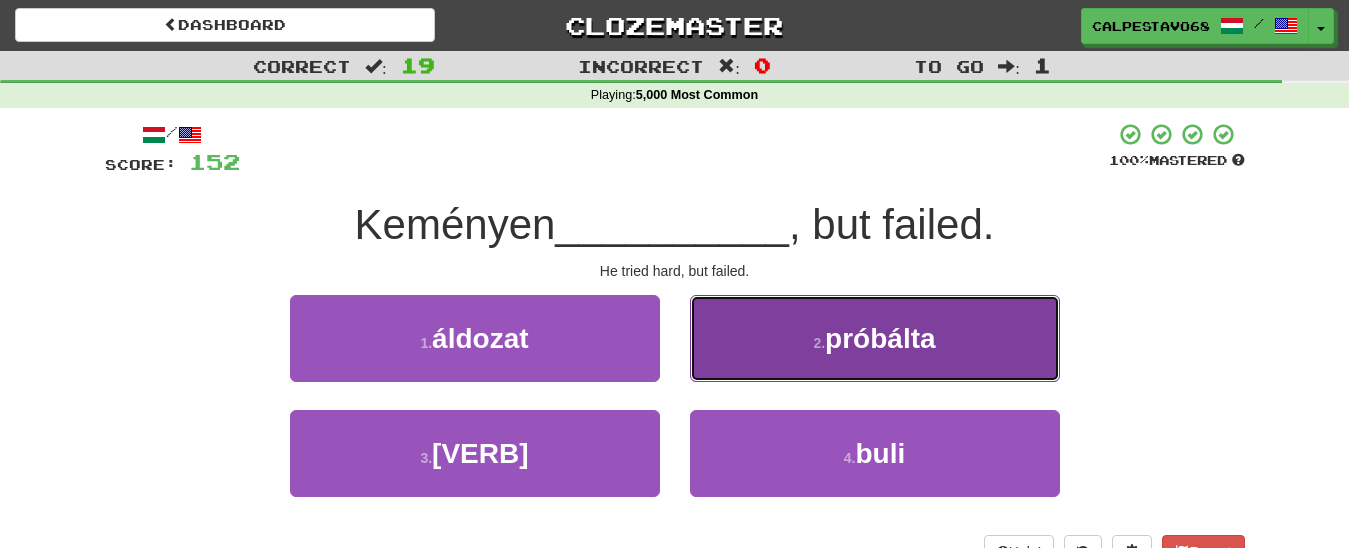 click on "2 .  próbálta" at bounding box center (875, 338) 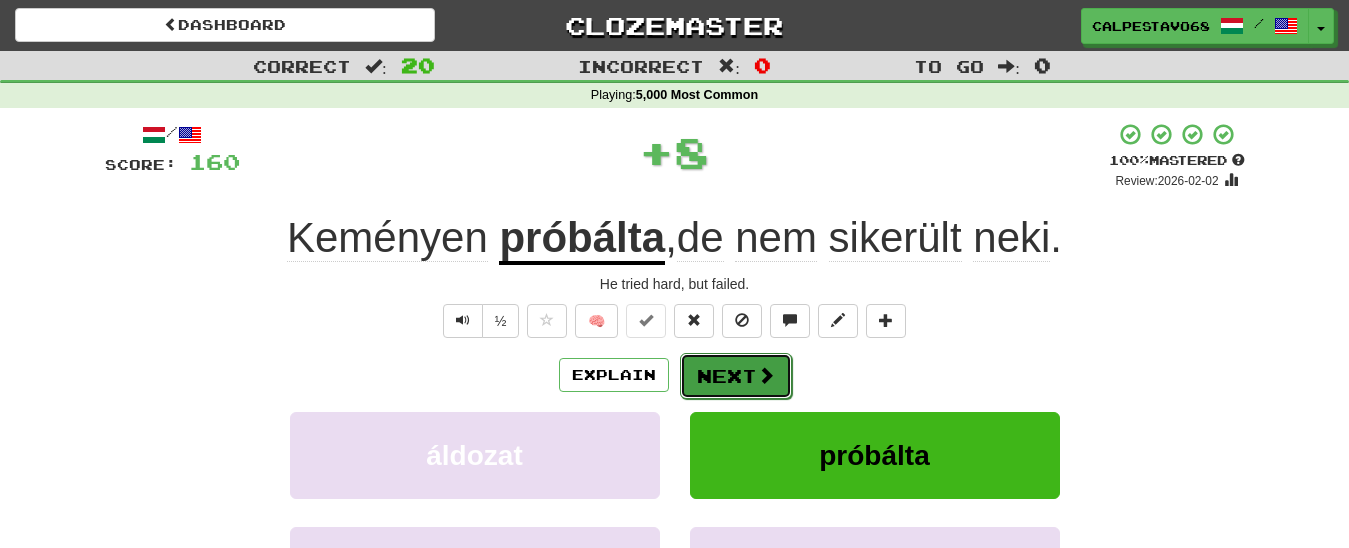 click on "Next" at bounding box center [736, 376] 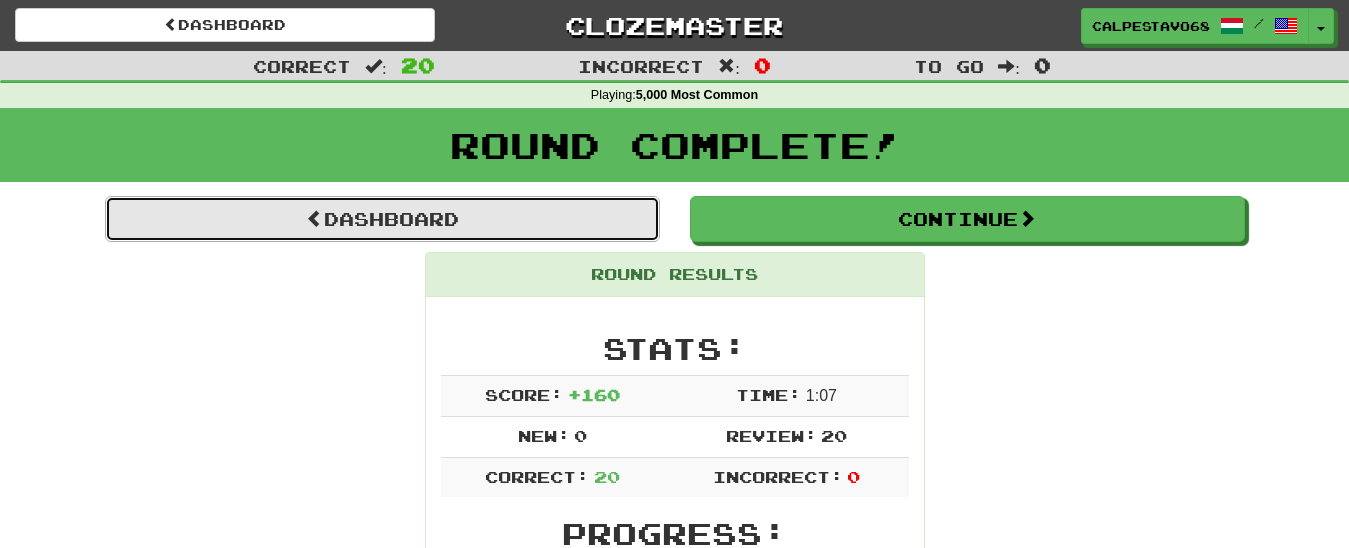 click on "Dashboard" at bounding box center (382, 219) 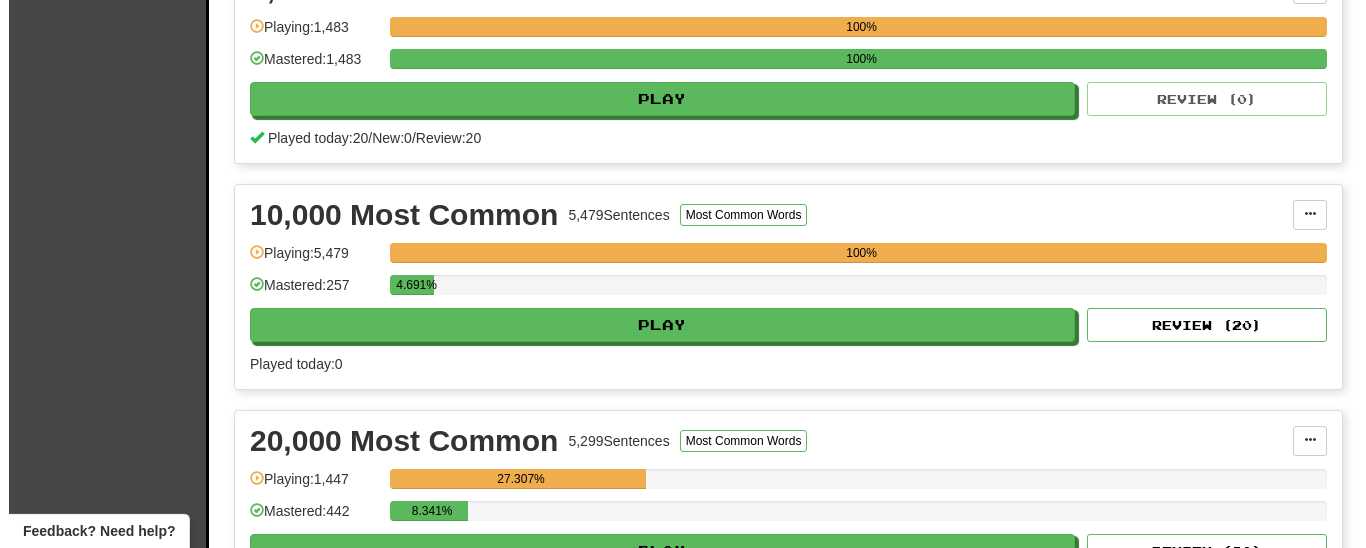 scroll, scrollTop: 1428, scrollLeft: 0, axis: vertical 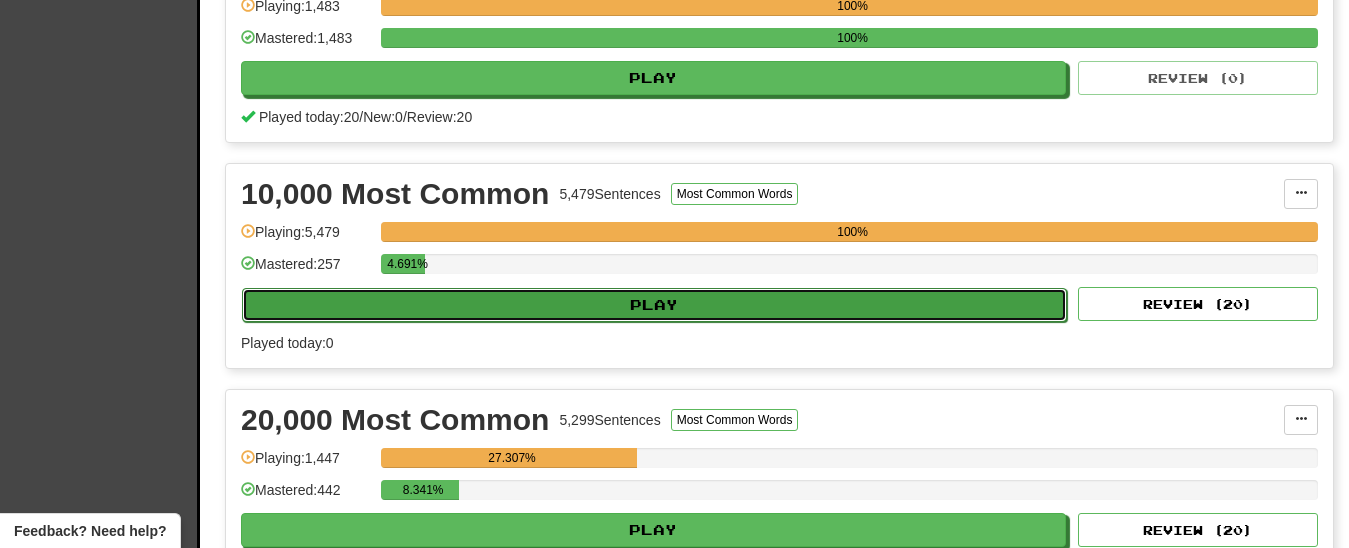 click on "Play" at bounding box center [654, 305] 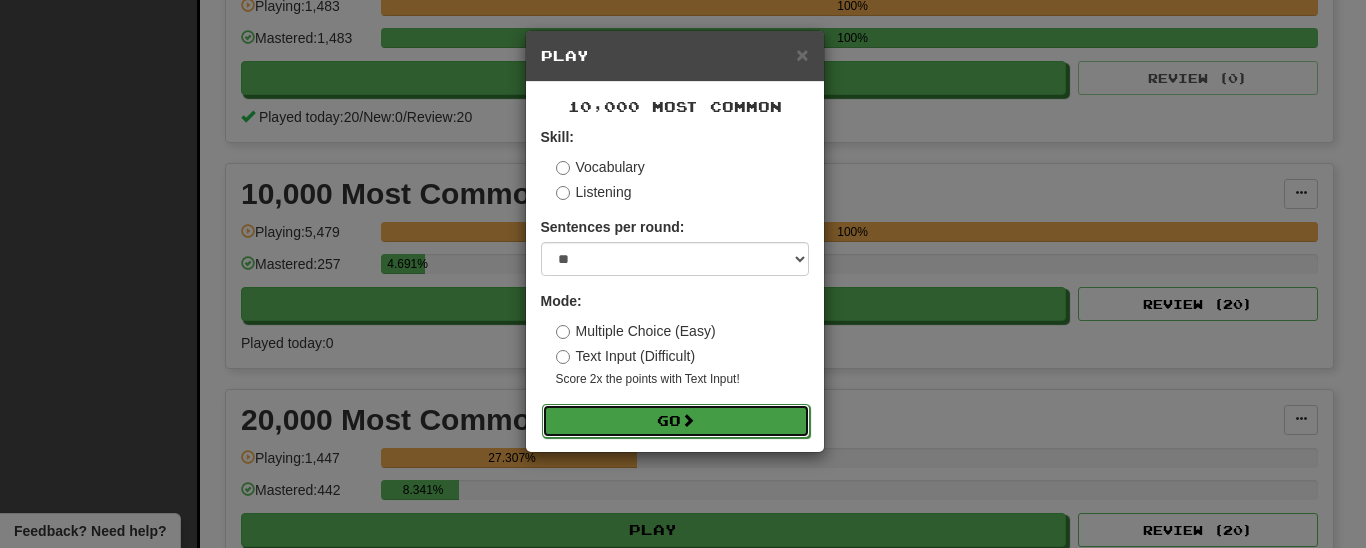 click on "Go" at bounding box center [676, 421] 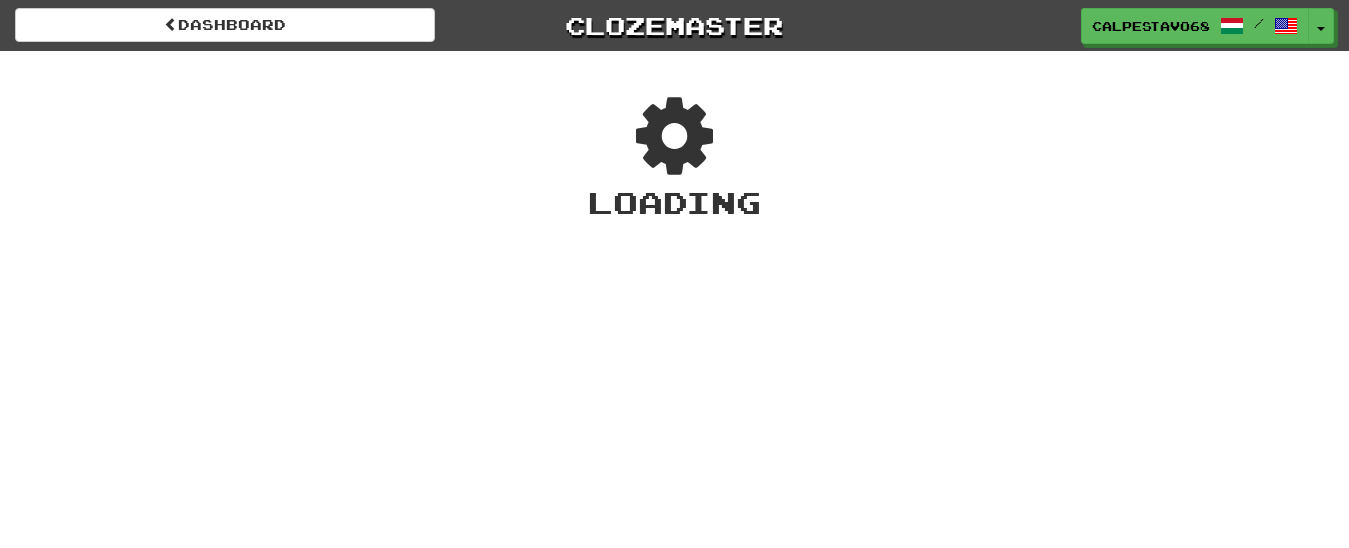 scroll, scrollTop: 0, scrollLeft: 0, axis: both 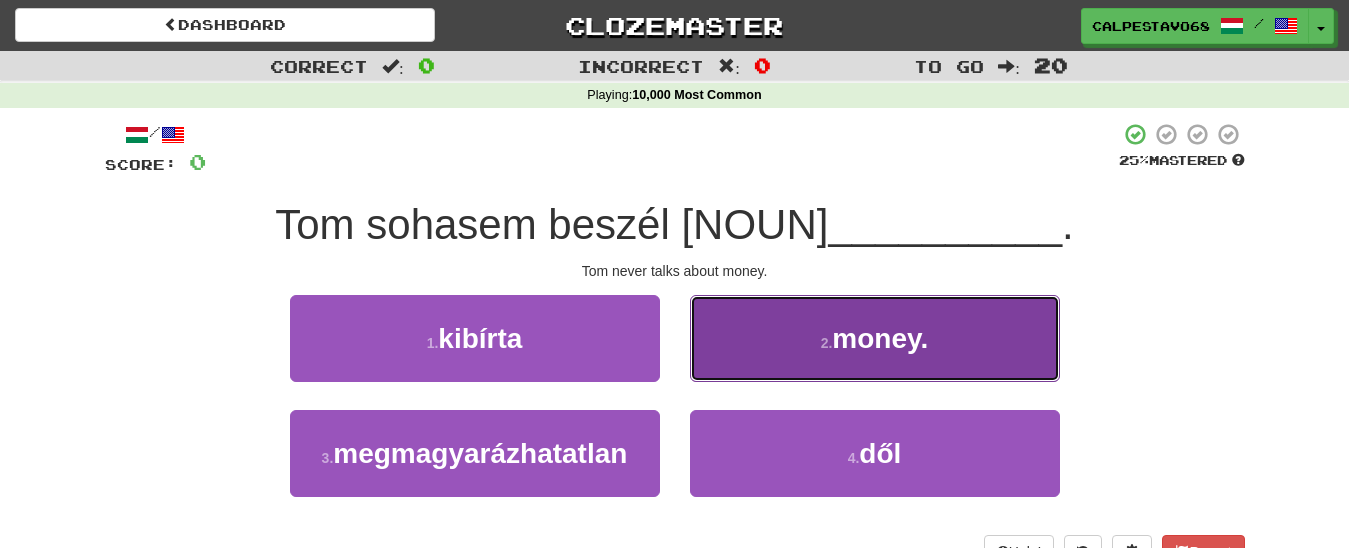 click on "2 .  pénzről" at bounding box center (875, 338) 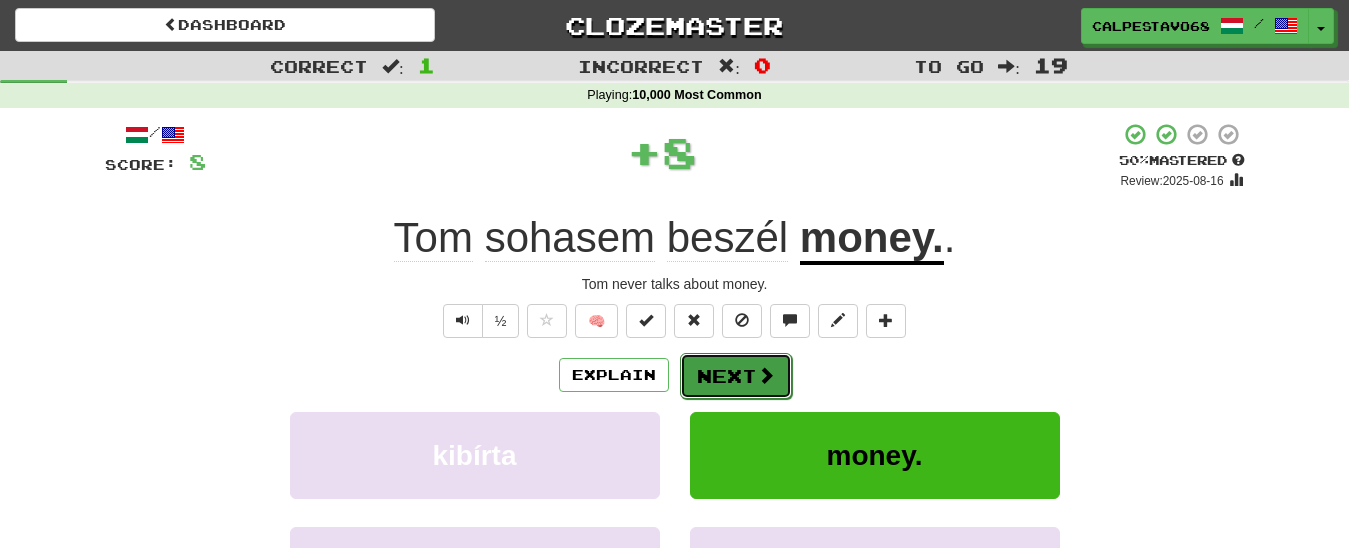 click on "Next" at bounding box center [736, 376] 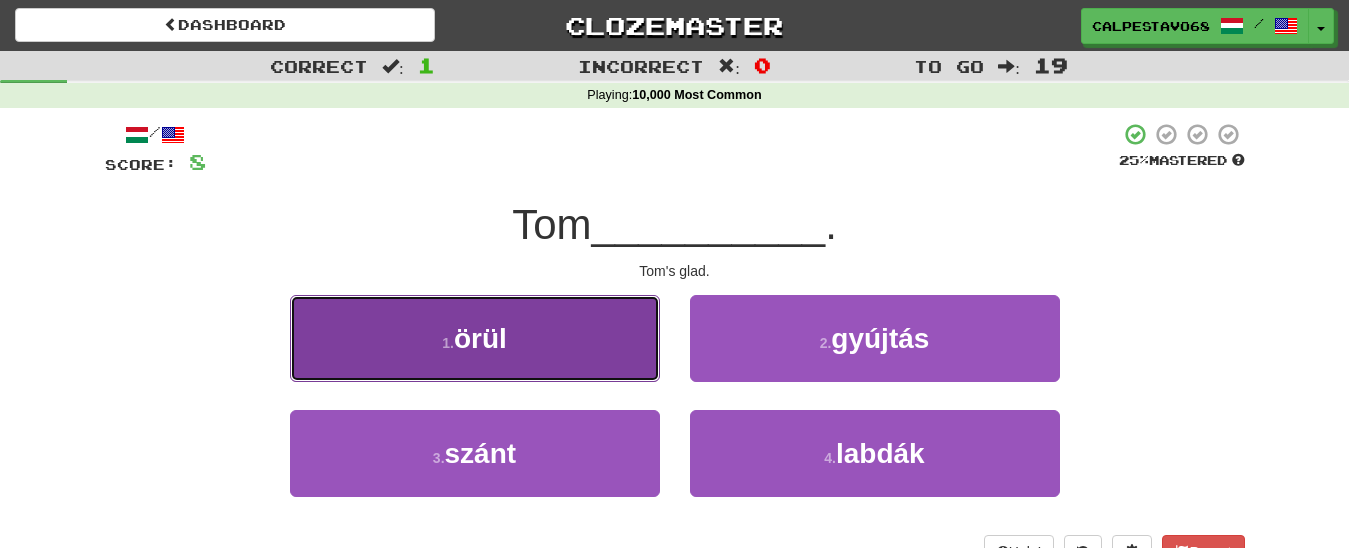click on "1 .  örül" at bounding box center (475, 338) 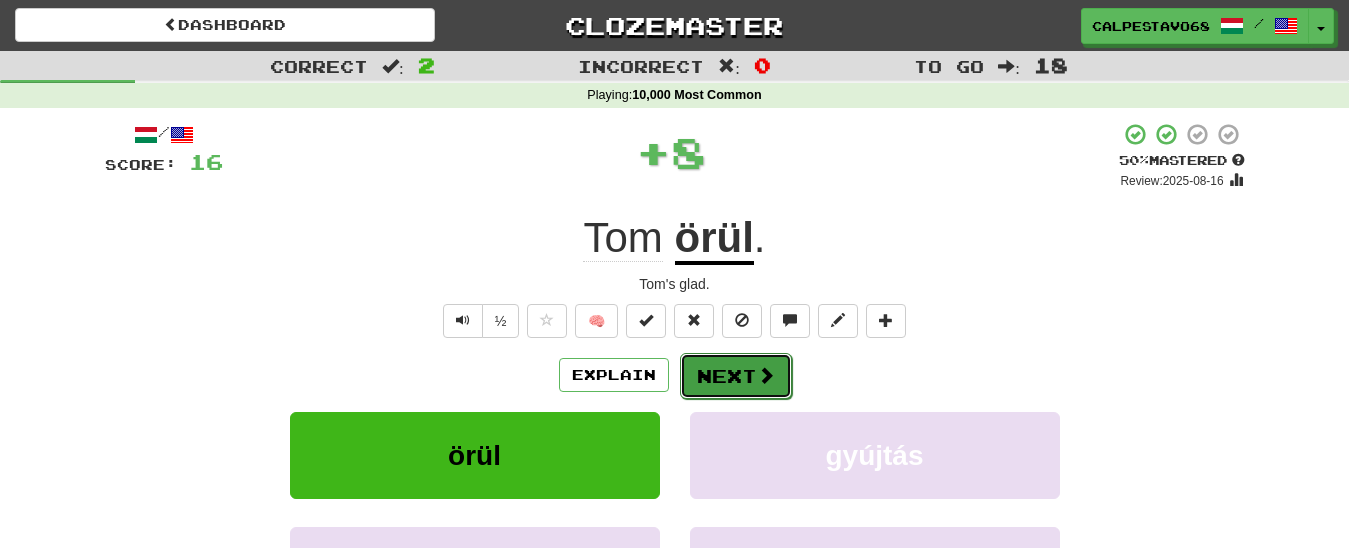 click on "Next" at bounding box center (736, 376) 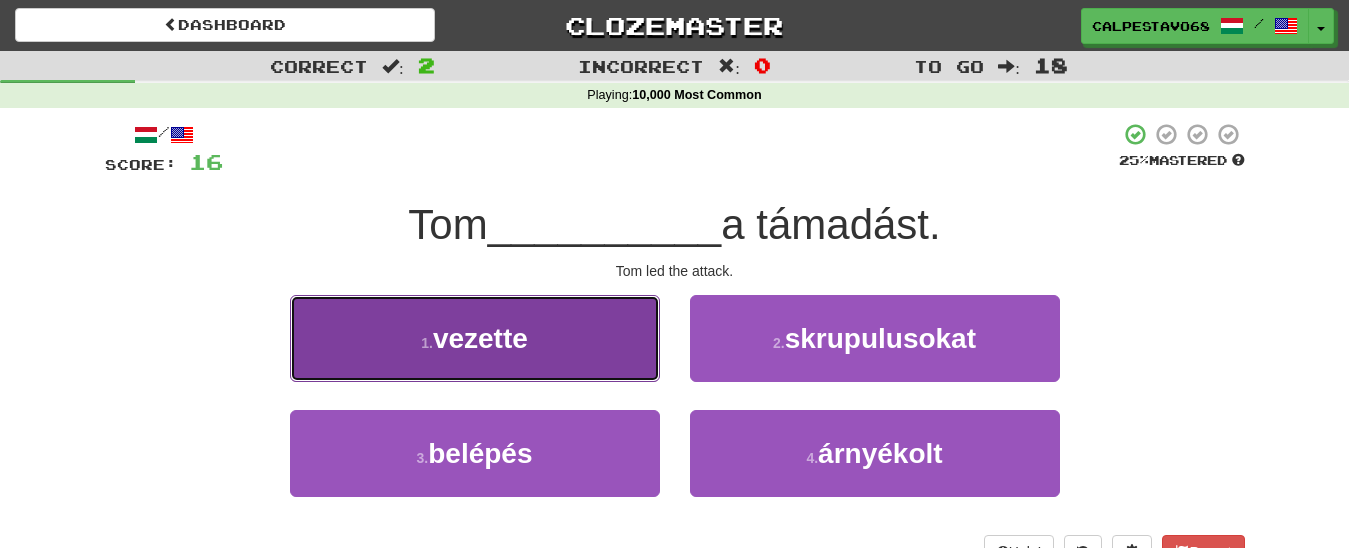 click on "1 .  vezette" at bounding box center [475, 338] 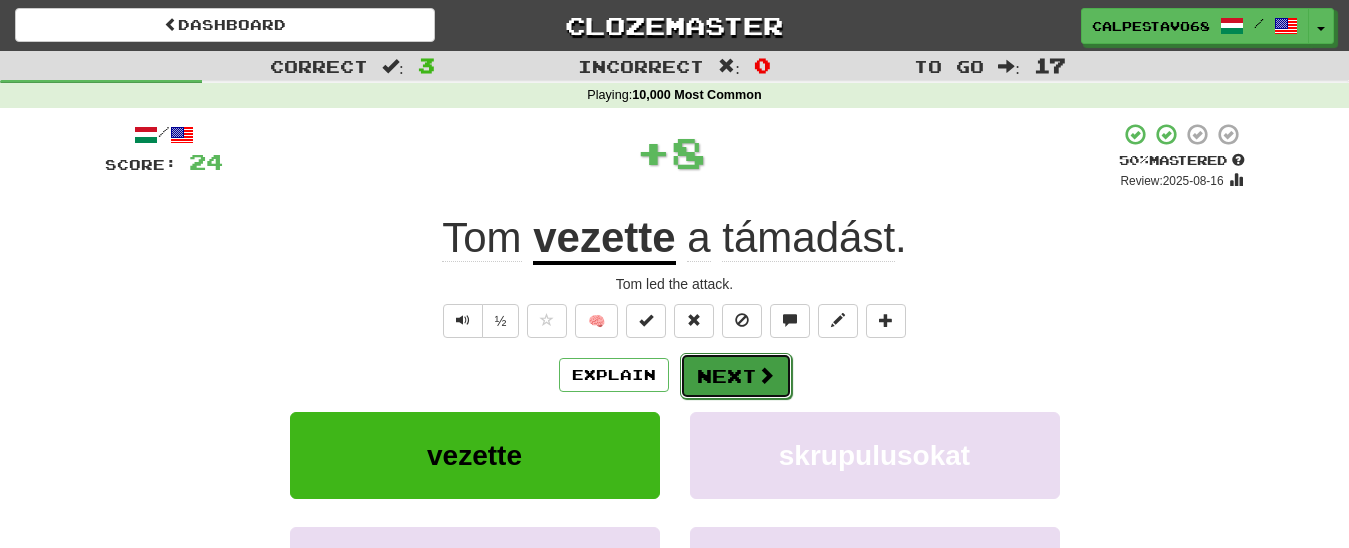 click on "Next" at bounding box center (736, 376) 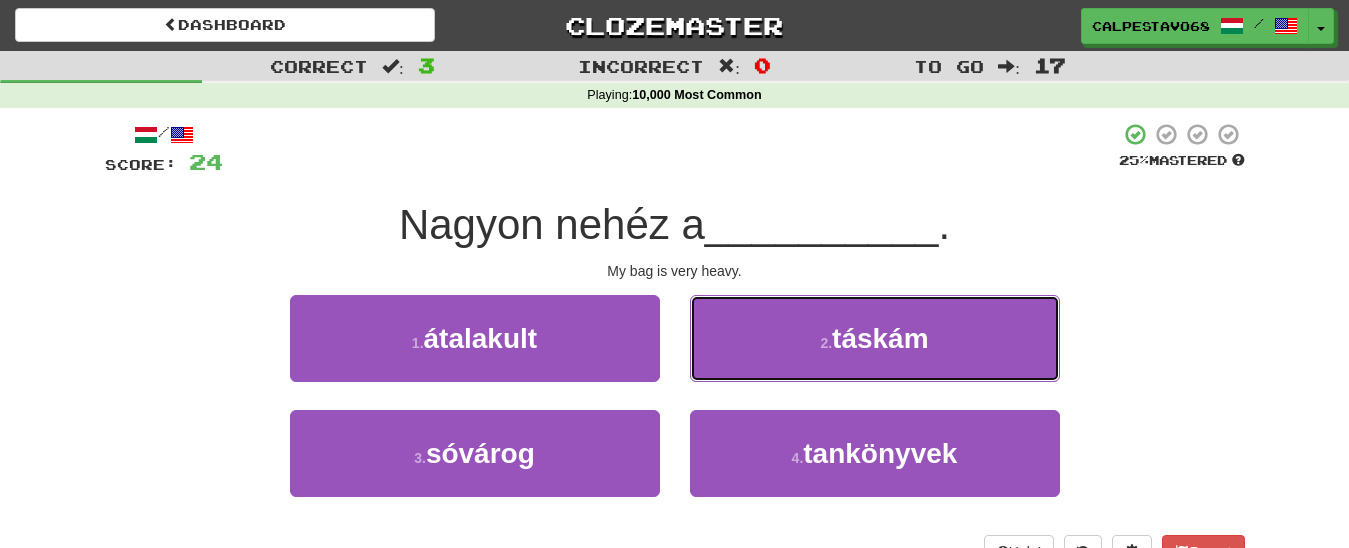 drag, startPoint x: 787, startPoint y: 353, endPoint x: 764, endPoint y: 346, distance: 24.04163 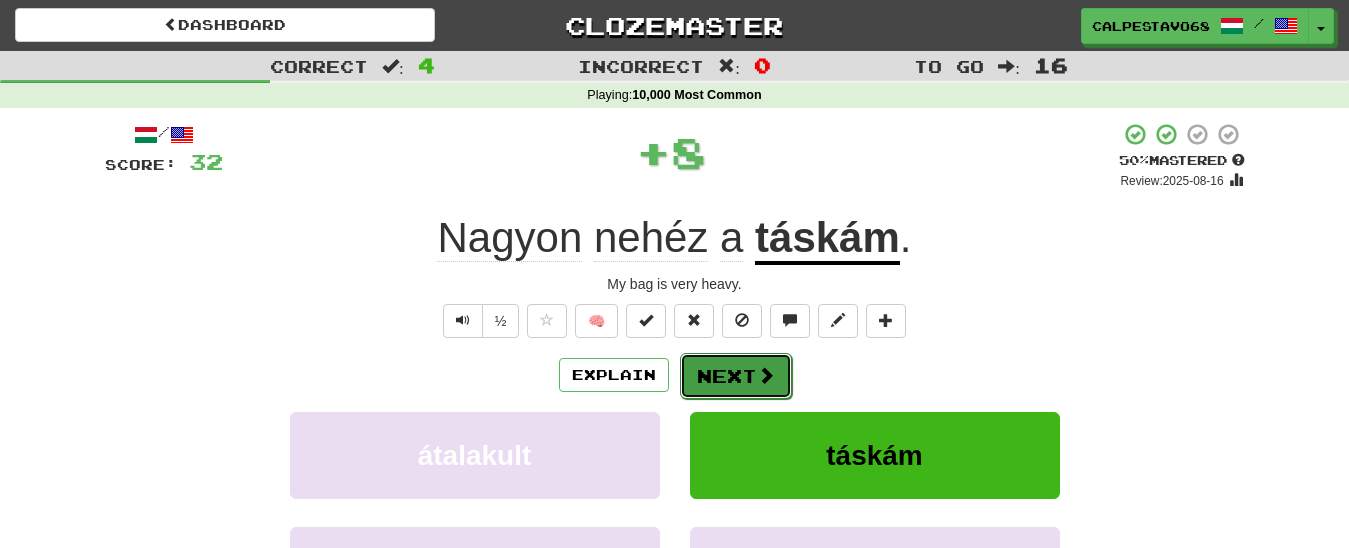 click on "Next" at bounding box center [736, 376] 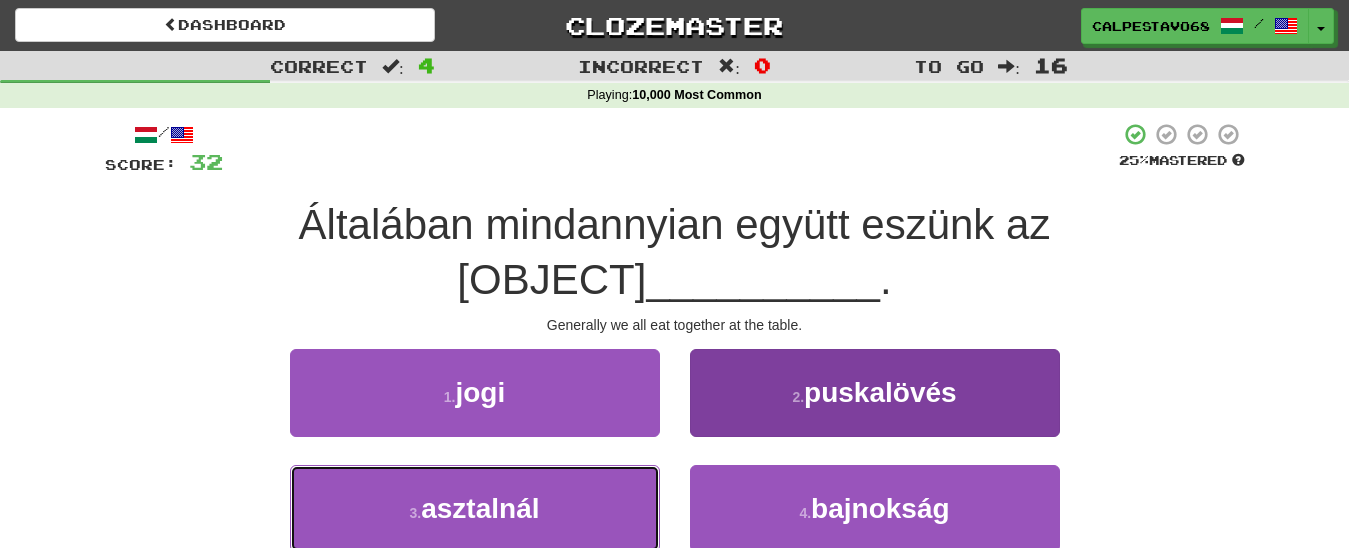 drag, startPoint x: 562, startPoint y: 468, endPoint x: 704, endPoint y: 421, distance: 149.57607 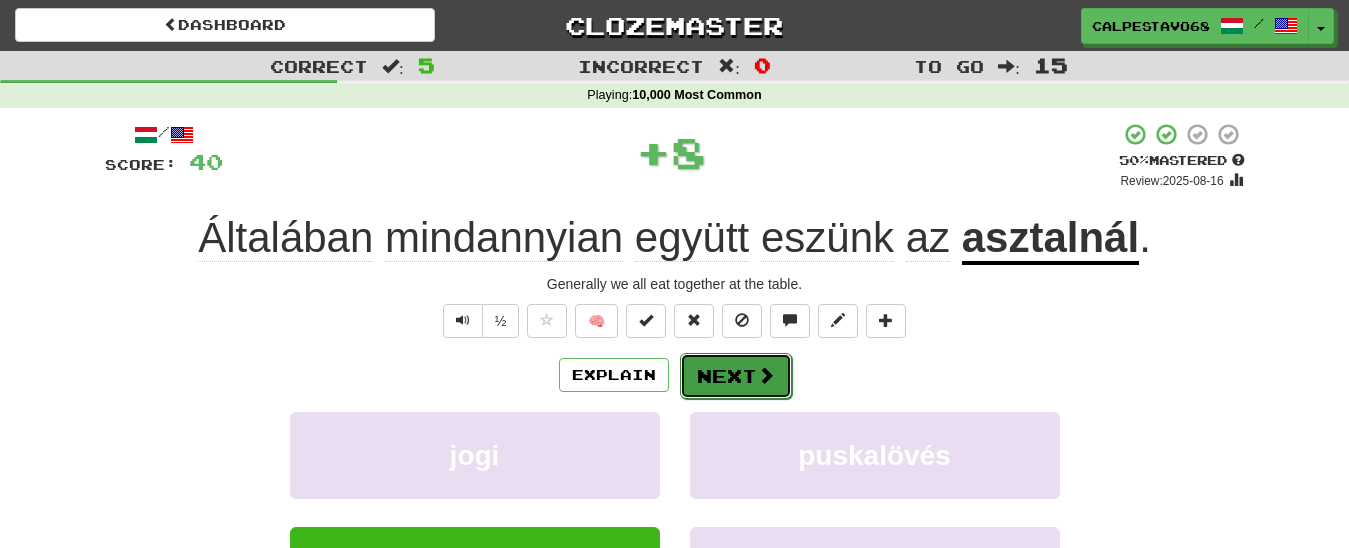 click on "Next" at bounding box center (736, 376) 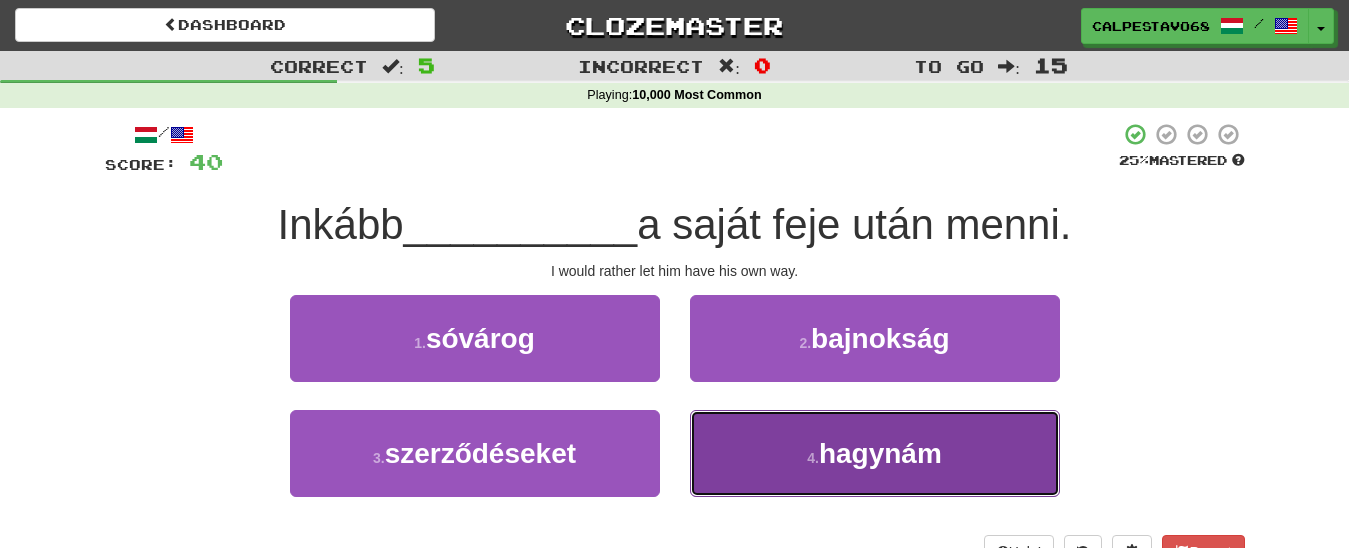 click on "4 .  hagynám" at bounding box center [875, 453] 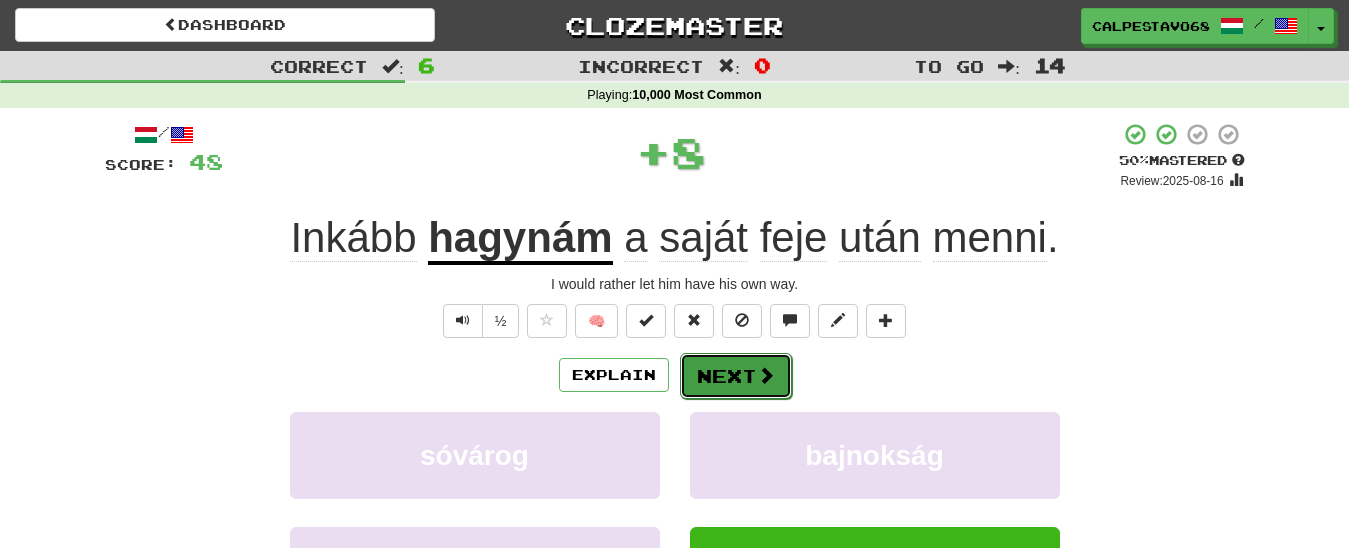click on "Next" at bounding box center (736, 376) 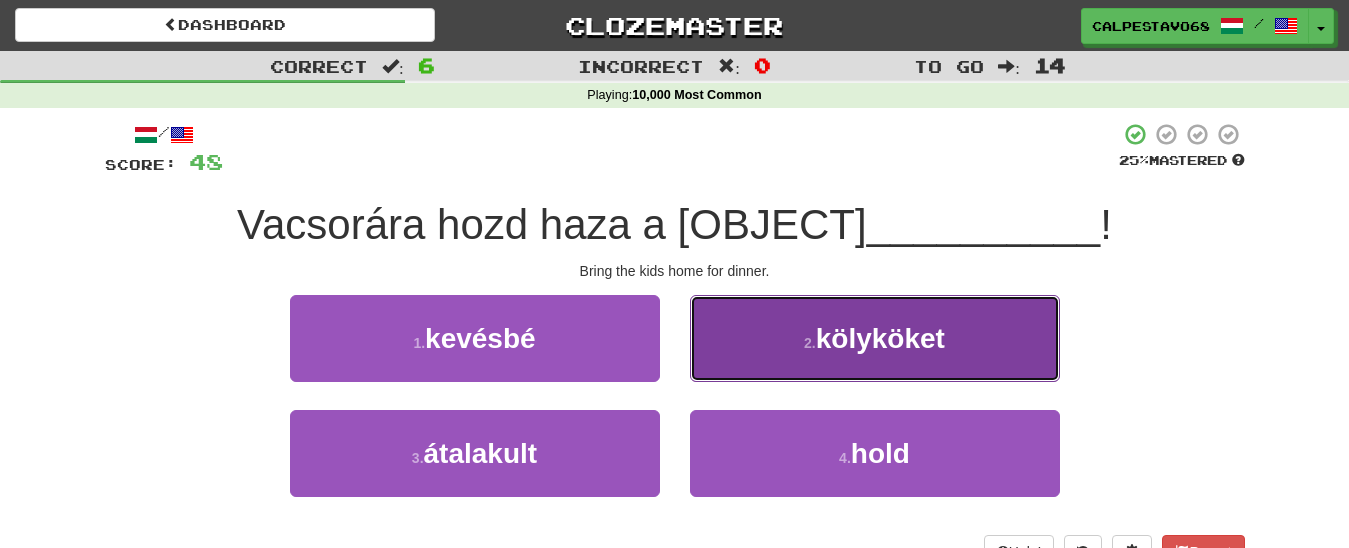click on "2 .  kölyköket" at bounding box center [875, 338] 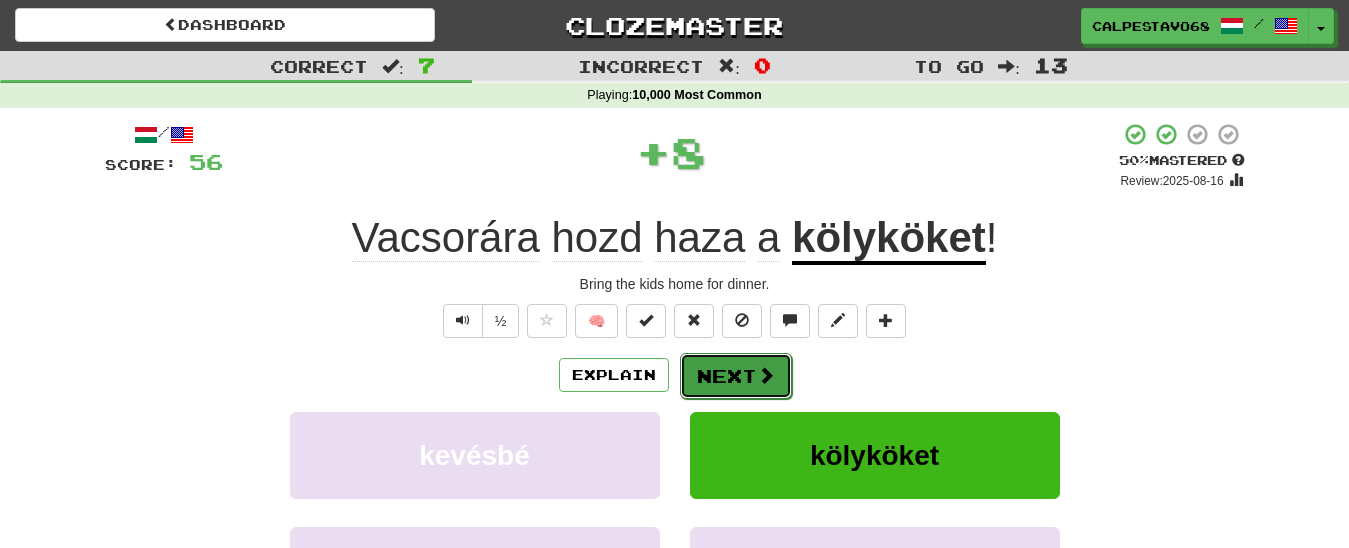 click on "Next" at bounding box center (736, 376) 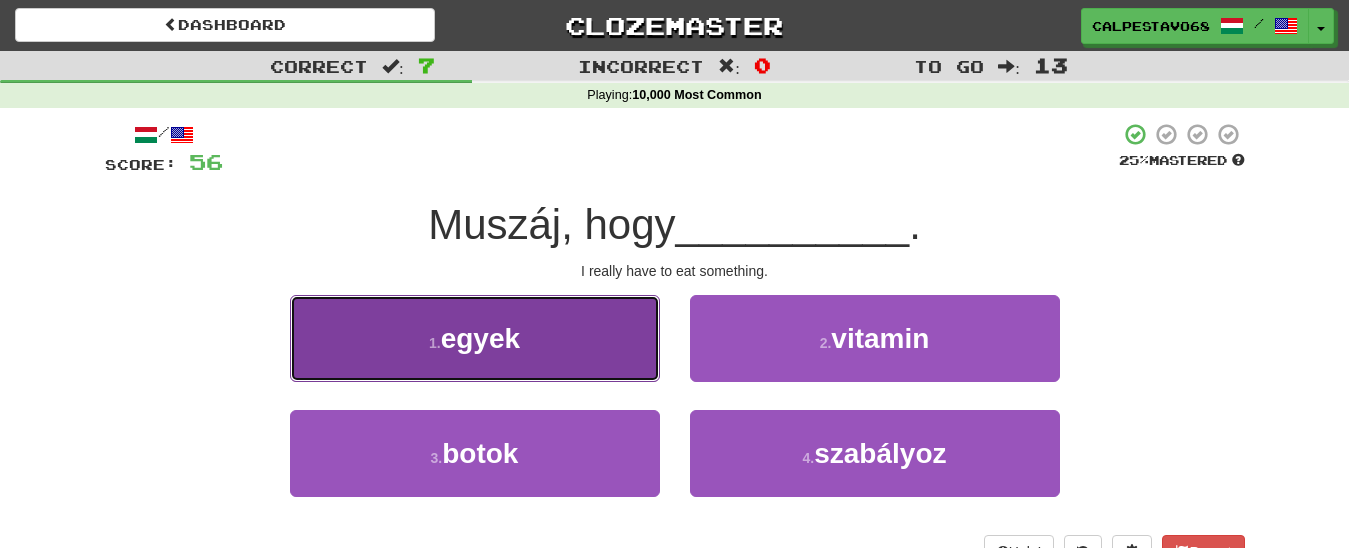 click on "1 .  egyek" at bounding box center (475, 338) 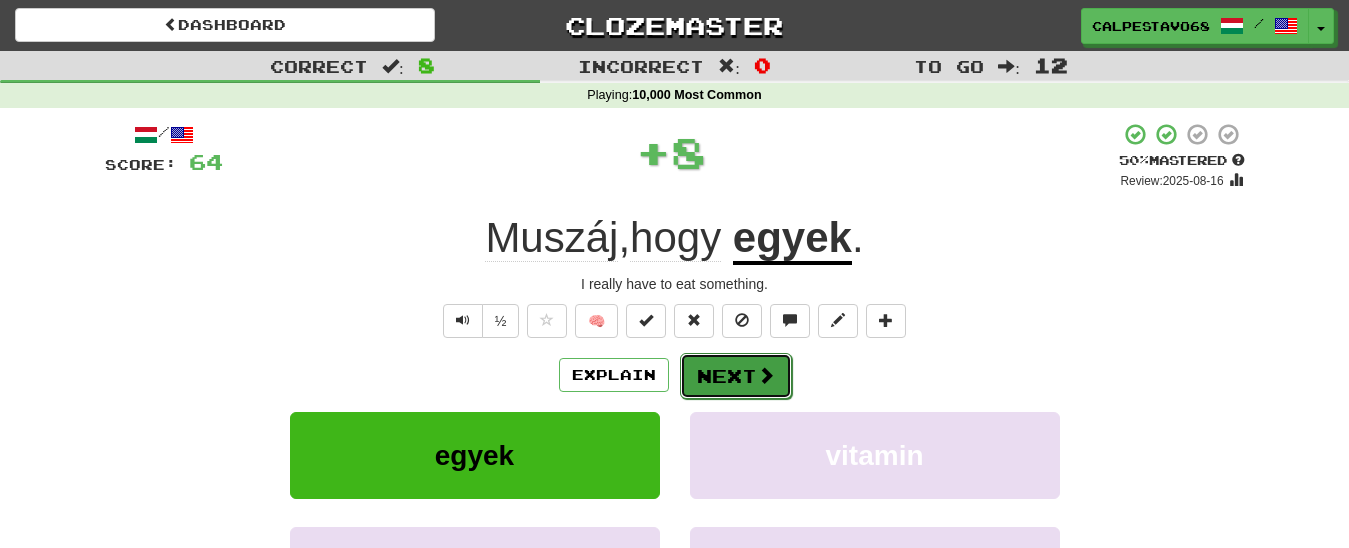 click on "Next" at bounding box center (736, 376) 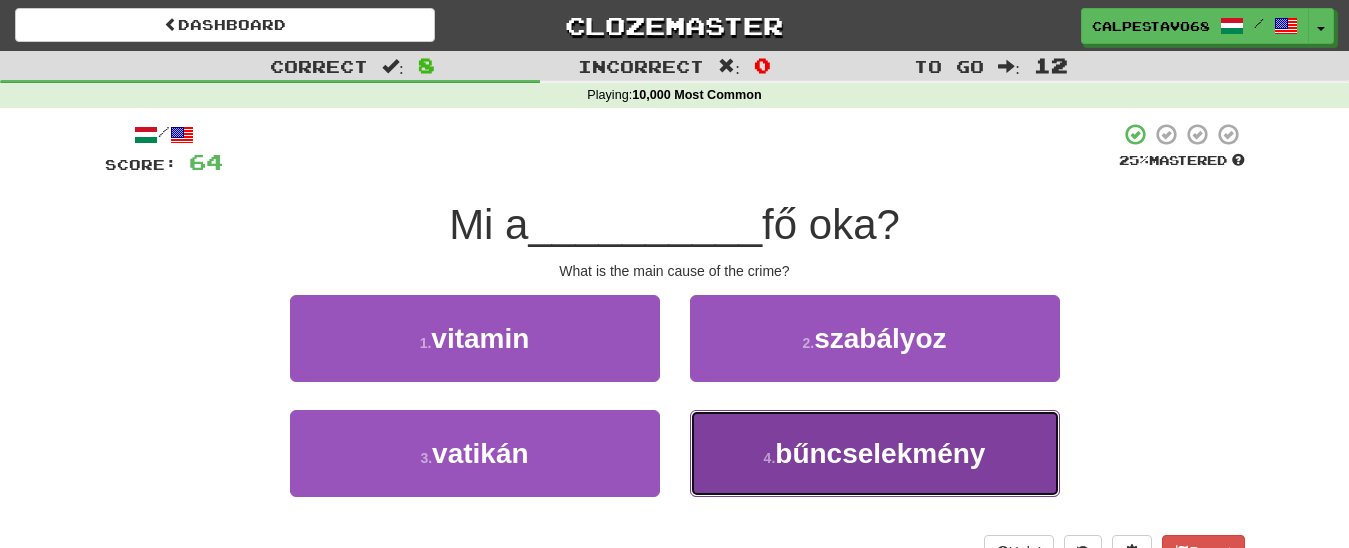 click on "bűncselekmény" at bounding box center (880, 453) 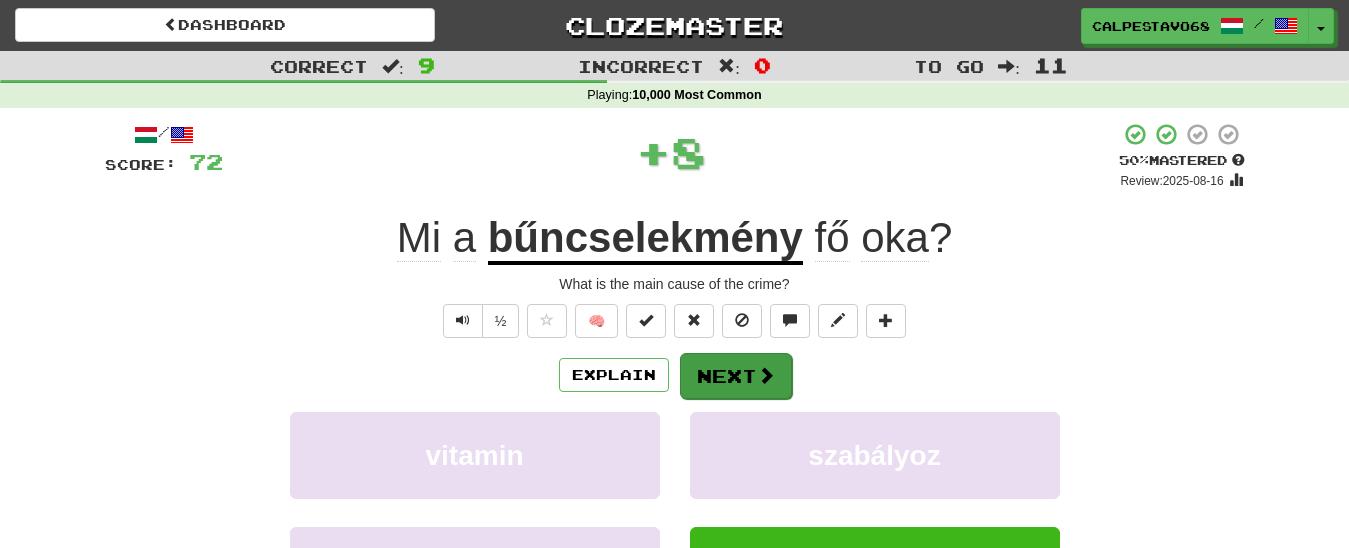 click on "Explain Next vitamin szabályoz vatikán bűncselekmény Learn more: vitamin szabályoz vatikán bűncselekmény" at bounding box center [675, 512] 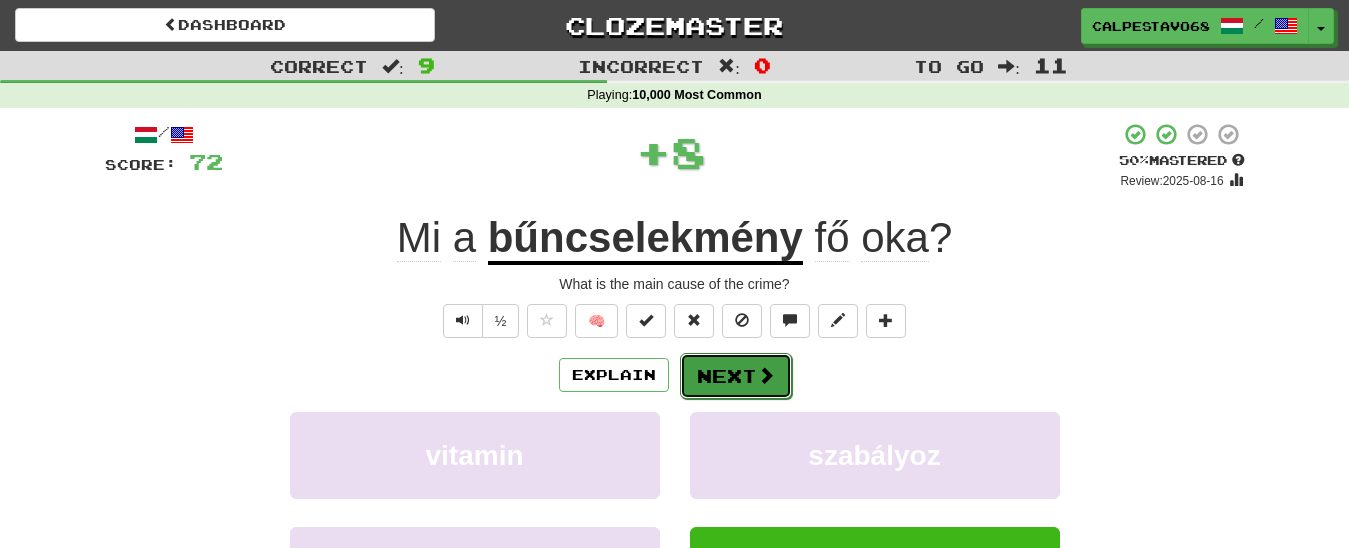 click on "Next" at bounding box center (736, 376) 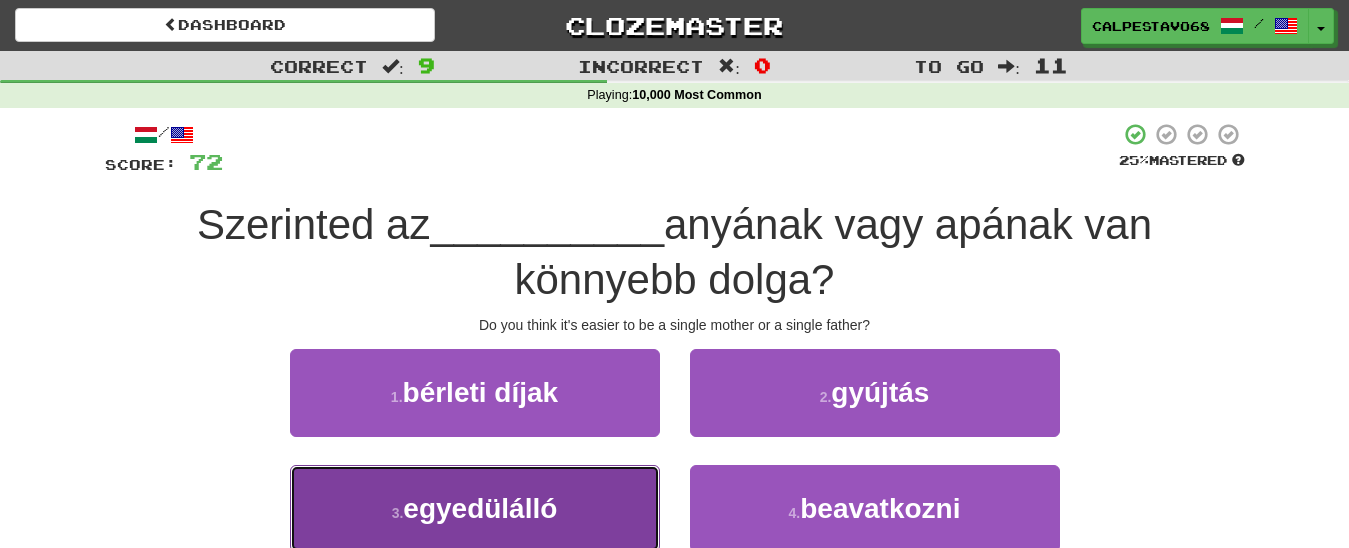 click on "3 .  egyedülálló" at bounding box center [475, 508] 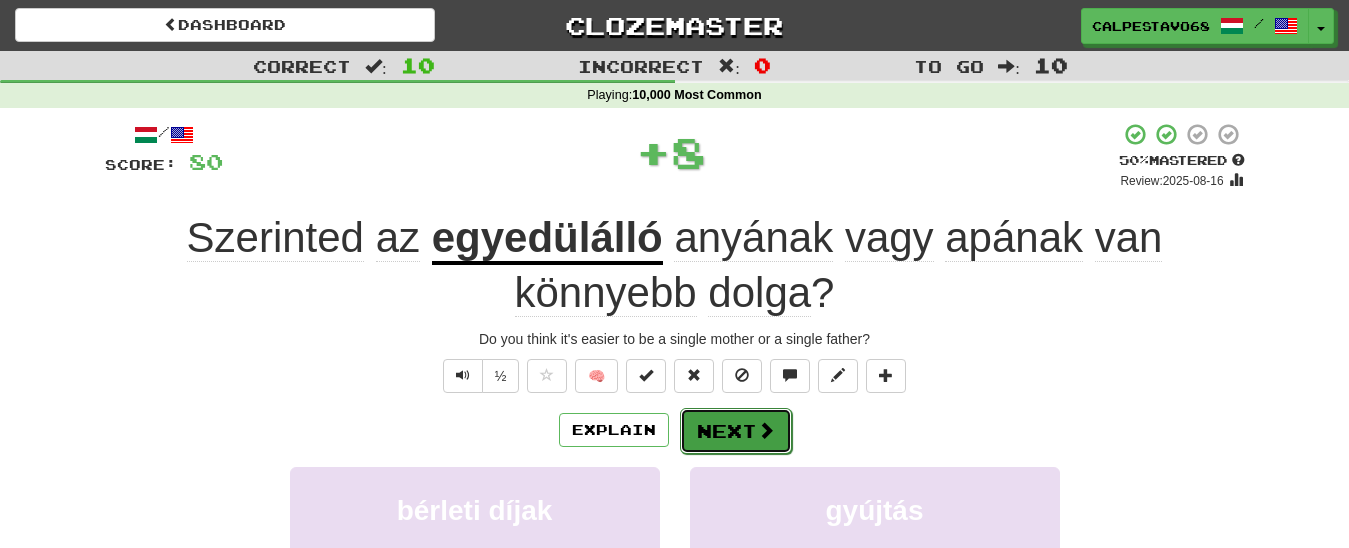 click on "Next" at bounding box center [736, 431] 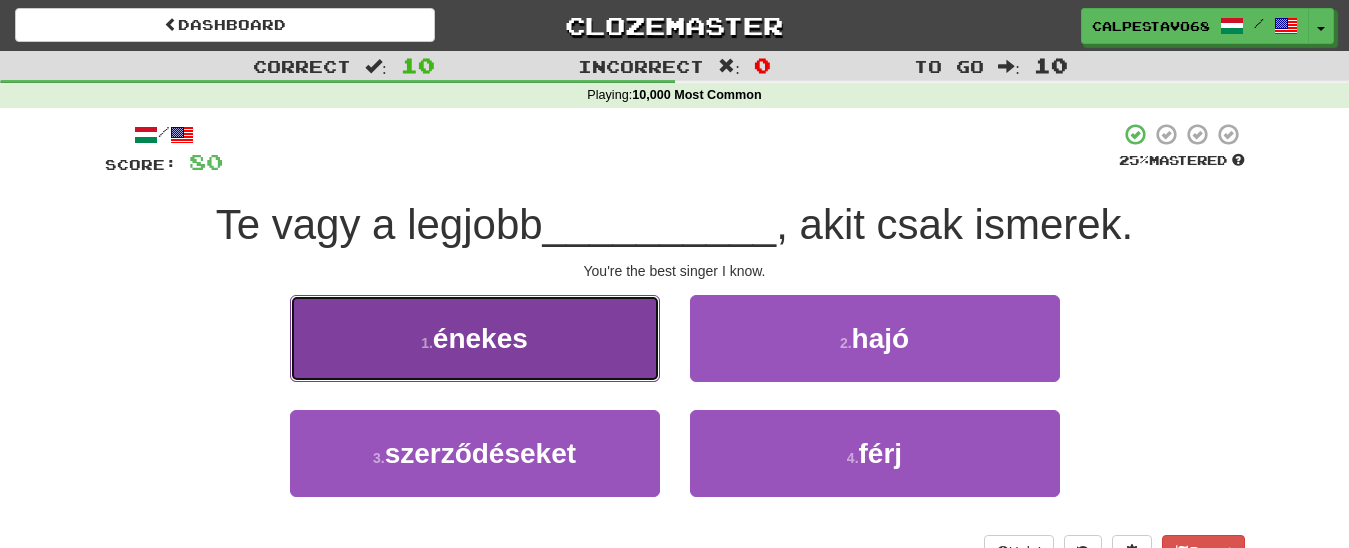 click on "1 .  énekes" at bounding box center (475, 338) 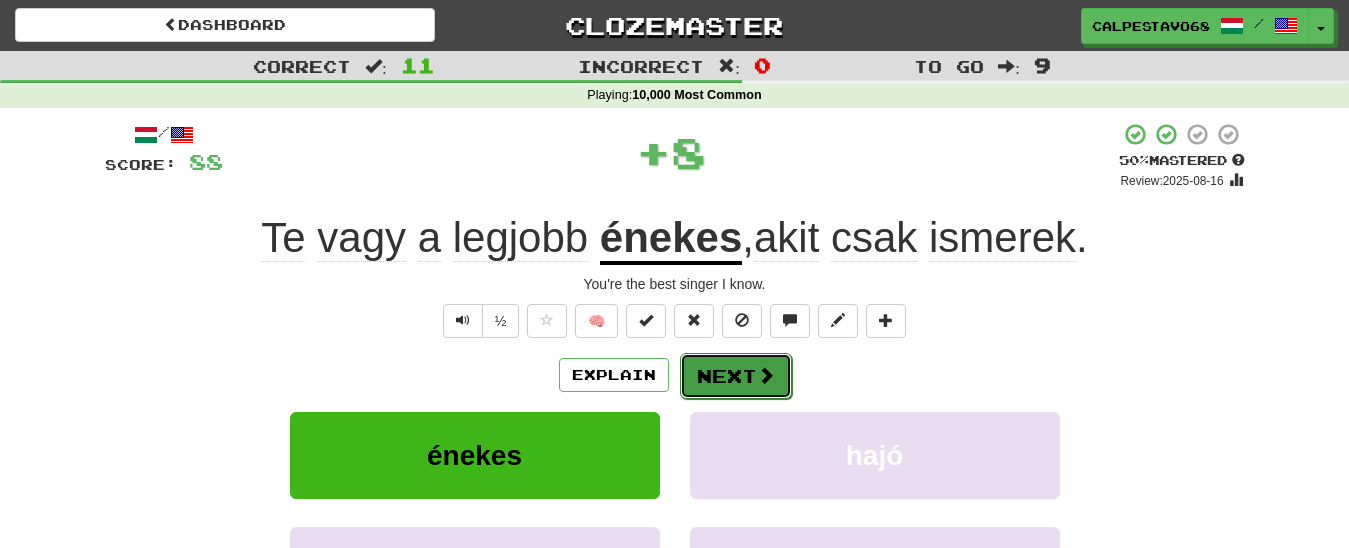 click on "Next" at bounding box center (736, 376) 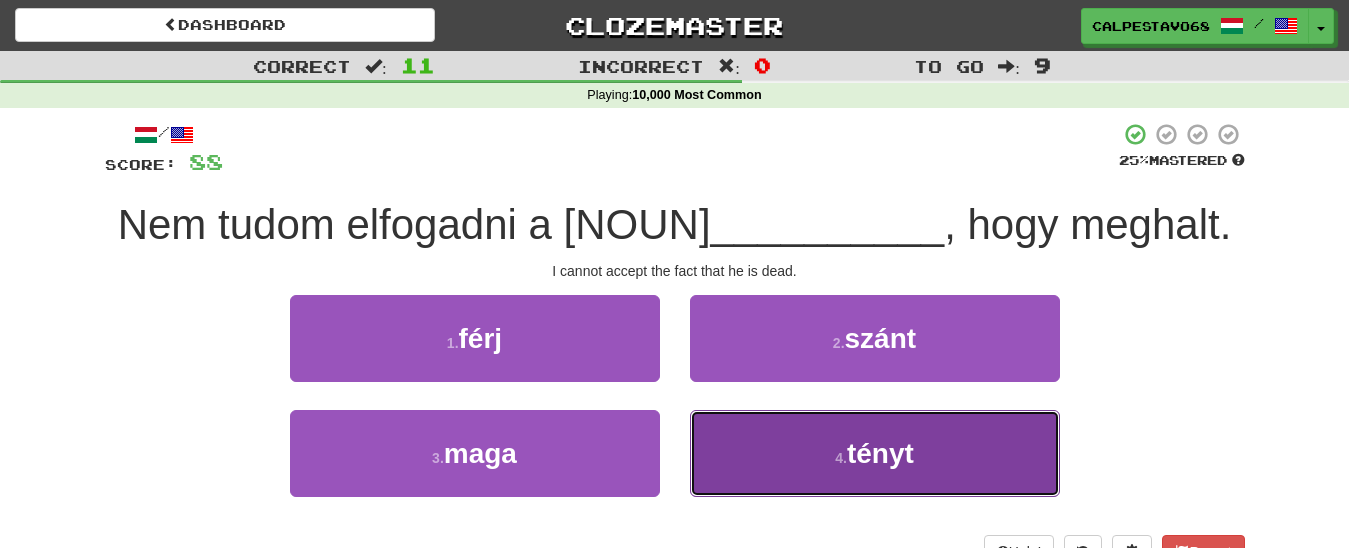 click on "4 .  tényt" at bounding box center (875, 453) 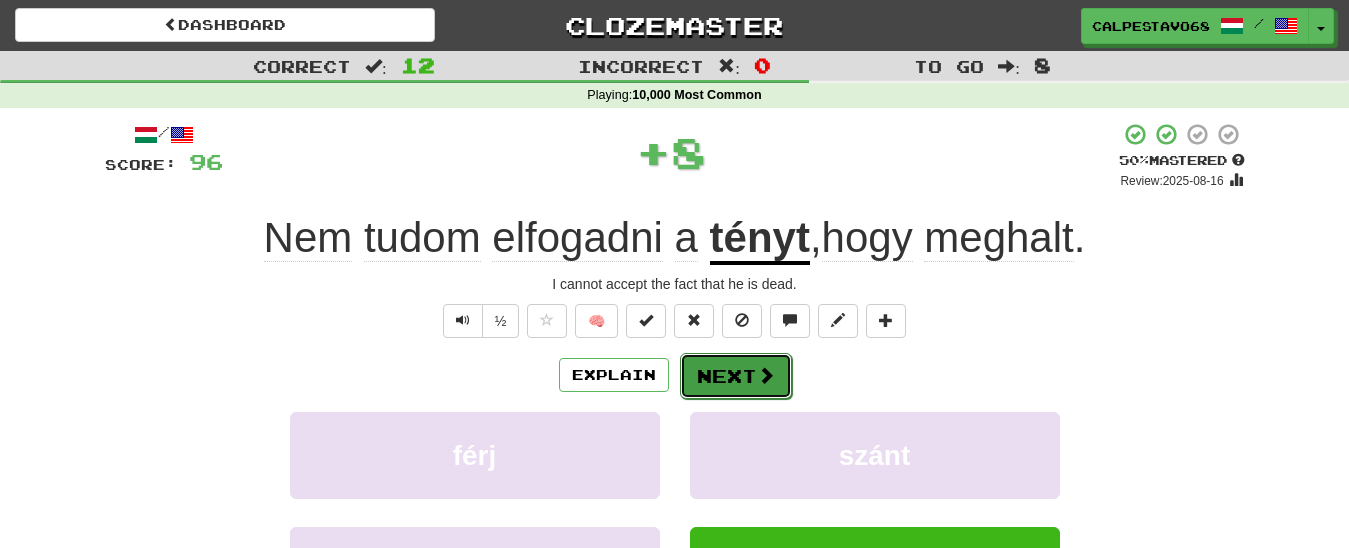 click on "Next" at bounding box center [736, 376] 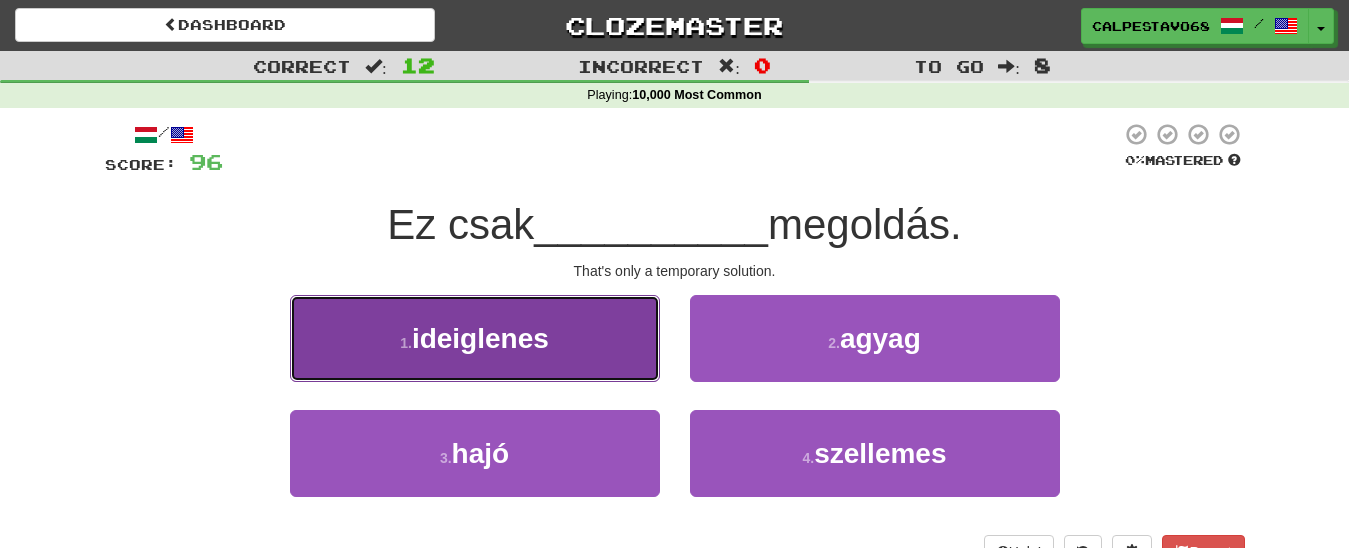click on "1 .  ideiglenes" at bounding box center (475, 338) 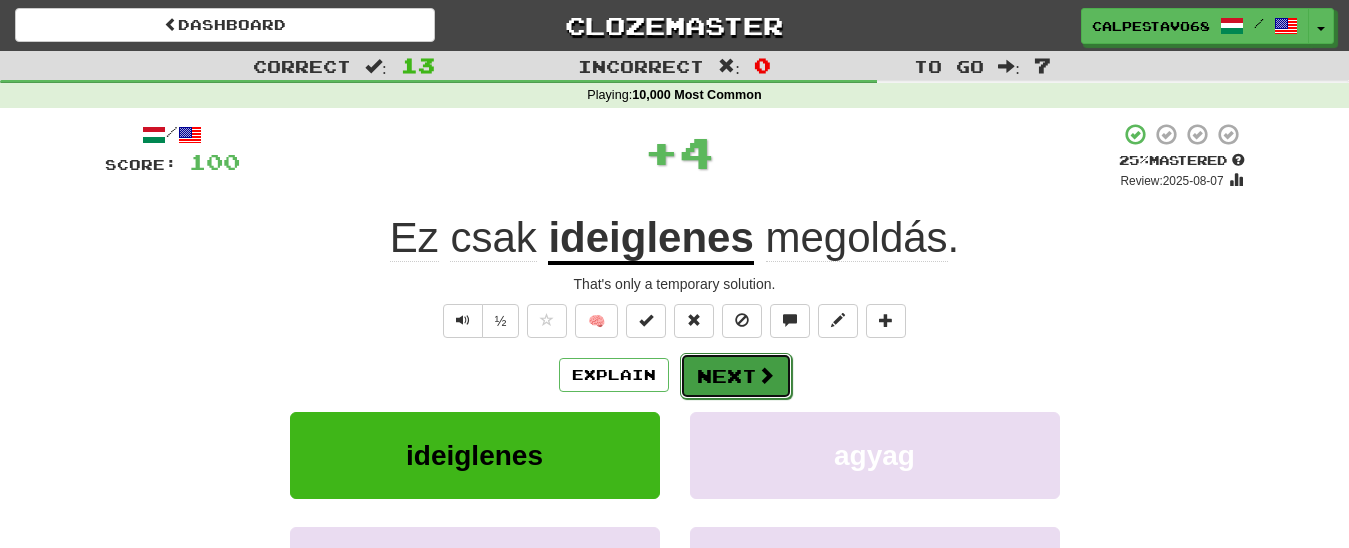 click on "Next" at bounding box center (736, 376) 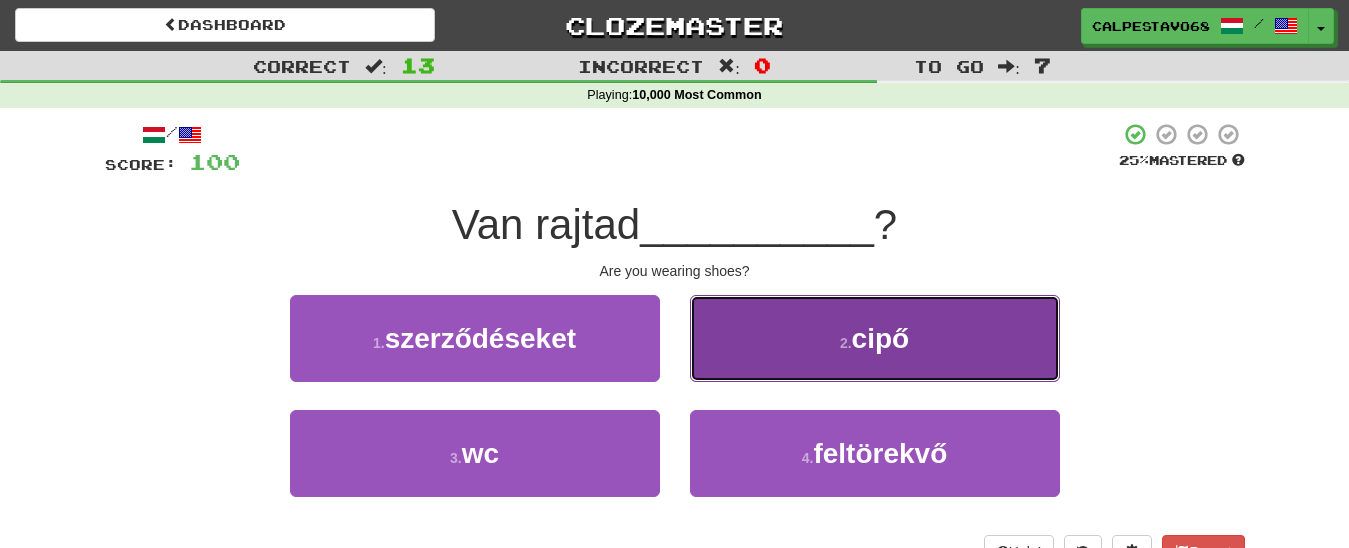 click on "2 .  cipő" at bounding box center [875, 338] 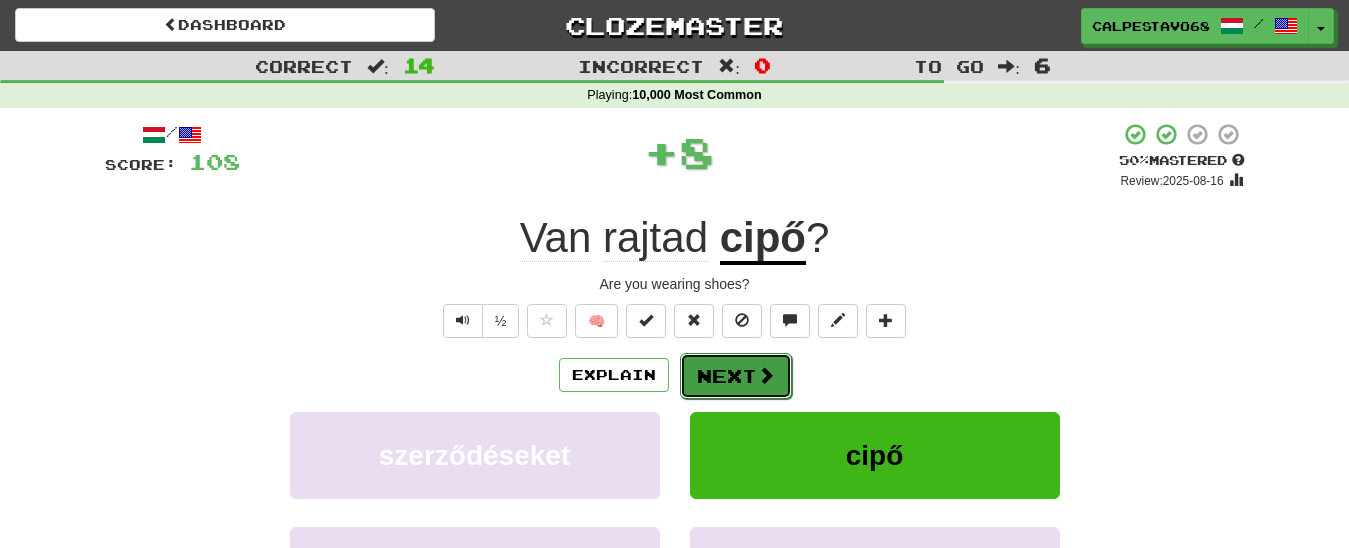 click on "Next" at bounding box center (736, 376) 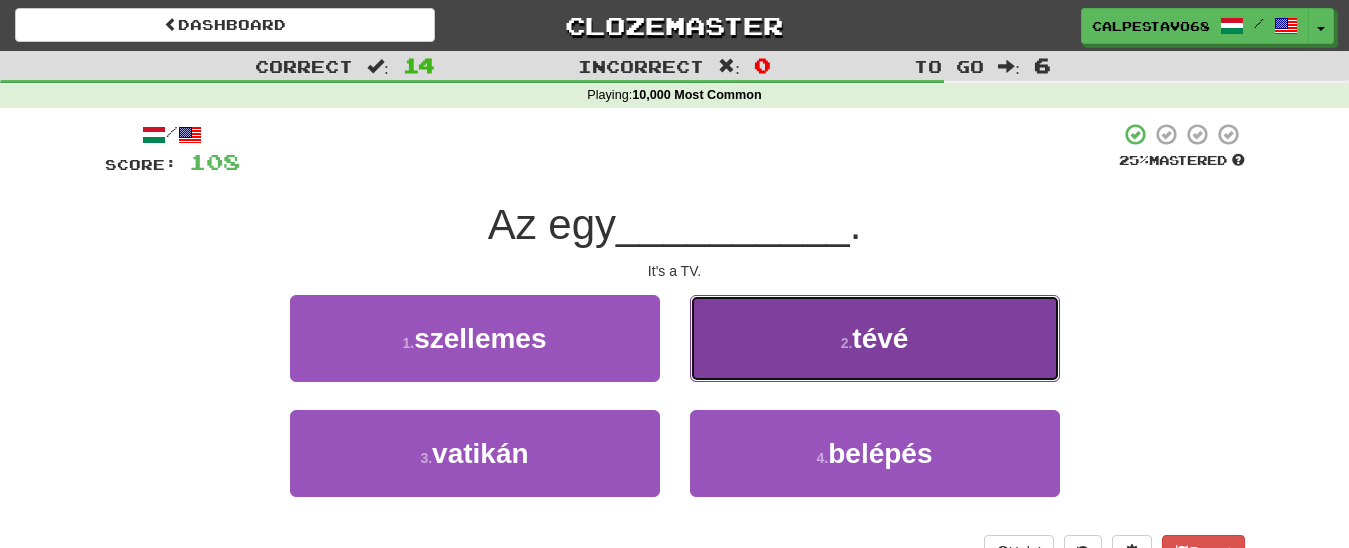 click on "2 .  tévé" at bounding box center [875, 338] 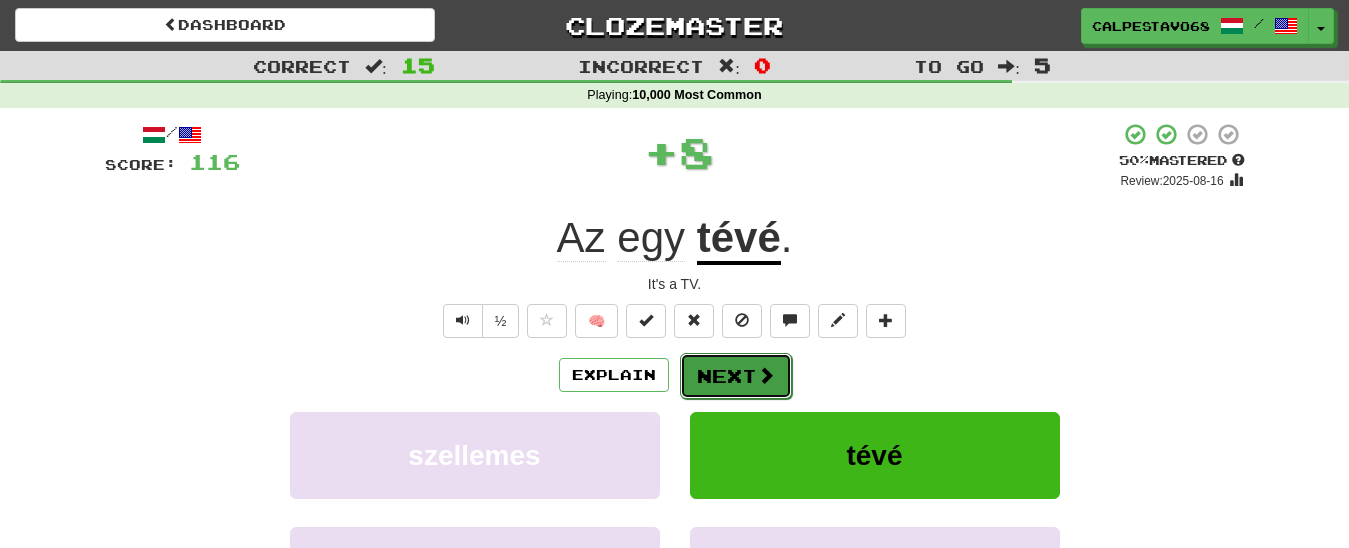 click on "Next" at bounding box center [736, 376] 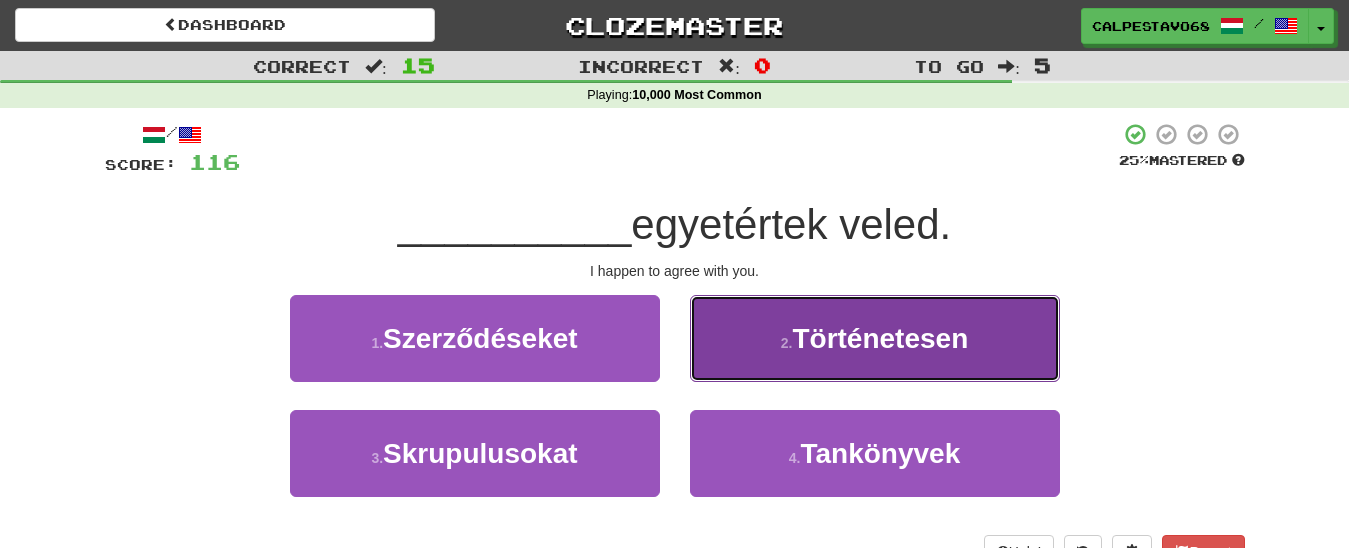 click on "2 .  Történetesen" at bounding box center (875, 338) 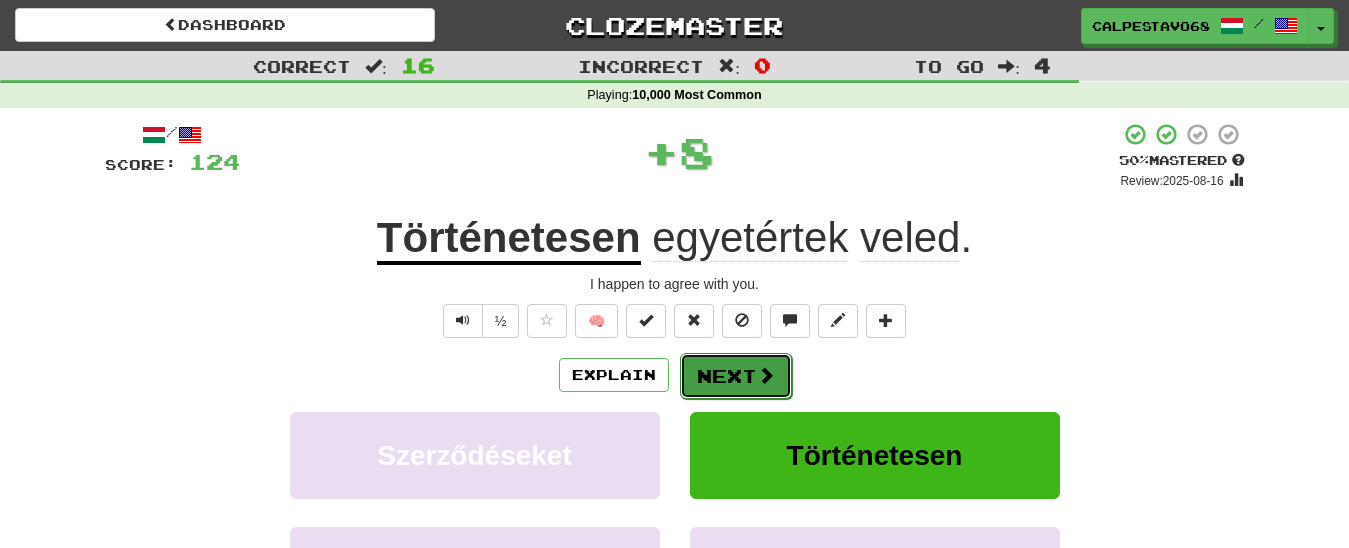 click on "Next" at bounding box center (736, 376) 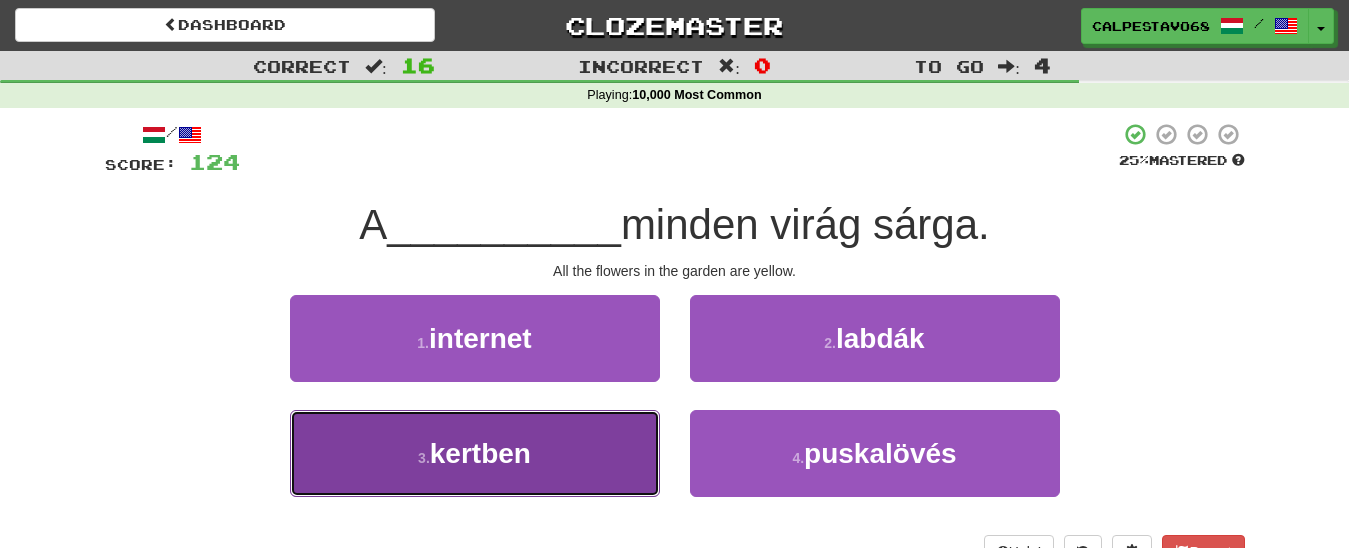 drag, startPoint x: 590, startPoint y: 443, endPoint x: 601, endPoint y: 433, distance: 14.866069 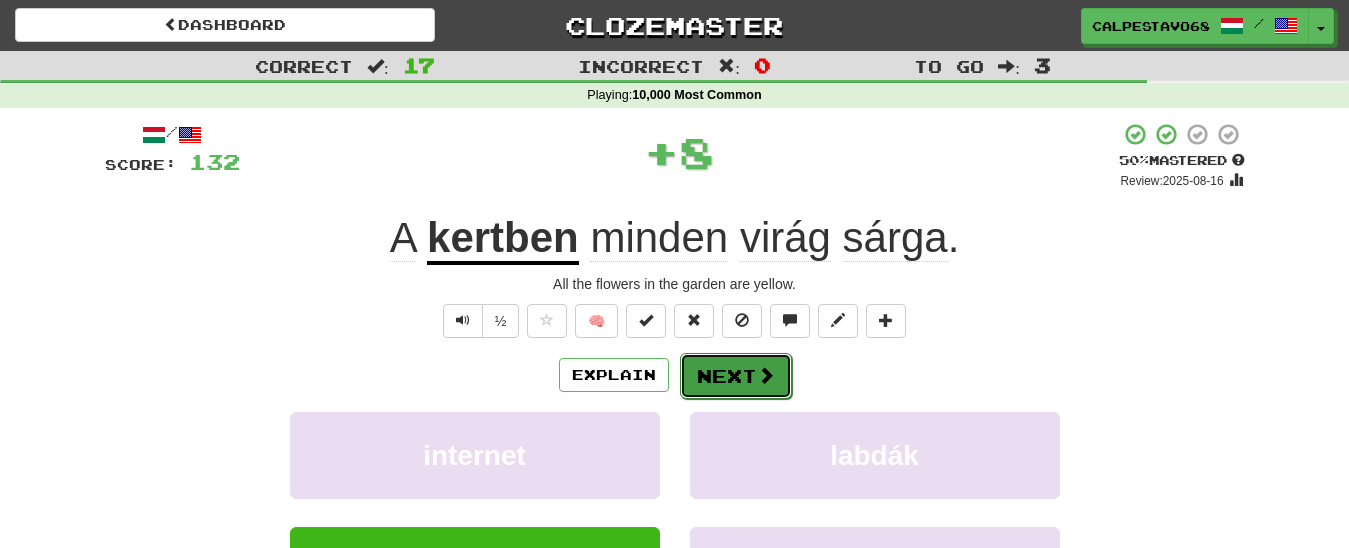 click on "Next" at bounding box center [736, 376] 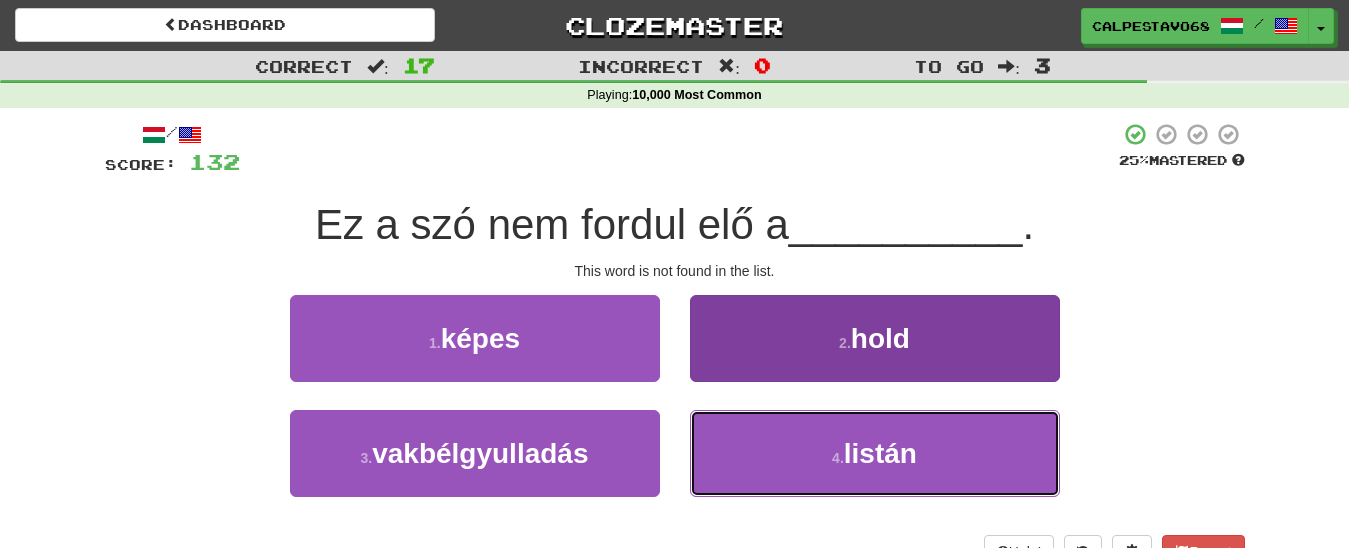 drag, startPoint x: 783, startPoint y: 452, endPoint x: 702, endPoint y: 415, distance: 89.050545 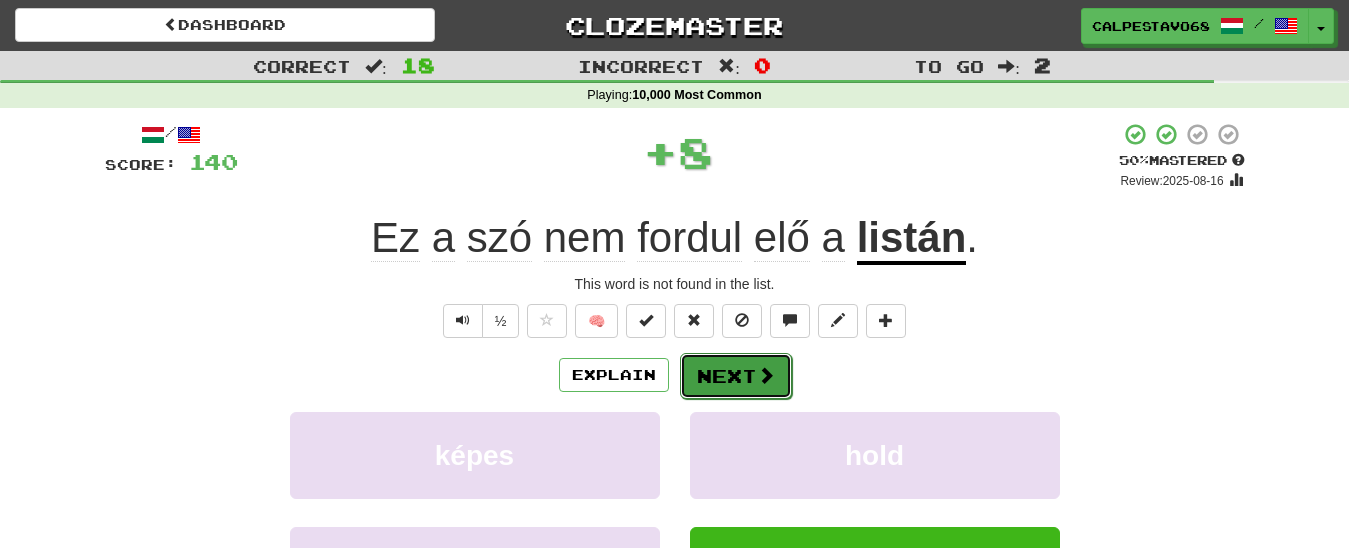 click on "Next" at bounding box center [736, 376] 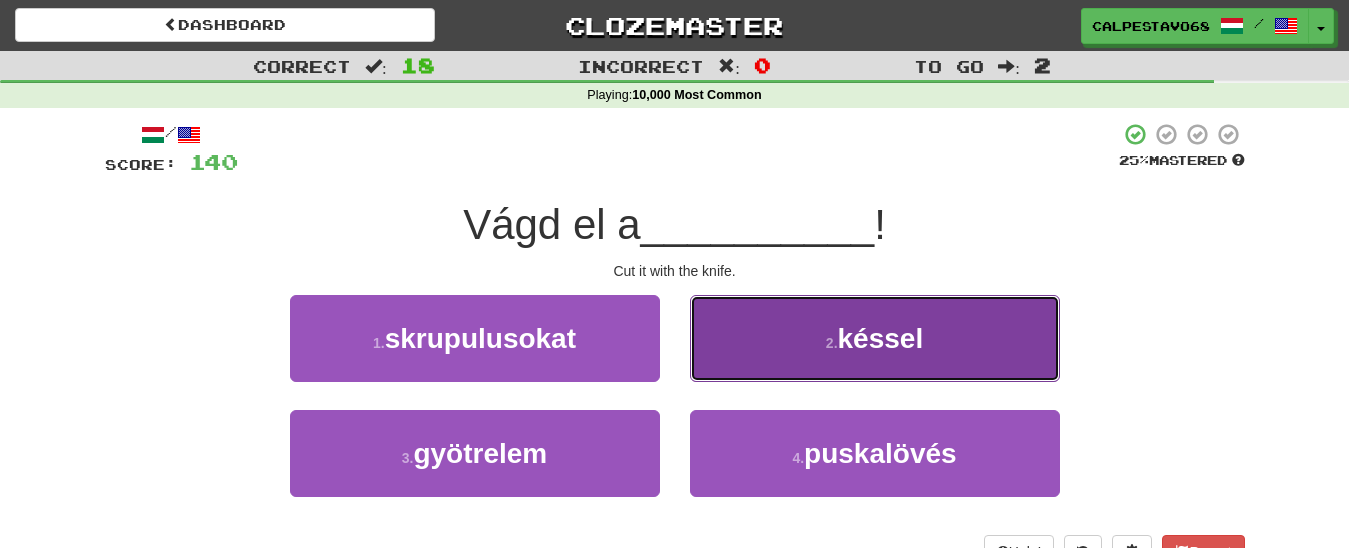 click on "2 .  késsel" at bounding box center (875, 338) 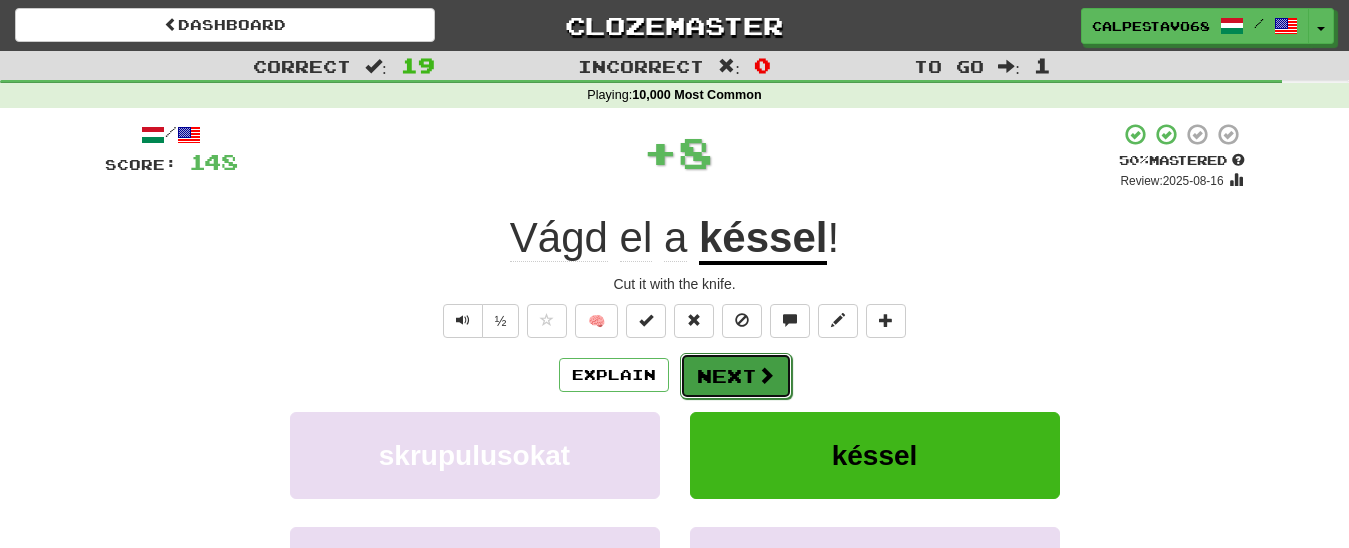 click on "Next" at bounding box center (736, 376) 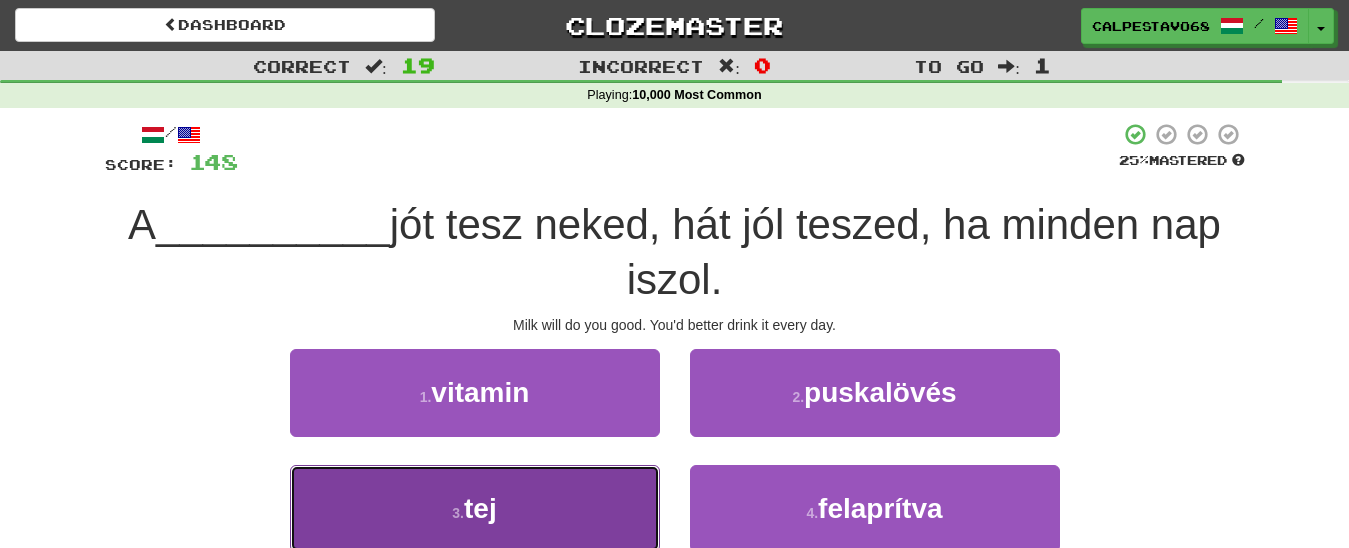 drag, startPoint x: 576, startPoint y: 489, endPoint x: 603, endPoint y: 484, distance: 27.45906 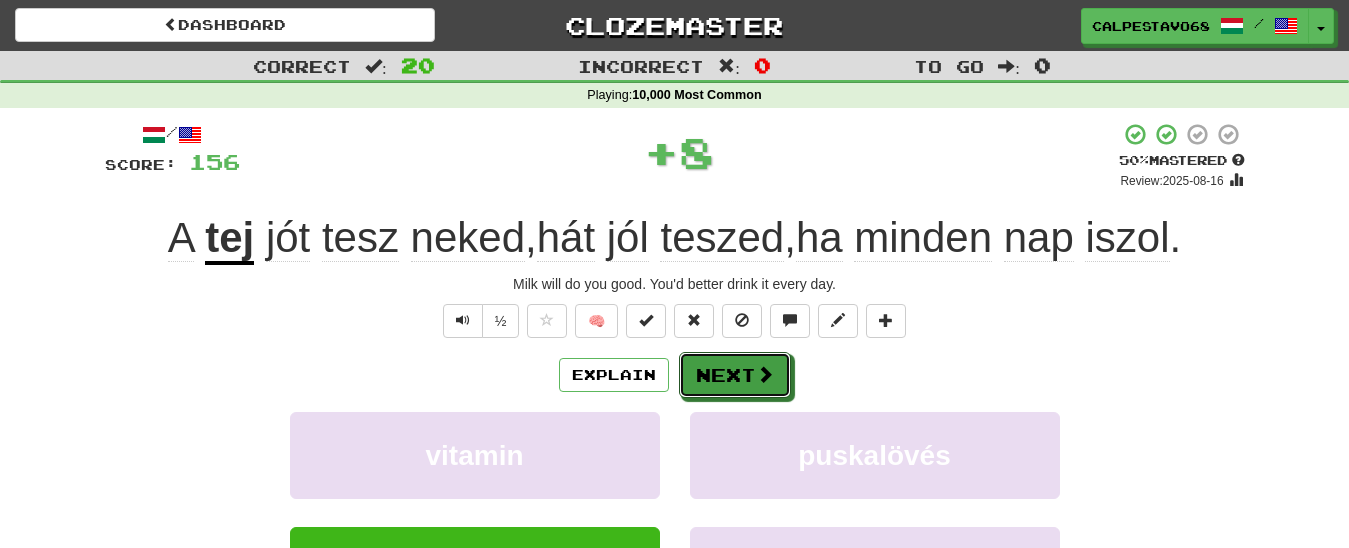 click on "Next" at bounding box center (735, 375) 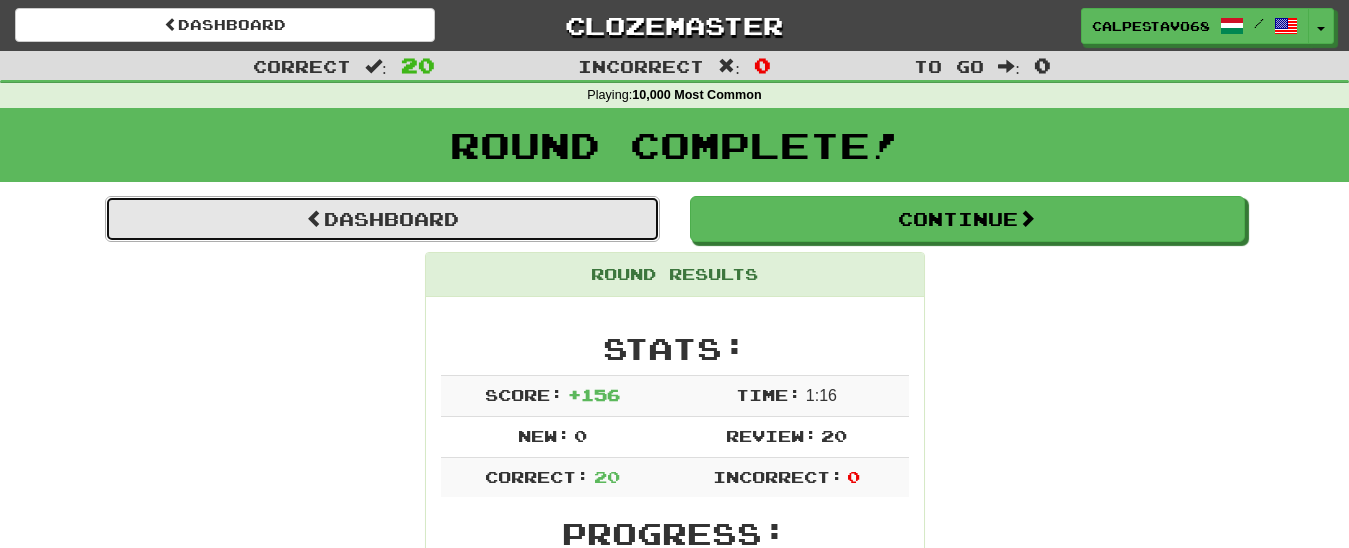 click on "Dashboard" at bounding box center [382, 219] 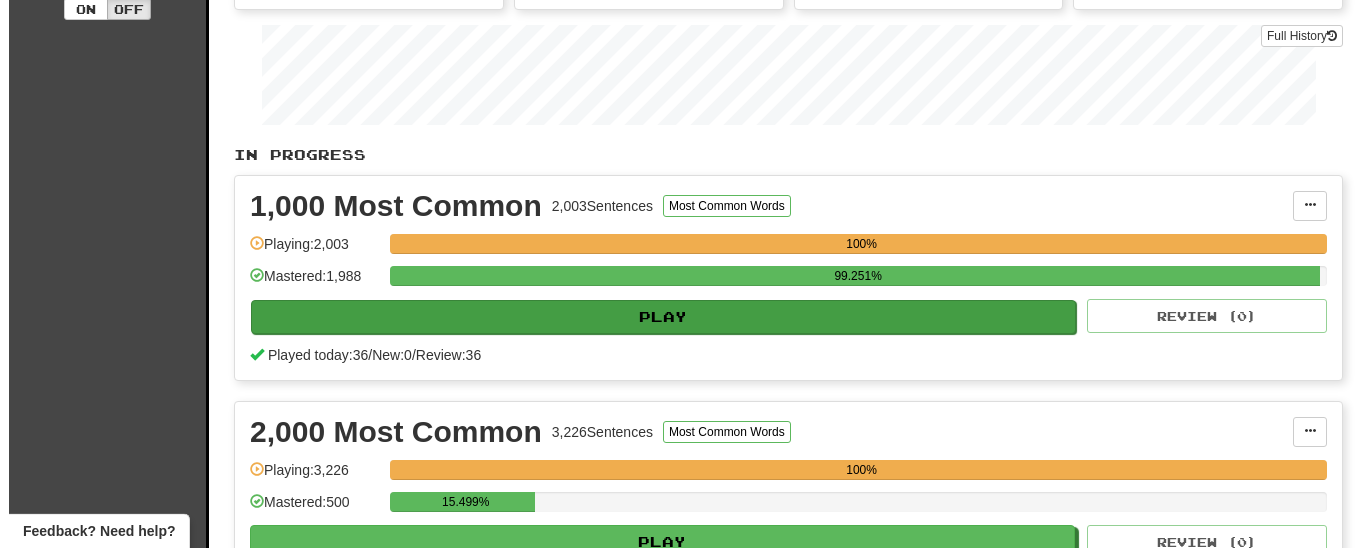 scroll, scrollTop: 0, scrollLeft: 0, axis: both 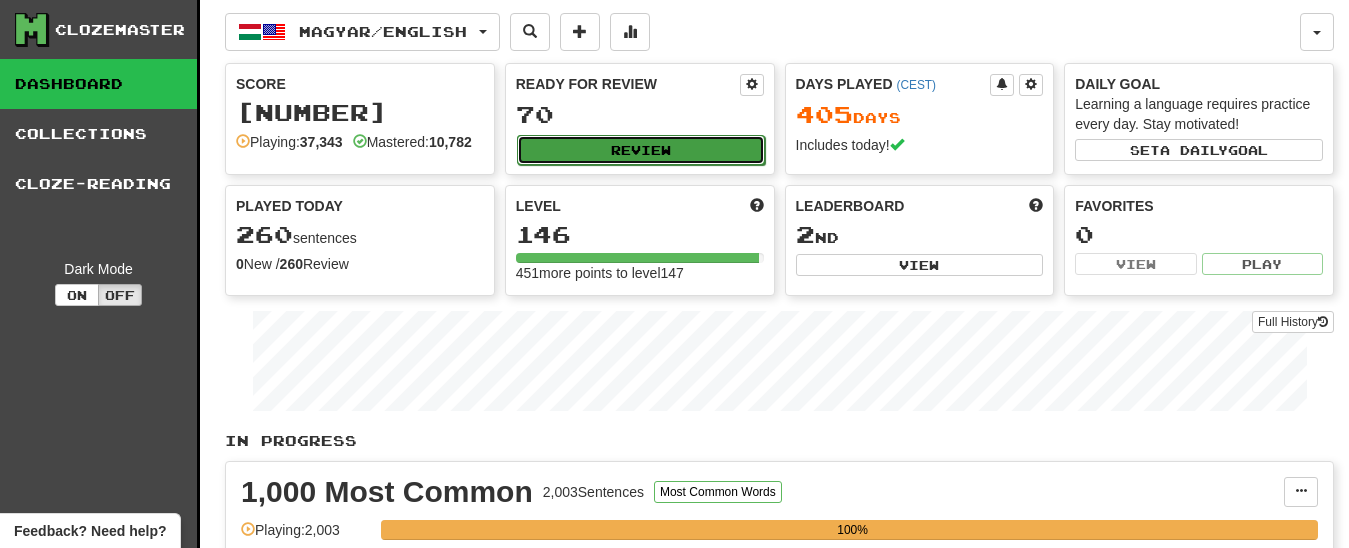 click on "Review" at bounding box center (641, 150) 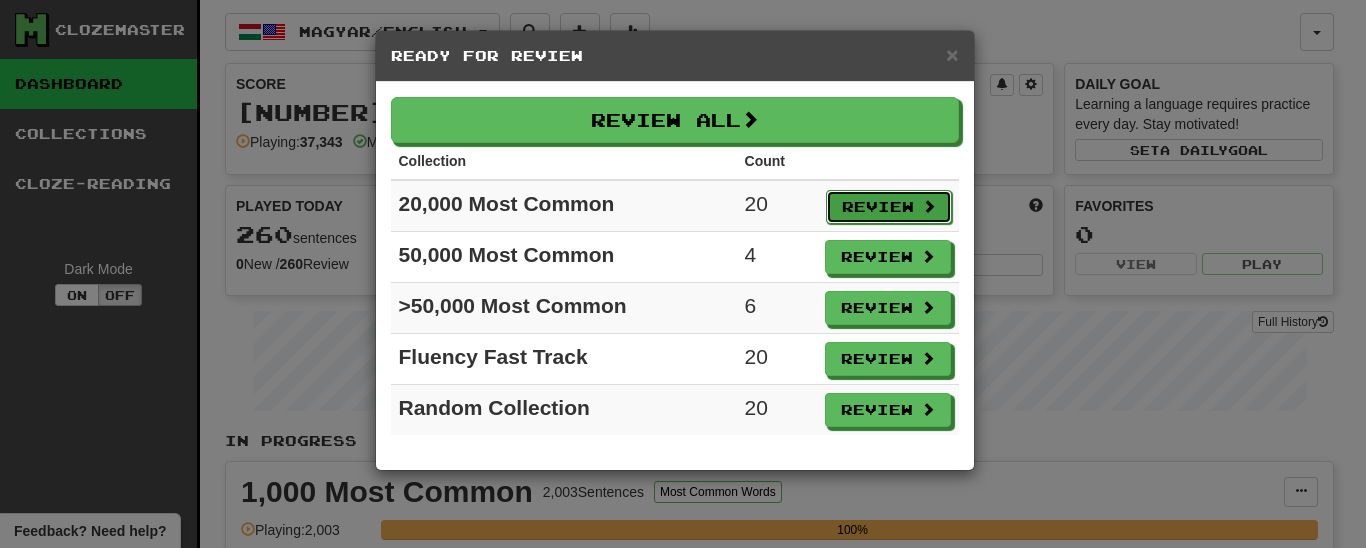 click on "Review" at bounding box center (889, 207) 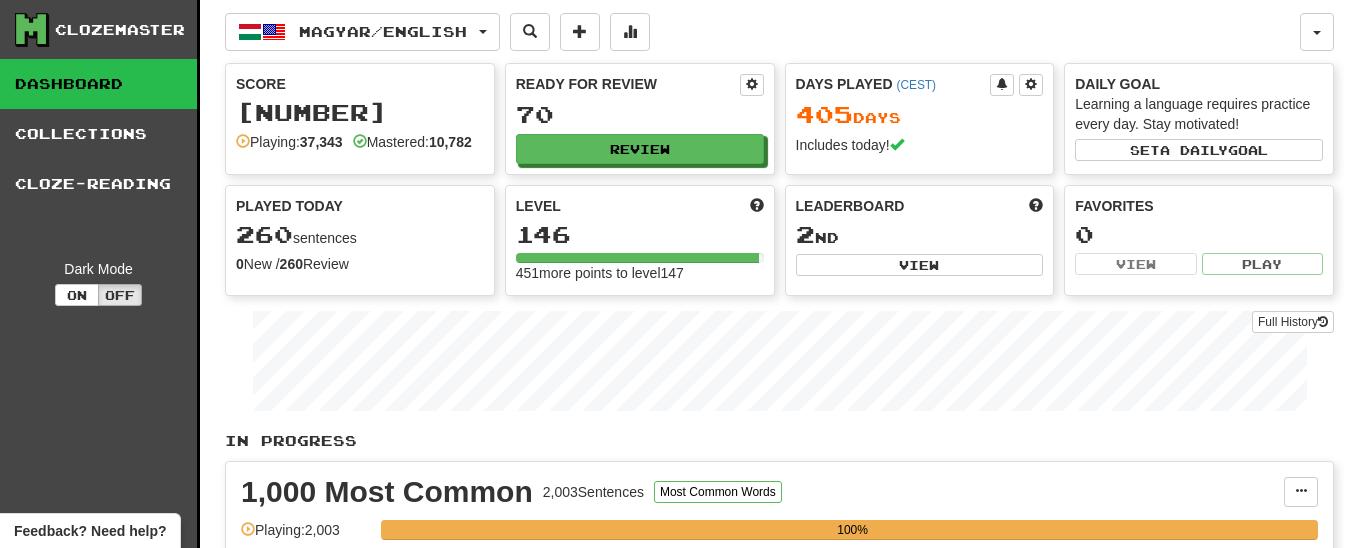 select on "**" 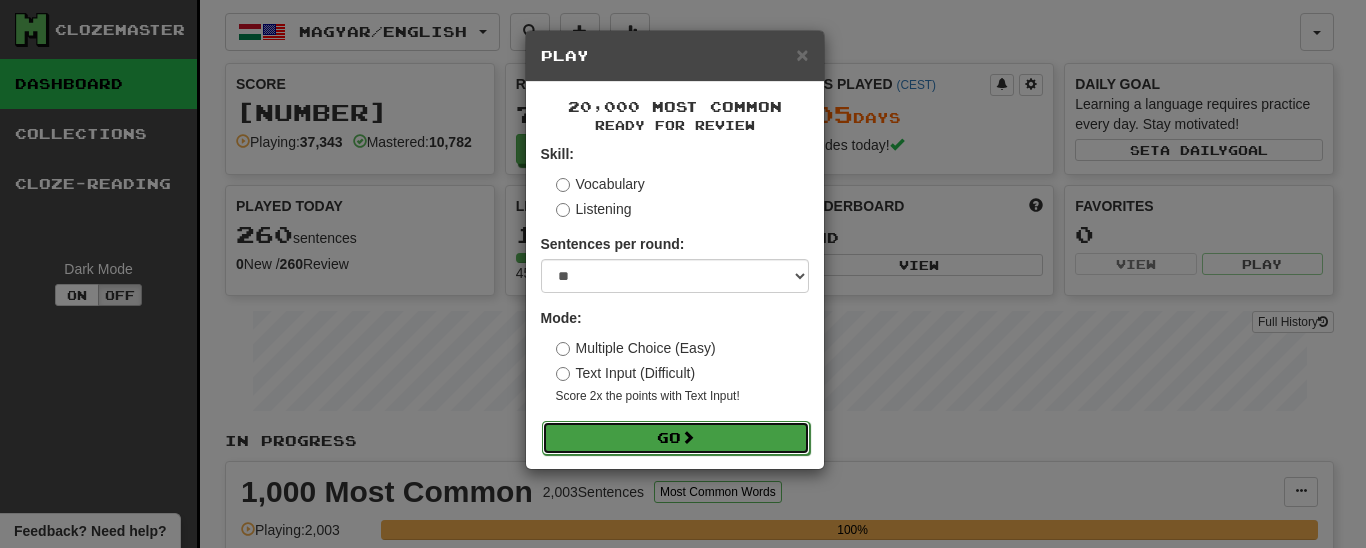 click at bounding box center (688, 437) 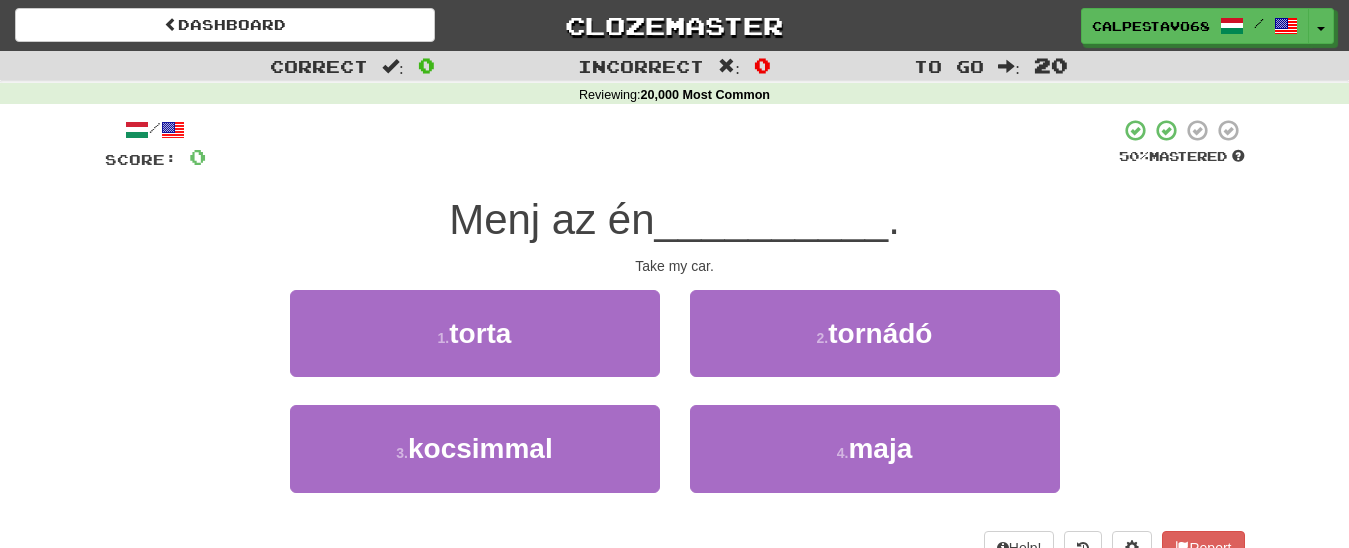scroll, scrollTop: 0, scrollLeft: 0, axis: both 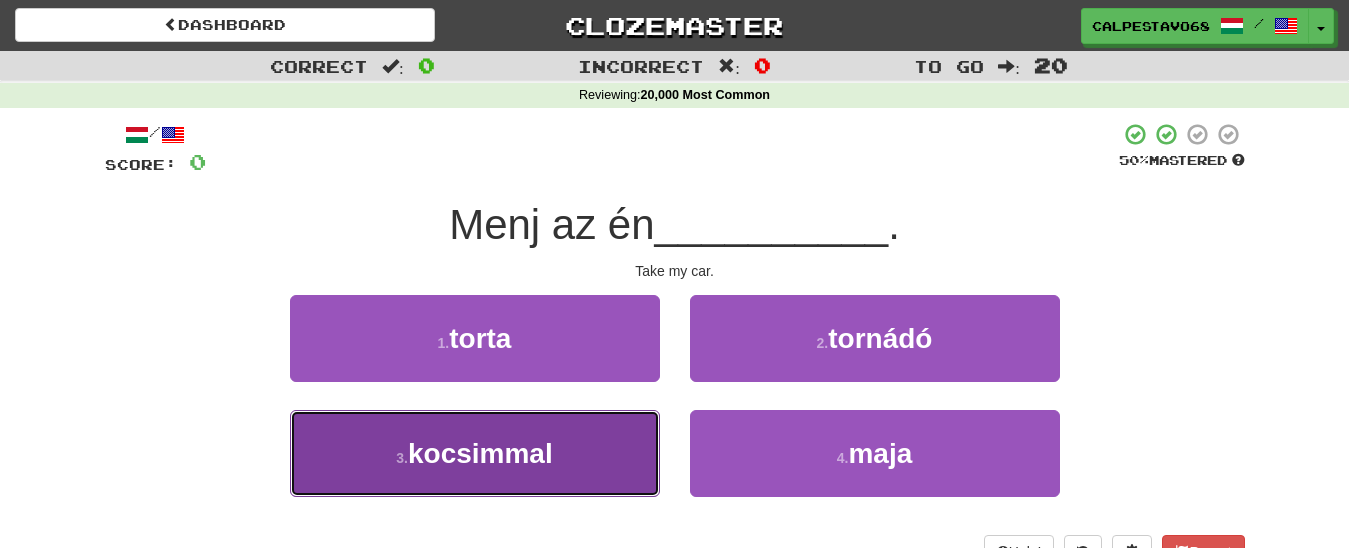 click on "[NUMBER] . [VEHICLE]" at bounding box center (475, 453) 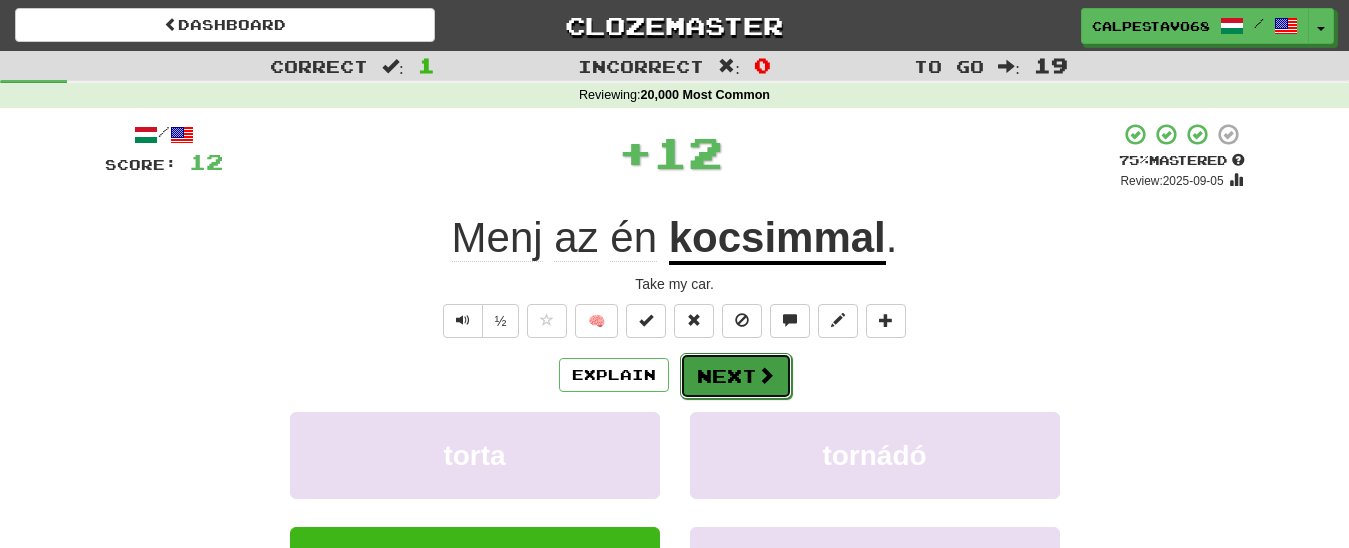 click on "Next" at bounding box center [736, 376] 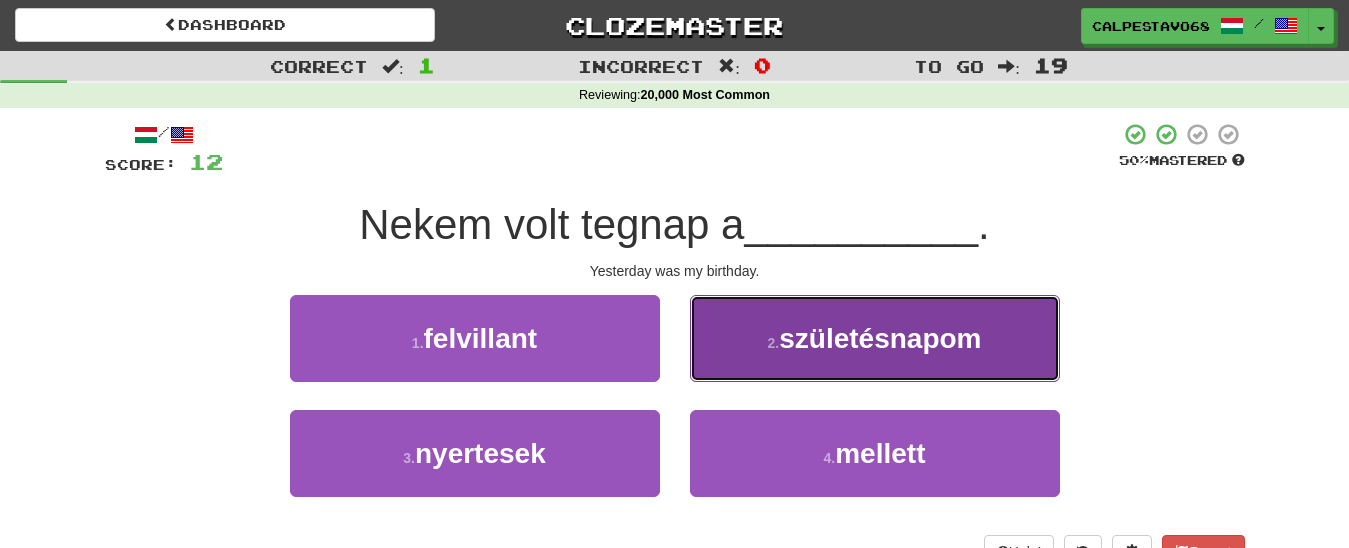 click on "2 .  születésnapom" at bounding box center (875, 338) 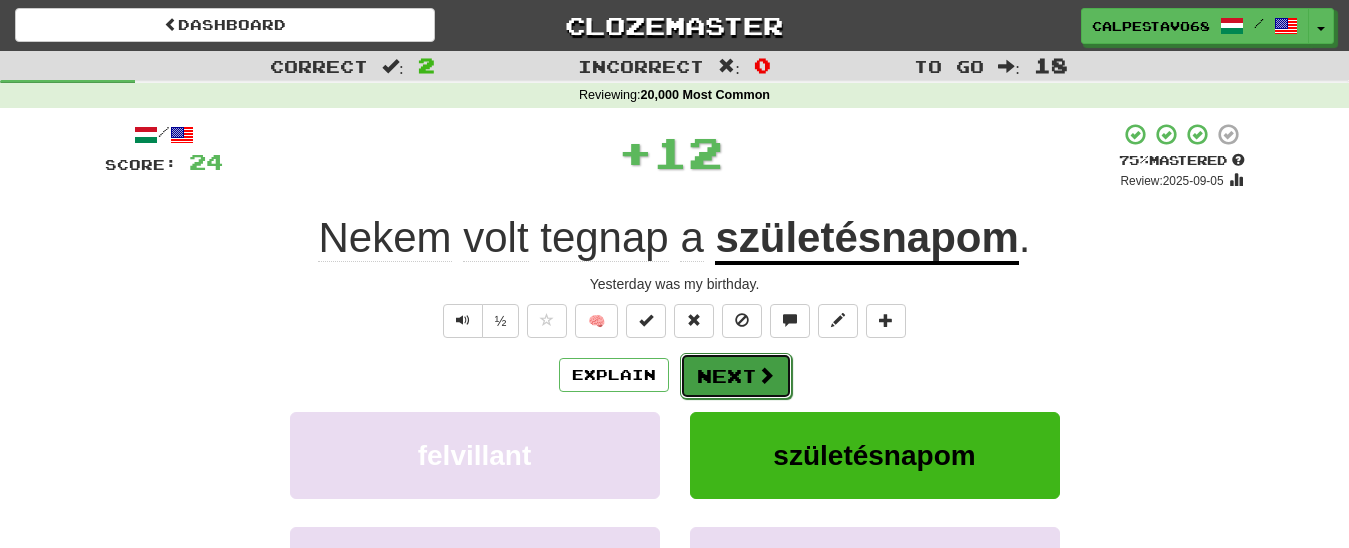 click on "Next" at bounding box center [736, 376] 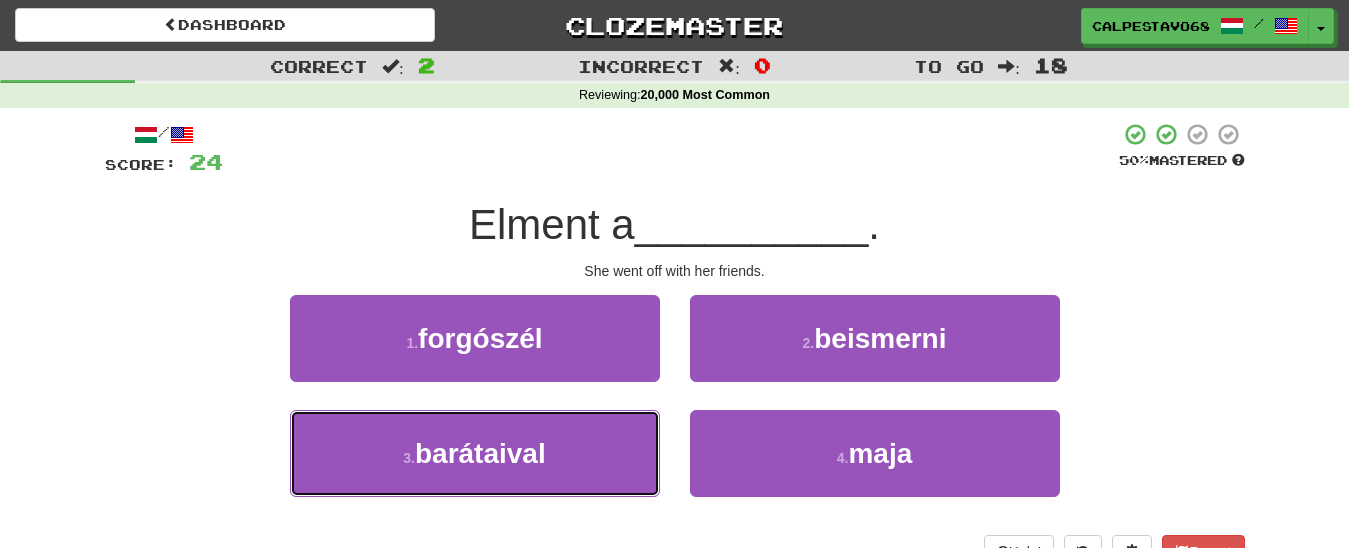 drag, startPoint x: 587, startPoint y: 443, endPoint x: 675, endPoint y: 404, distance: 96.25487 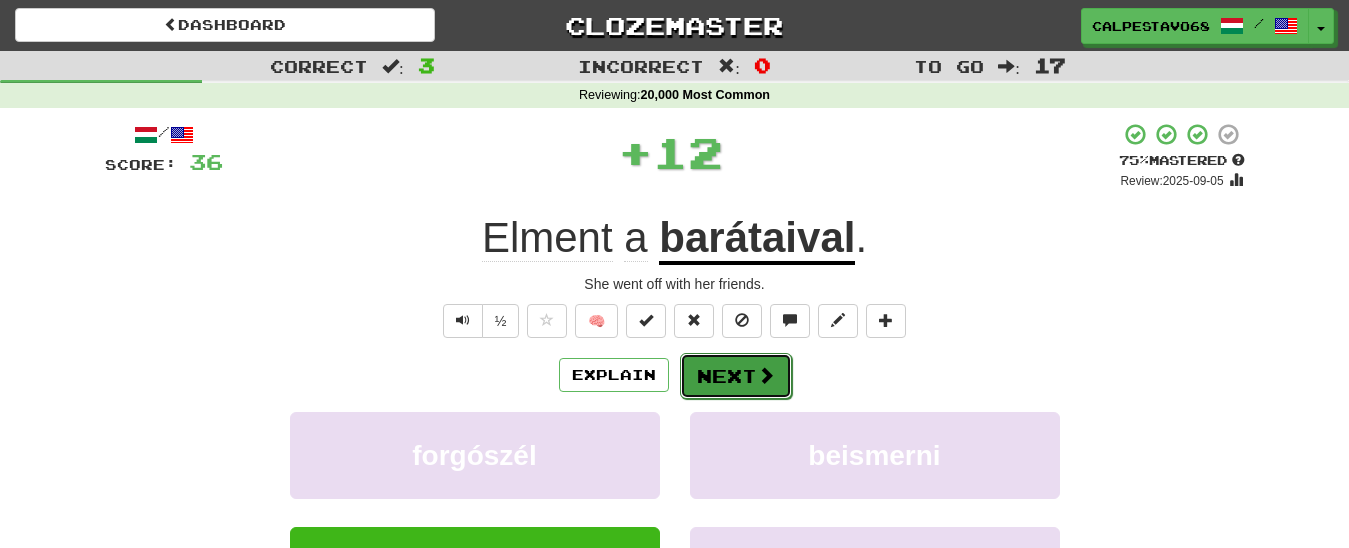 click on "Next" at bounding box center (736, 376) 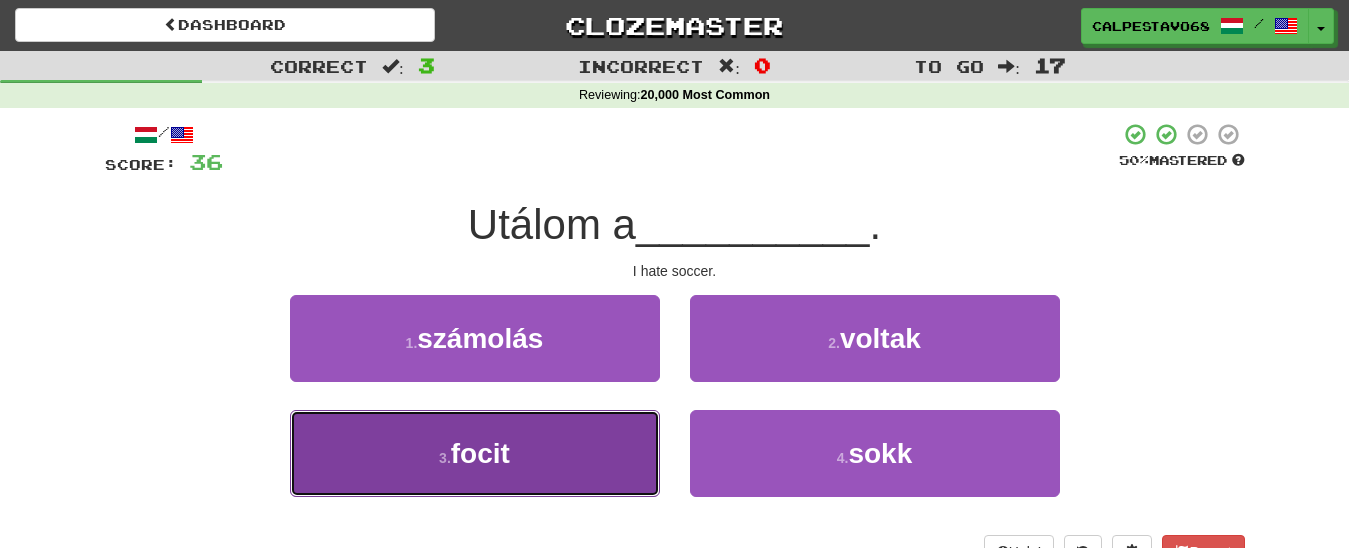 click on "3 .  focit" at bounding box center (475, 453) 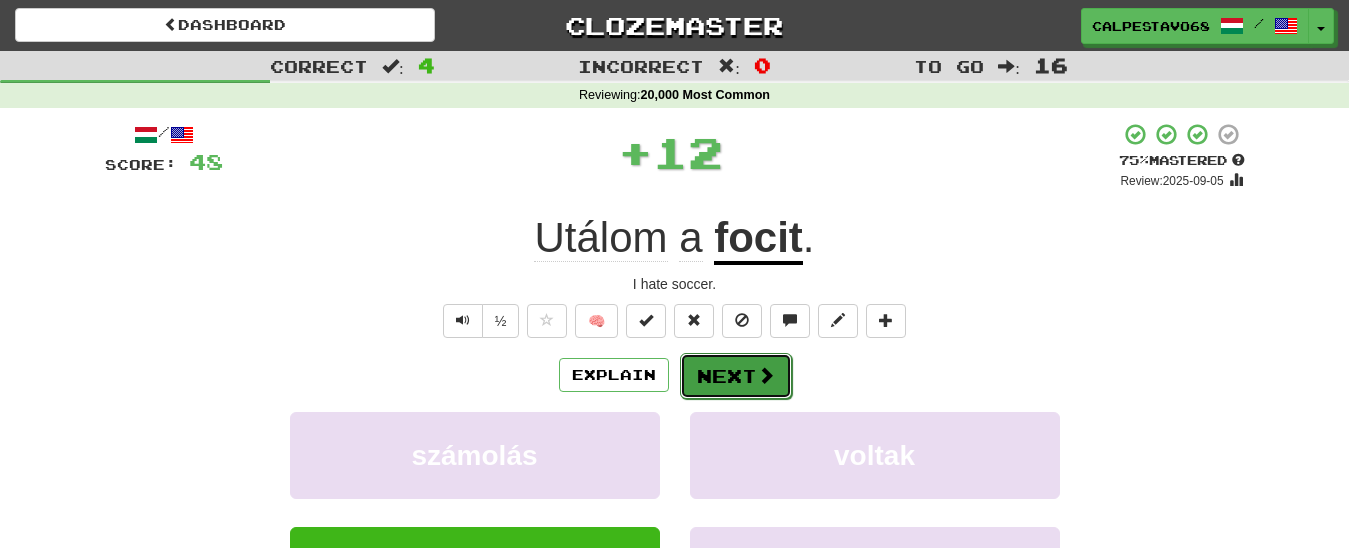 click on "Next" at bounding box center (736, 376) 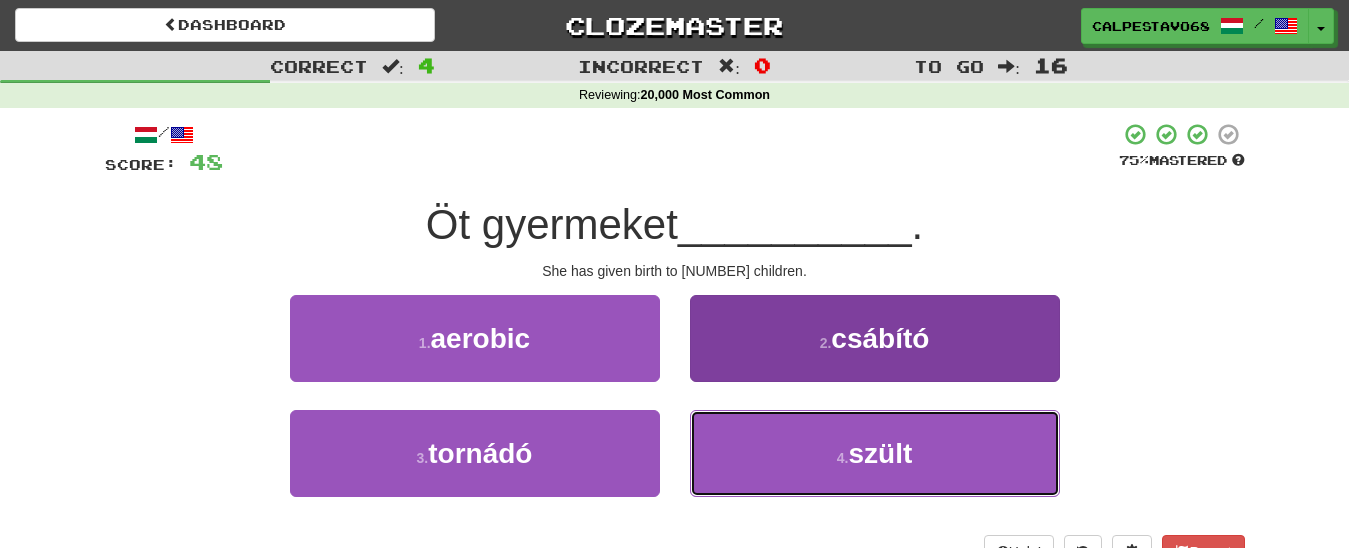drag, startPoint x: 832, startPoint y: 466, endPoint x: 819, endPoint y: 456, distance: 16.40122 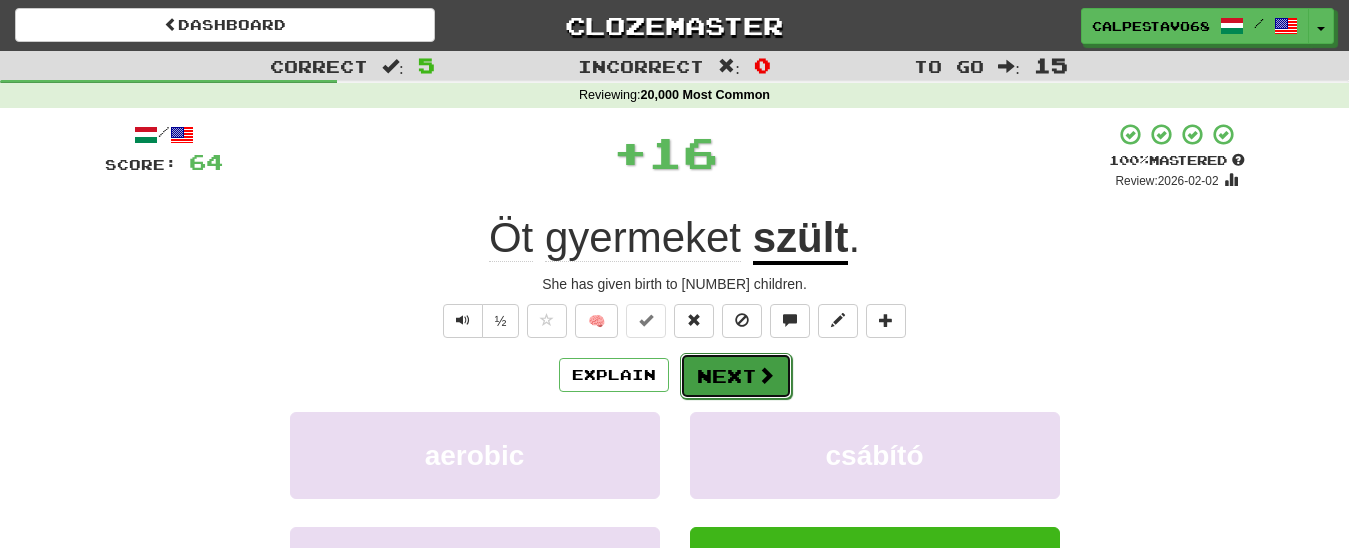 click on "Next" at bounding box center (736, 376) 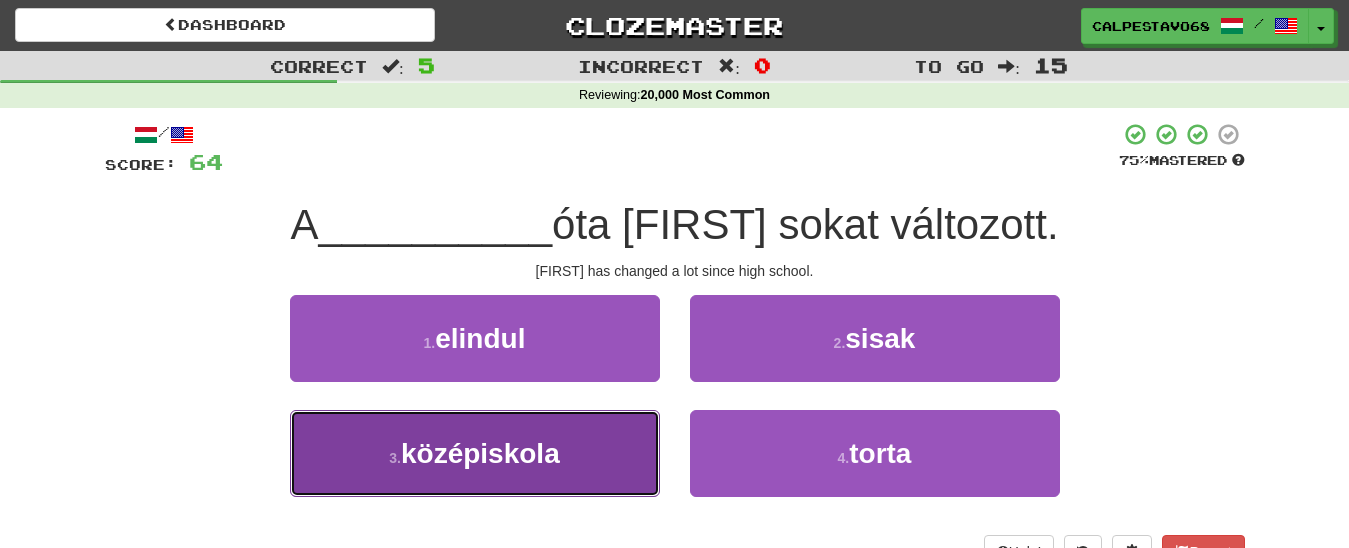 click on "3 .  középiskola" at bounding box center [475, 453] 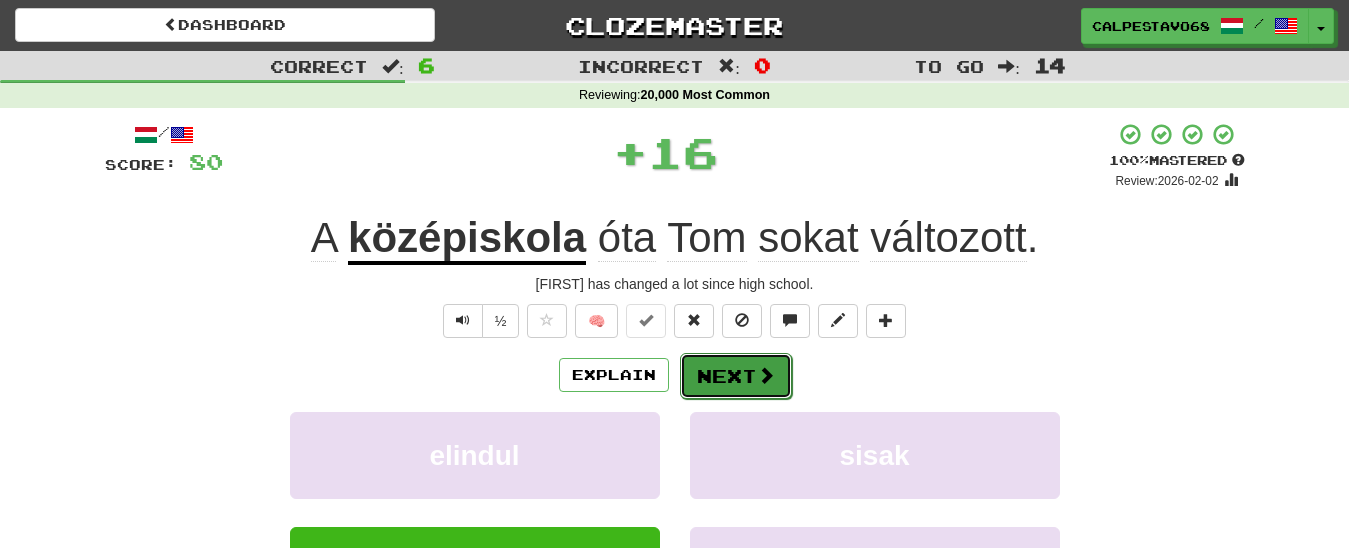 click on "Next" at bounding box center (736, 376) 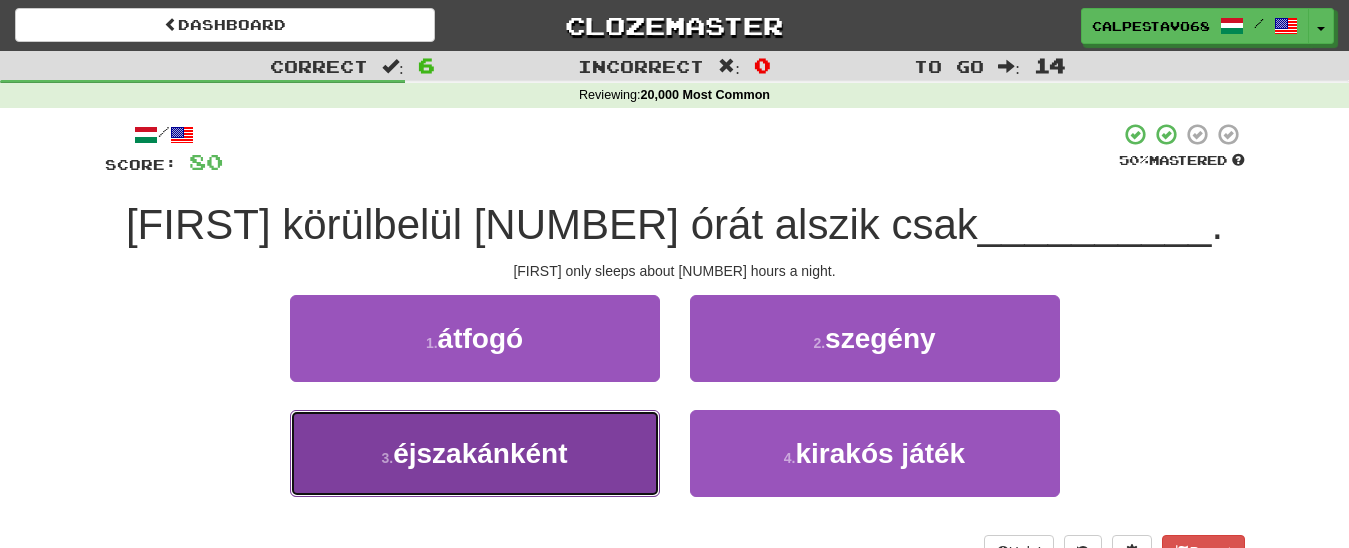 click on "3 .  éjszakánként" at bounding box center (475, 453) 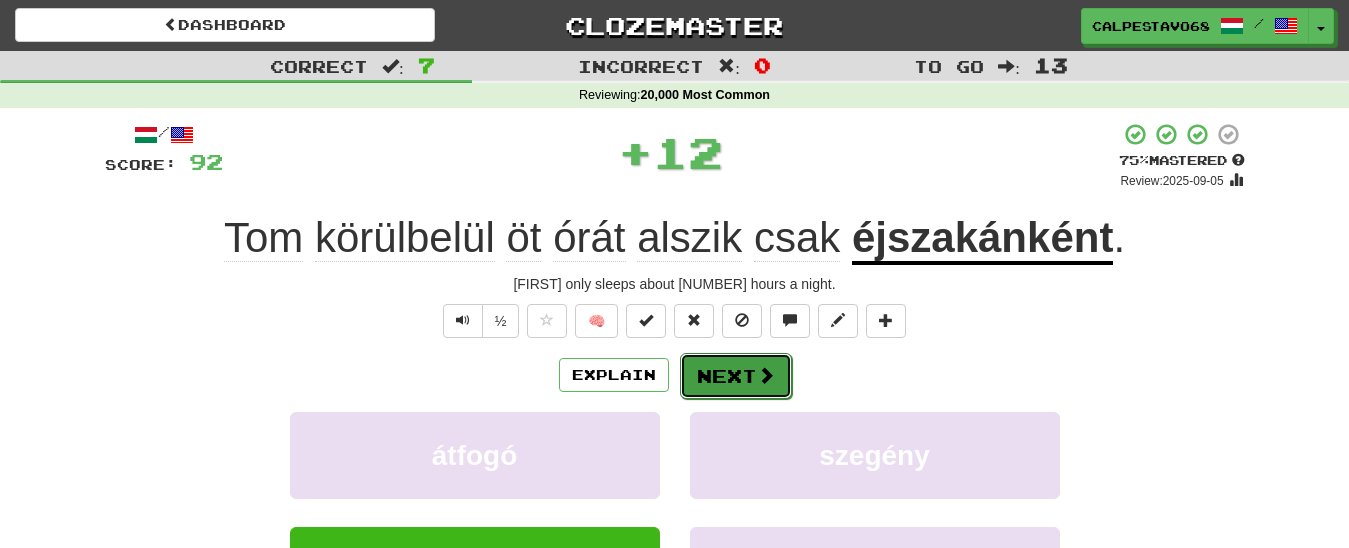 click on "Next" at bounding box center [736, 376] 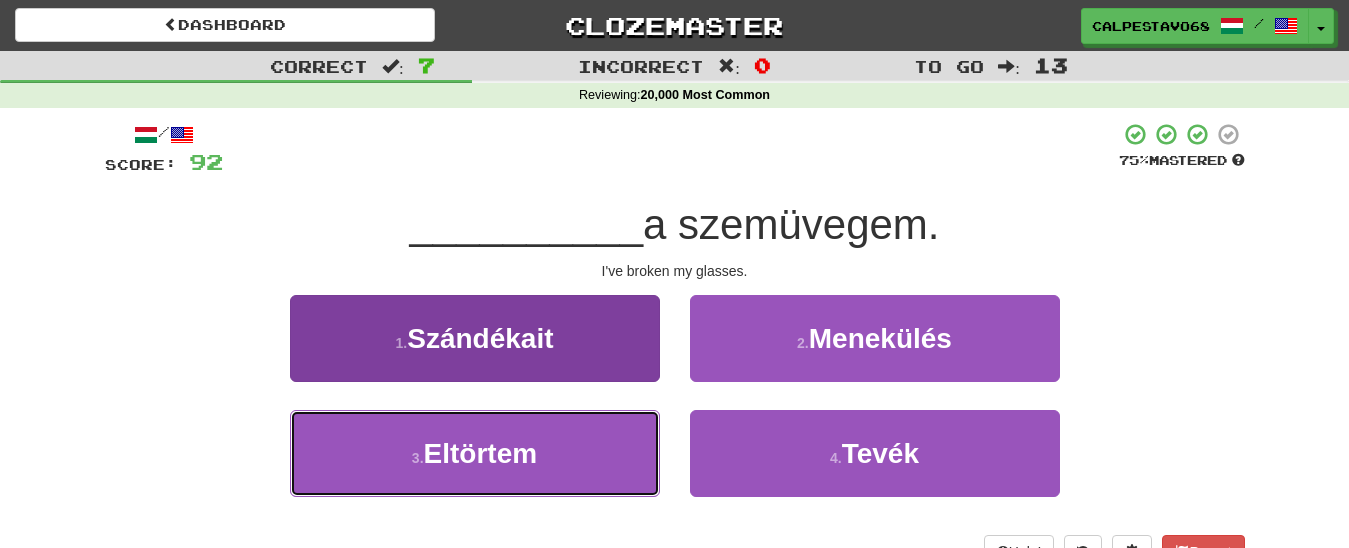 click on "3 .  Eltörtem" at bounding box center [475, 453] 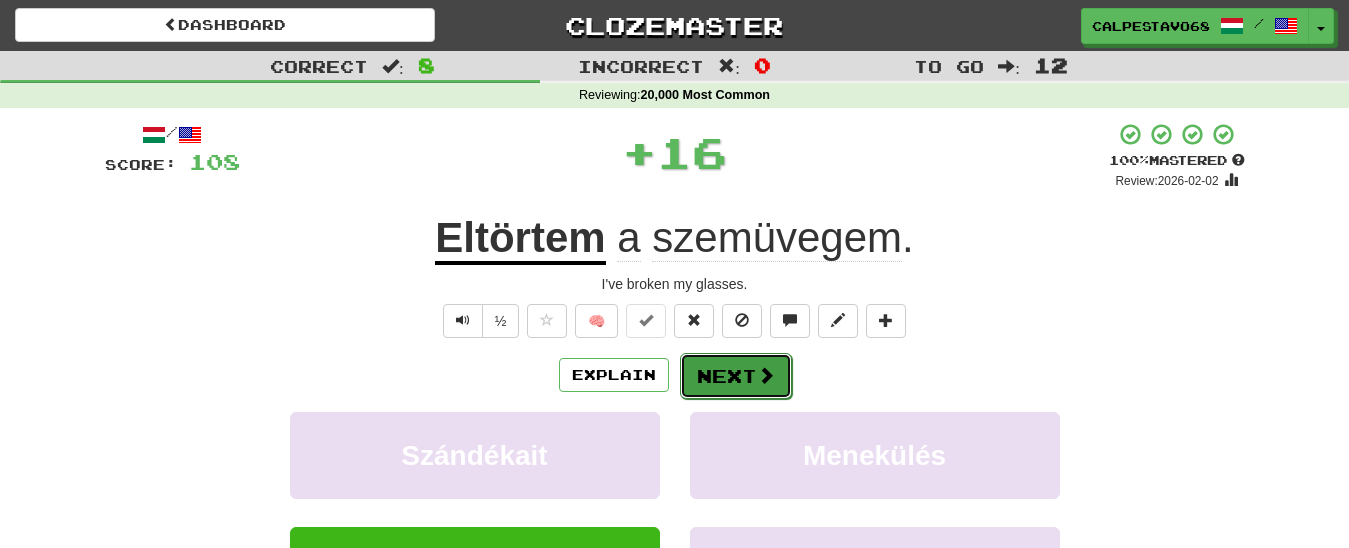 click on "Next" at bounding box center [736, 376] 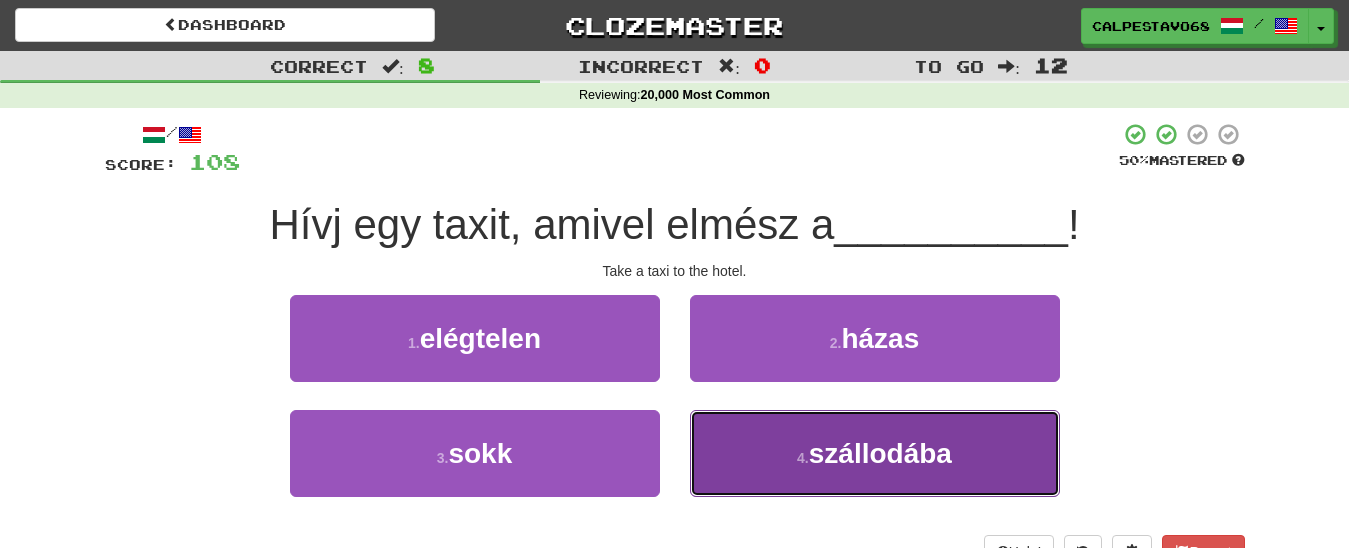click on "4 .  szállodába" at bounding box center [875, 453] 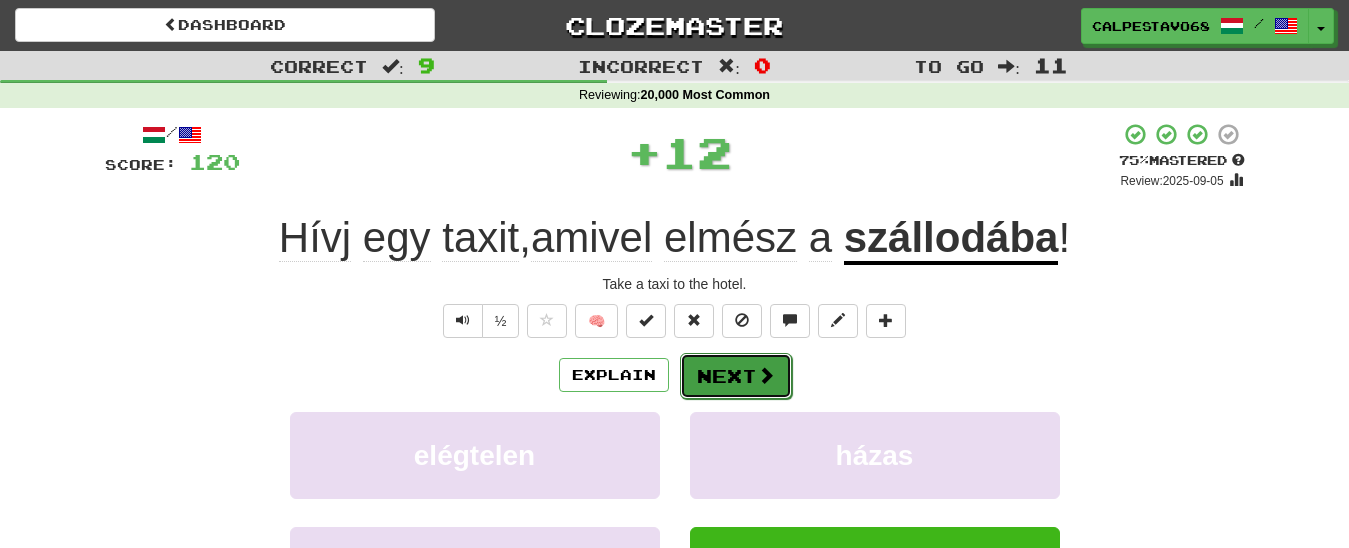 click on "Next" at bounding box center [736, 376] 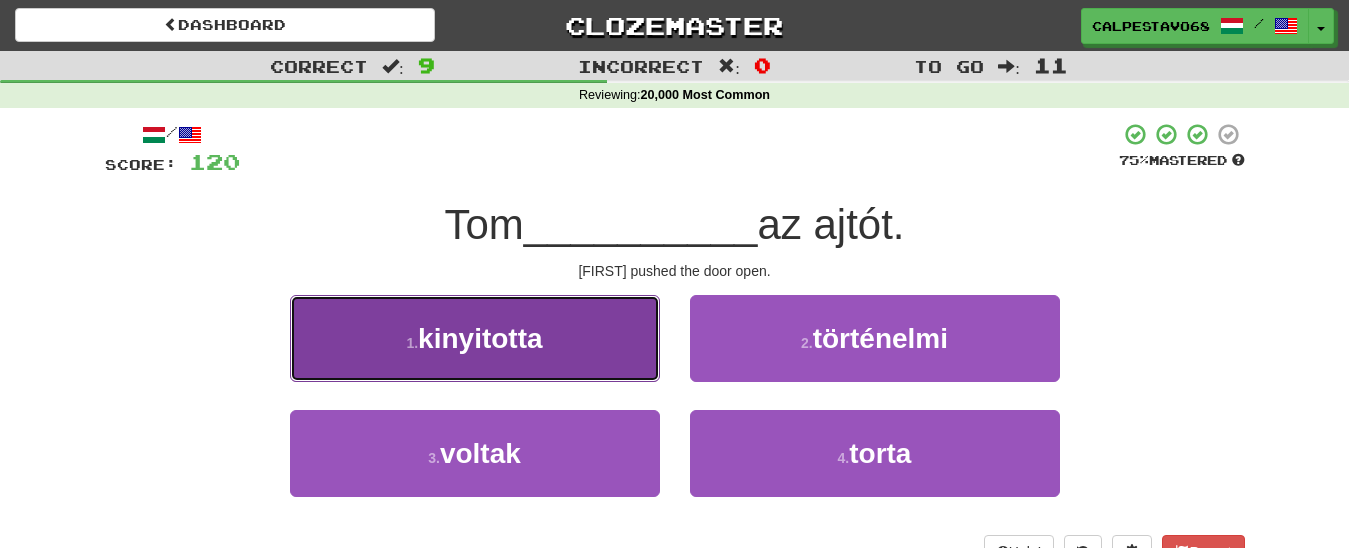 click on "1 .  kinyitotta" at bounding box center [475, 338] 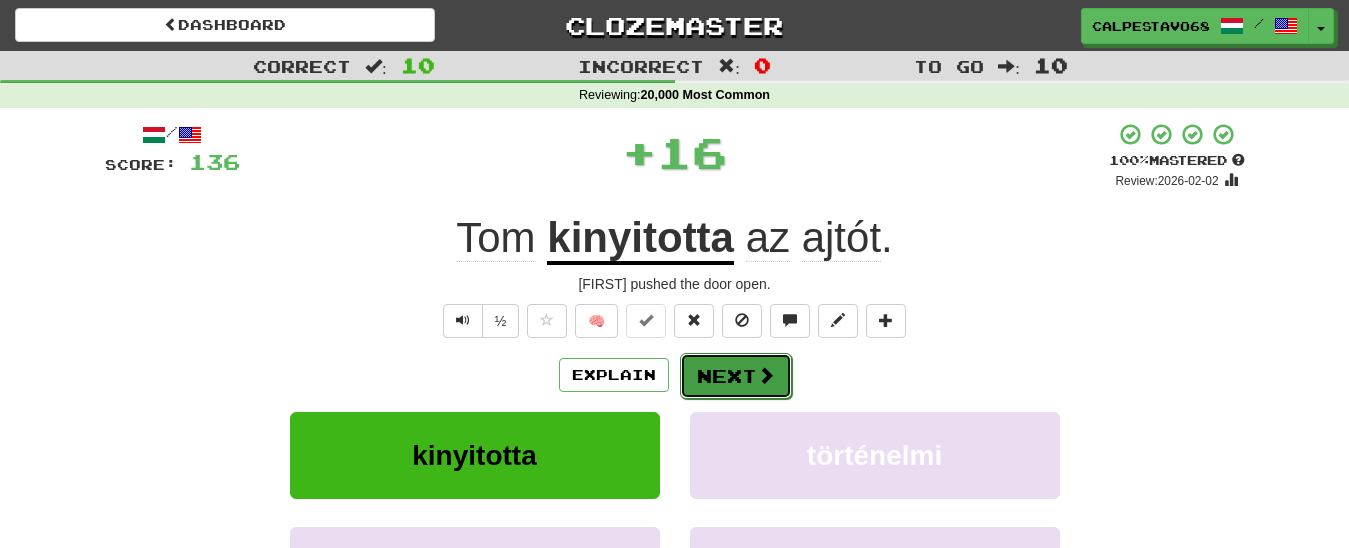 click on "Next" at bounding box center (736, 376) 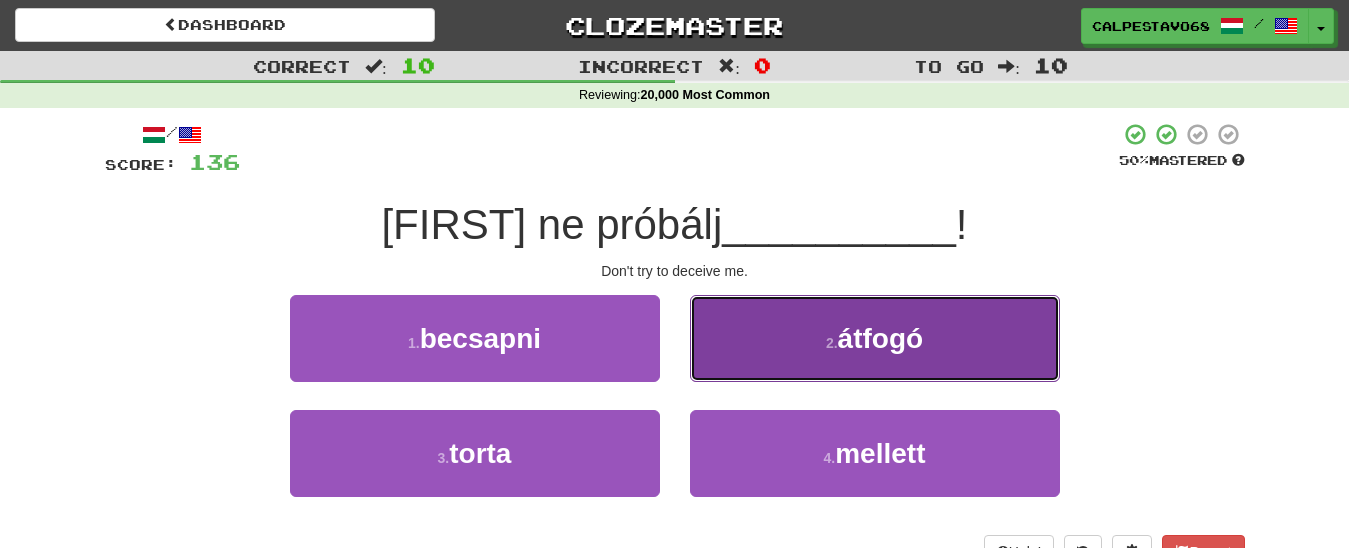 click on "2 .  átfogó" at bounding box center [875, 338] 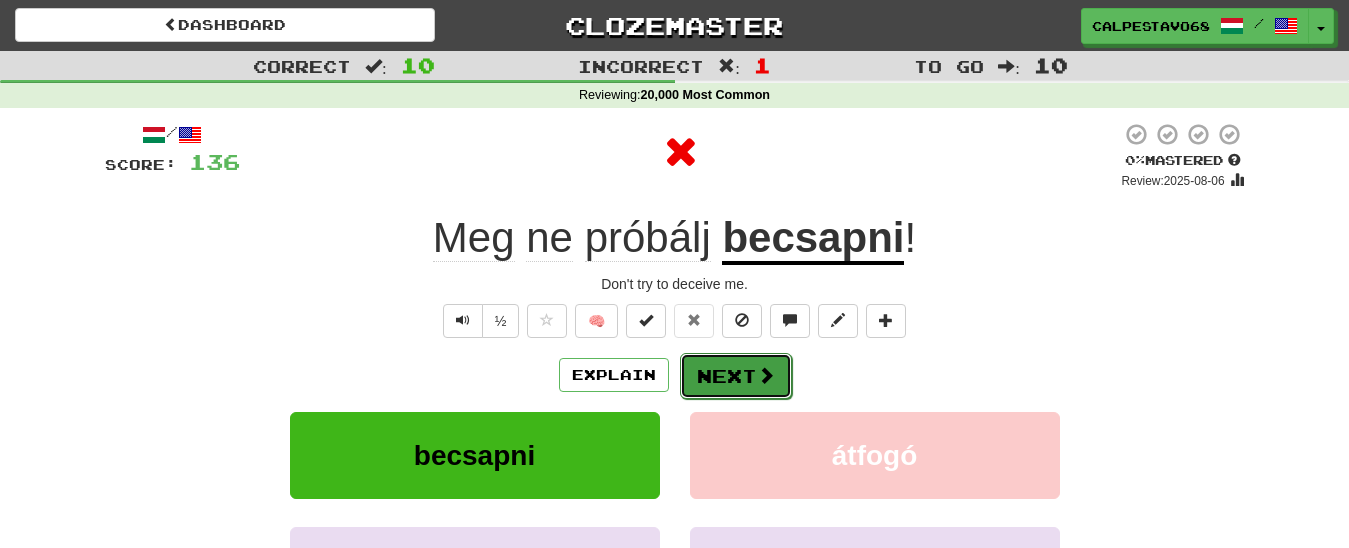 click on "Next" at bounding box center (736, 376) 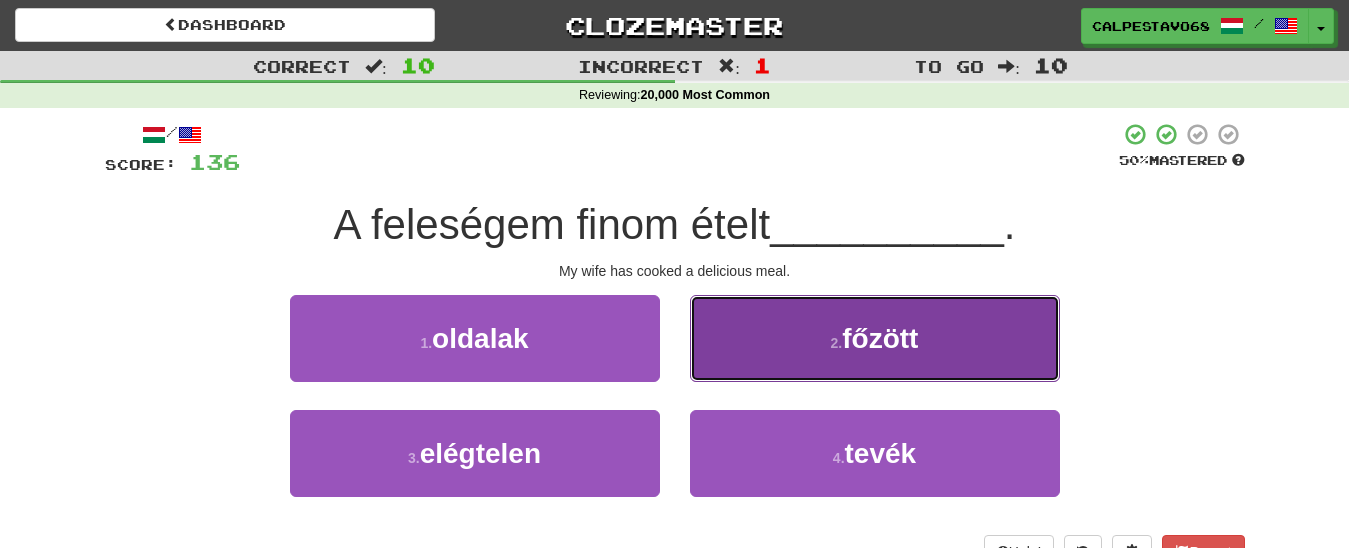 click on "2 .  főzött" at bounding box center [875, 338] 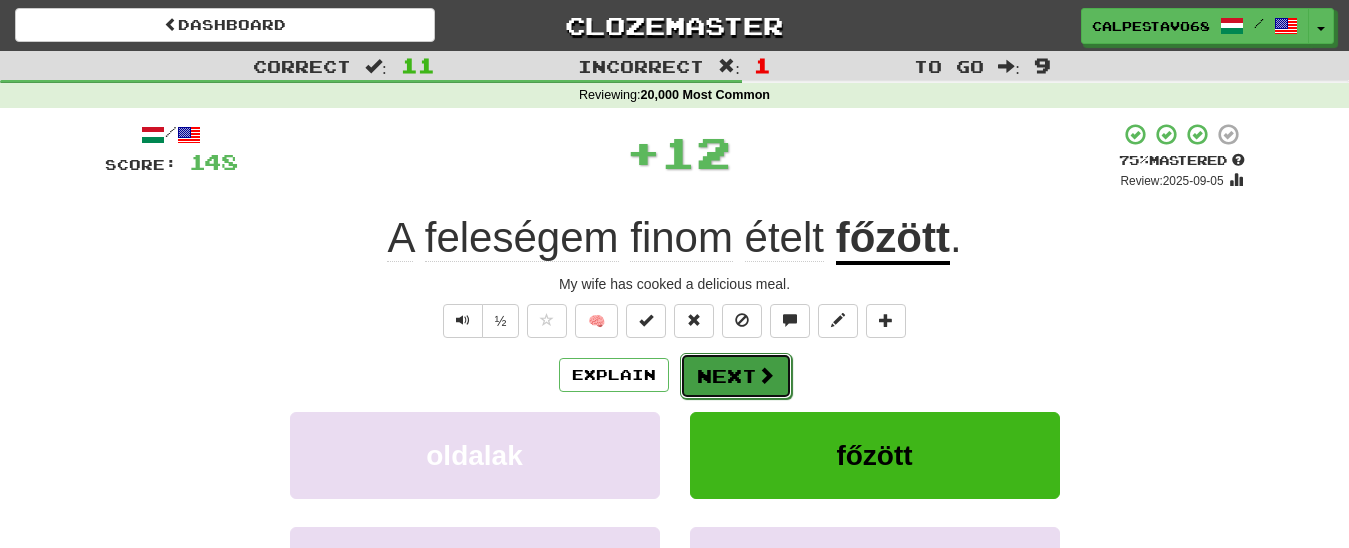 click on "Next" at bounding box center (736, 376) 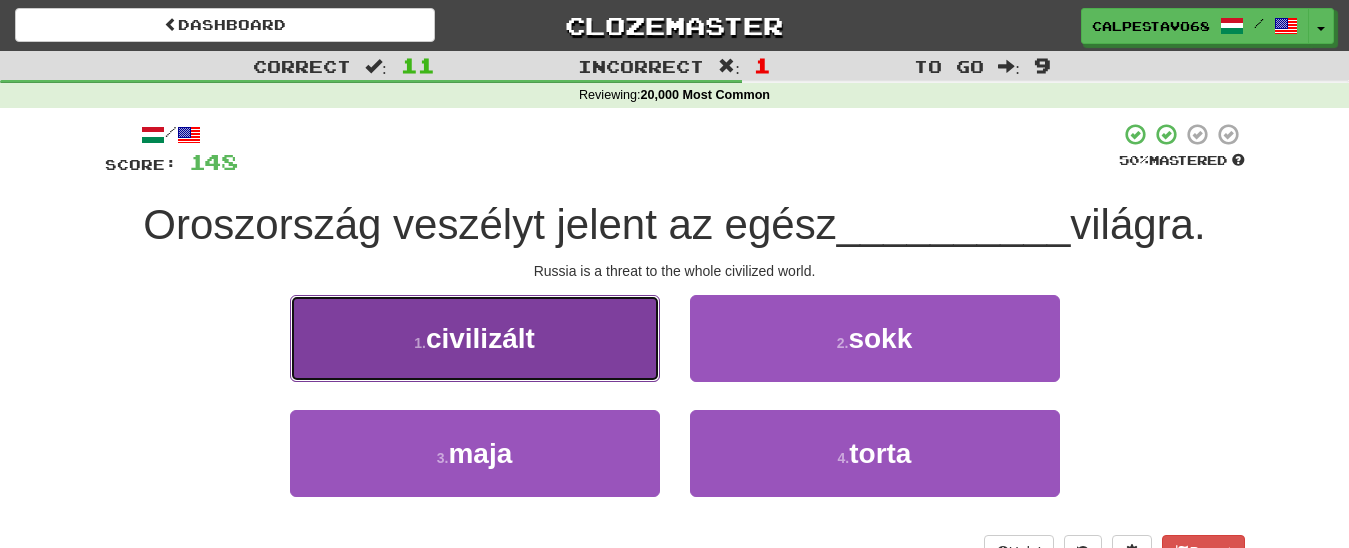 drag, startPoint x: 559, startPoint y: 348, endPoint x: 607, endPoint y: 352, distance: 48.166378 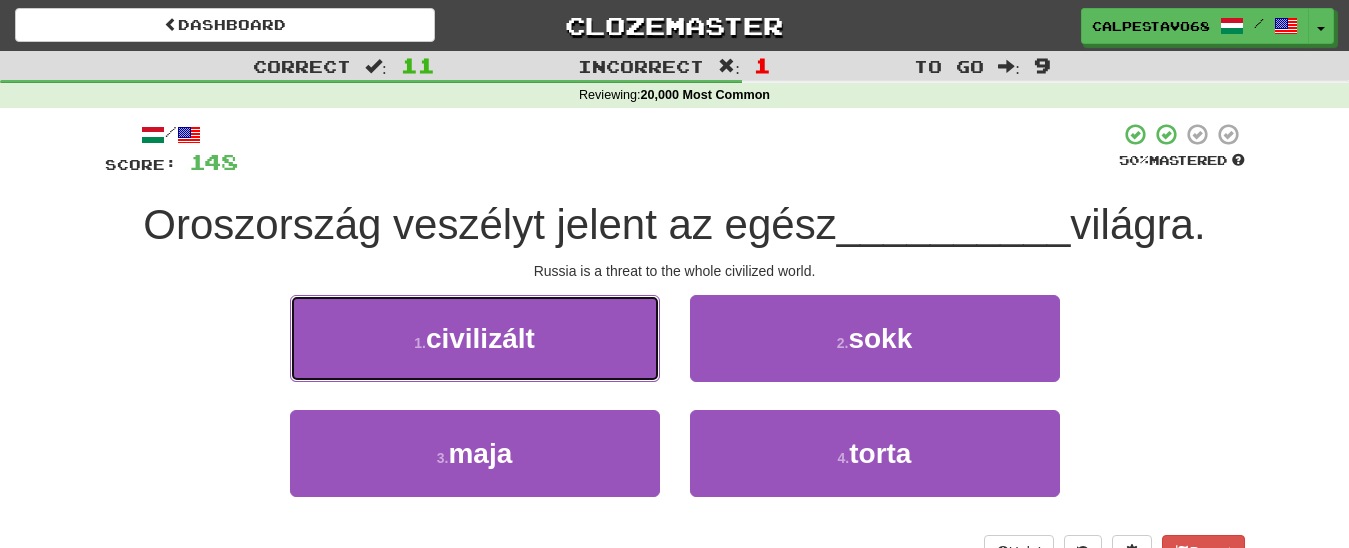 click on "1 .  civilizált" at bounding box center (475, 338) 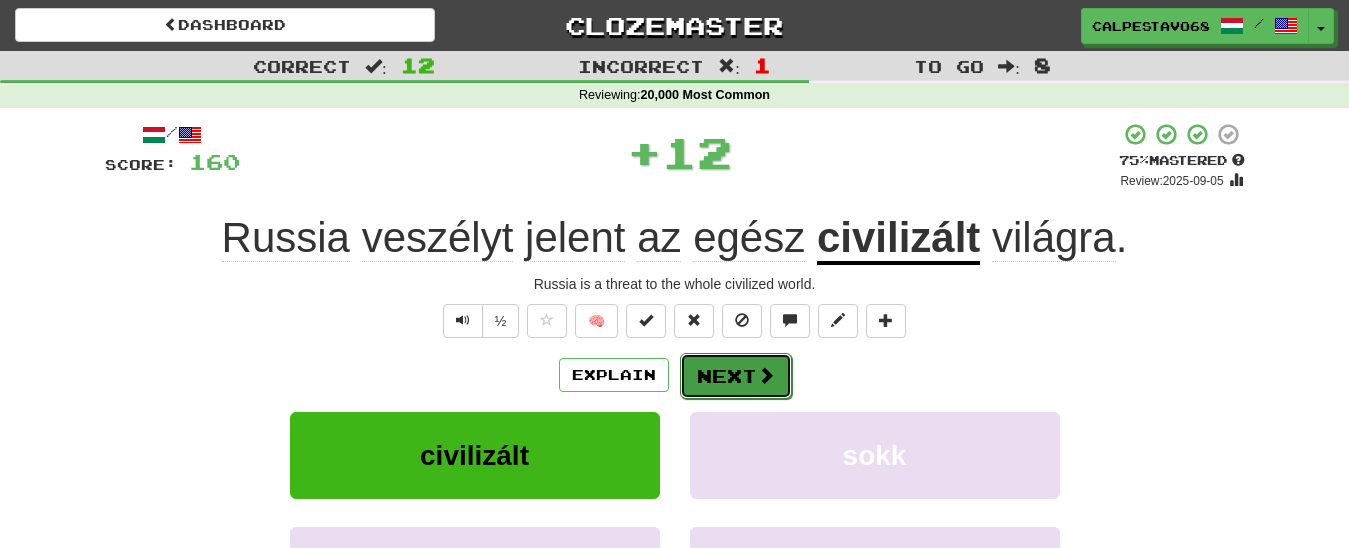 click on "Next" at bounding box center [736, 376] 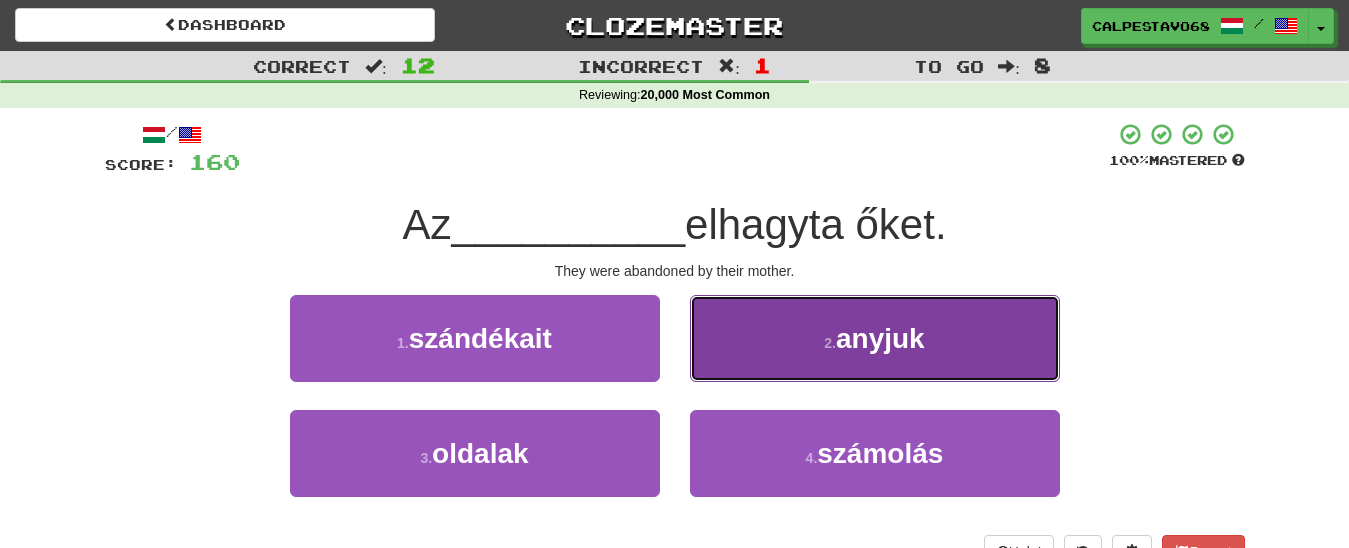 click on "2 .  anyjuk" at bounding box center [875, 338] 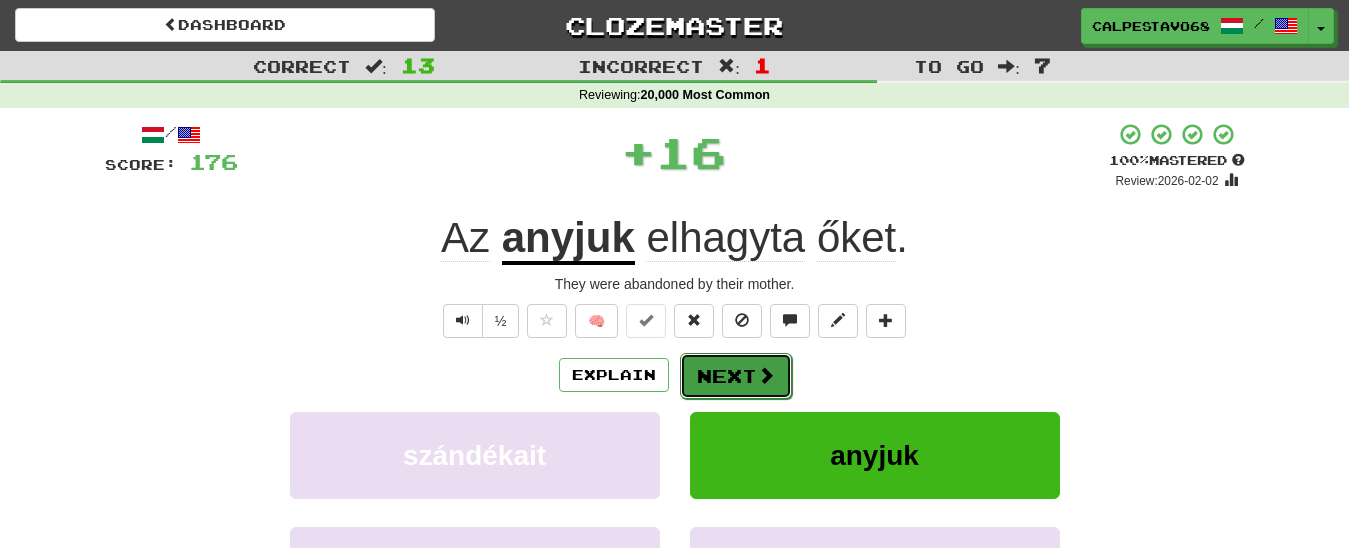 click on "Next" at bounding box center [736, 376] 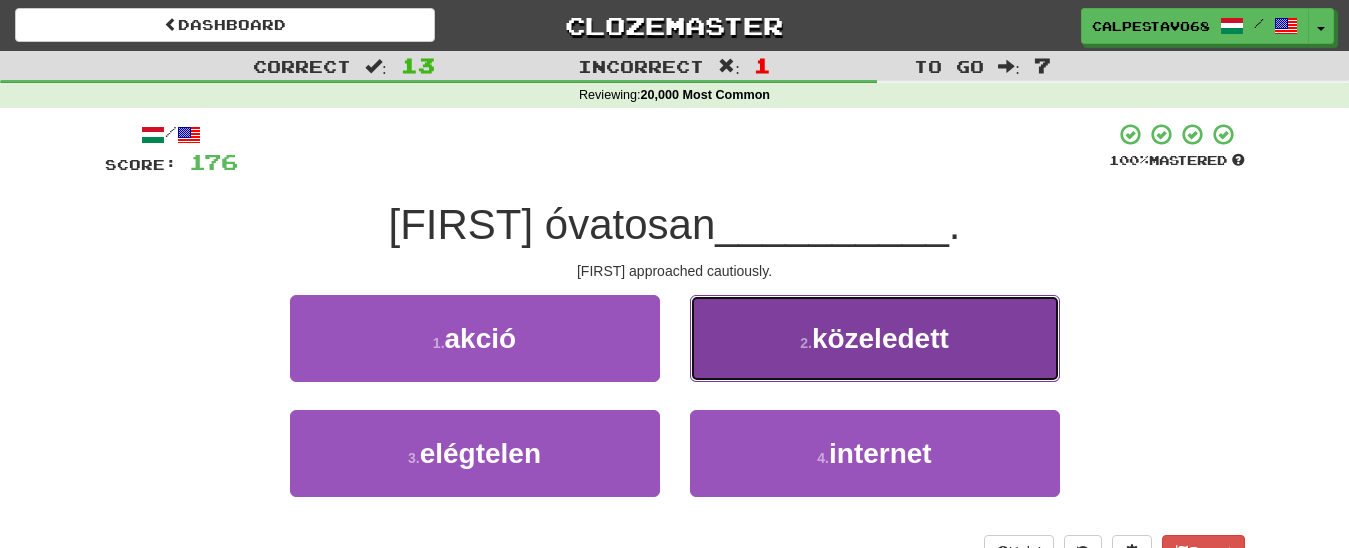 click on "2 ." at bounding box center (806, 343) 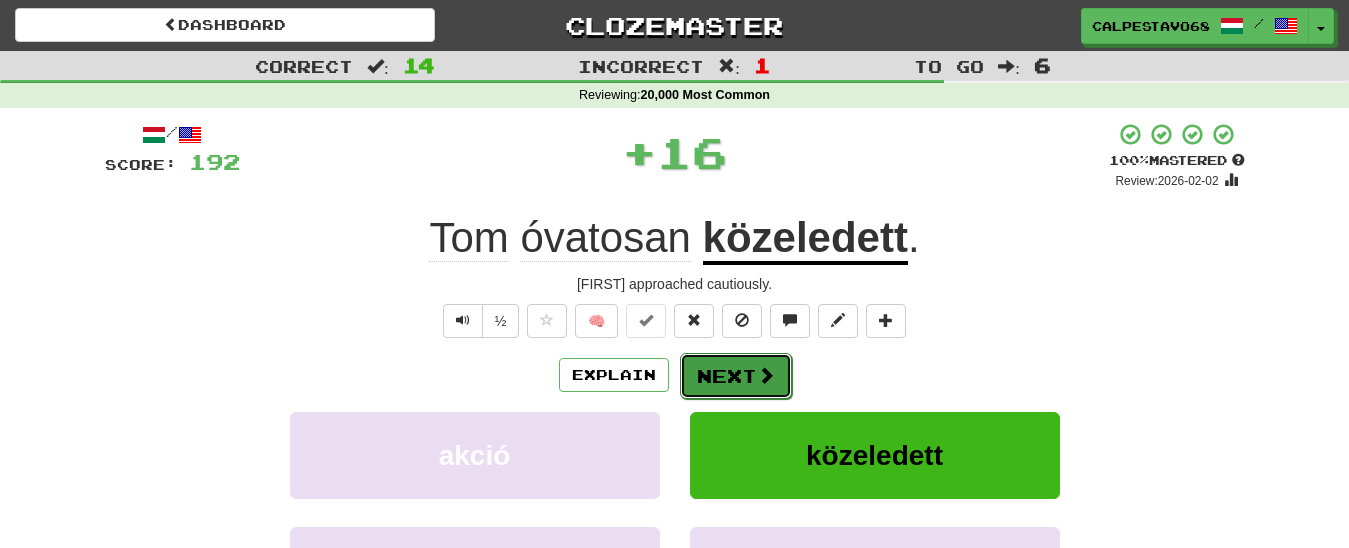 click on "Next" at bounding box center [736, 376] 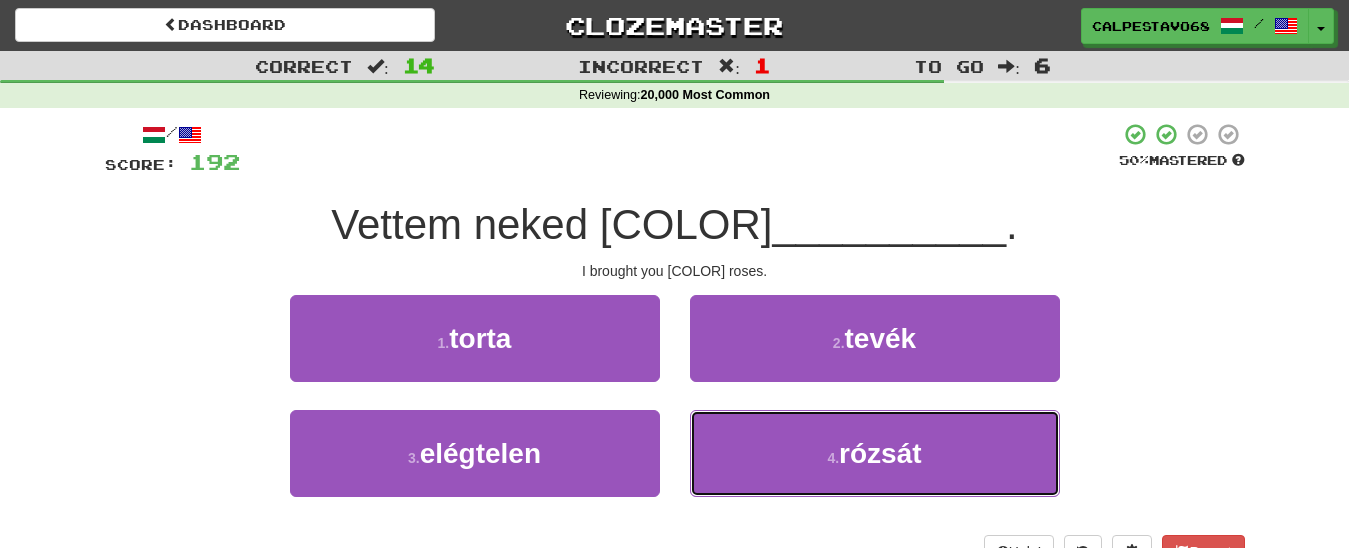 drag, startPoint x: 746, startPoint y: 452, endPoint x: 702, endPoint y: 346, distance: 114.76933 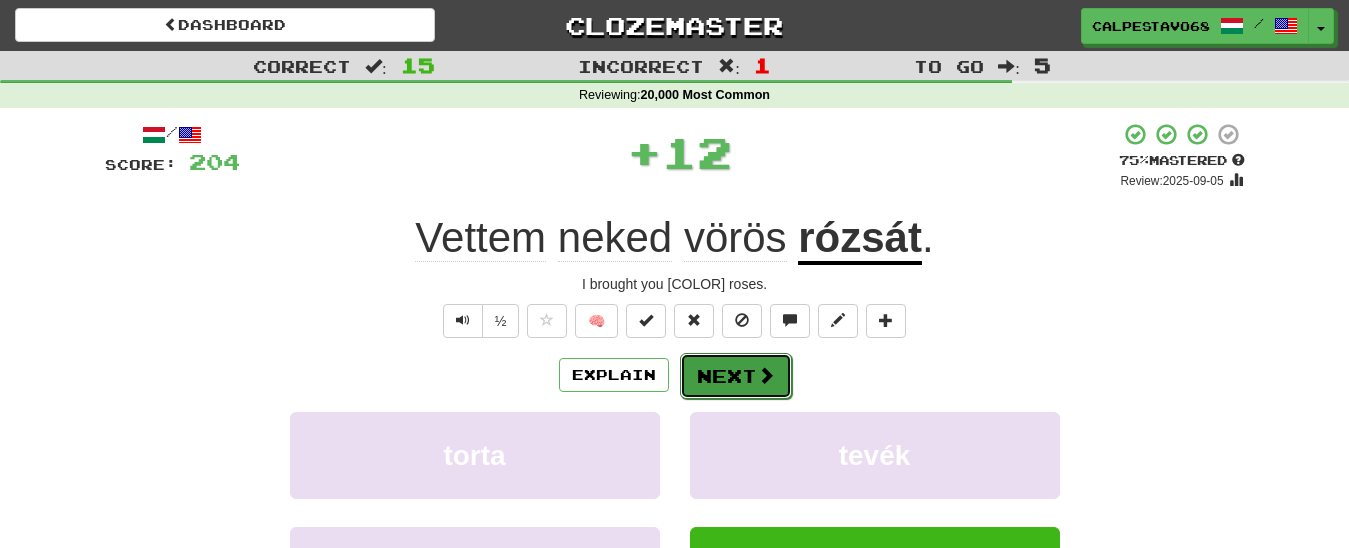 click on "Next" at bounding box center [736, 376] 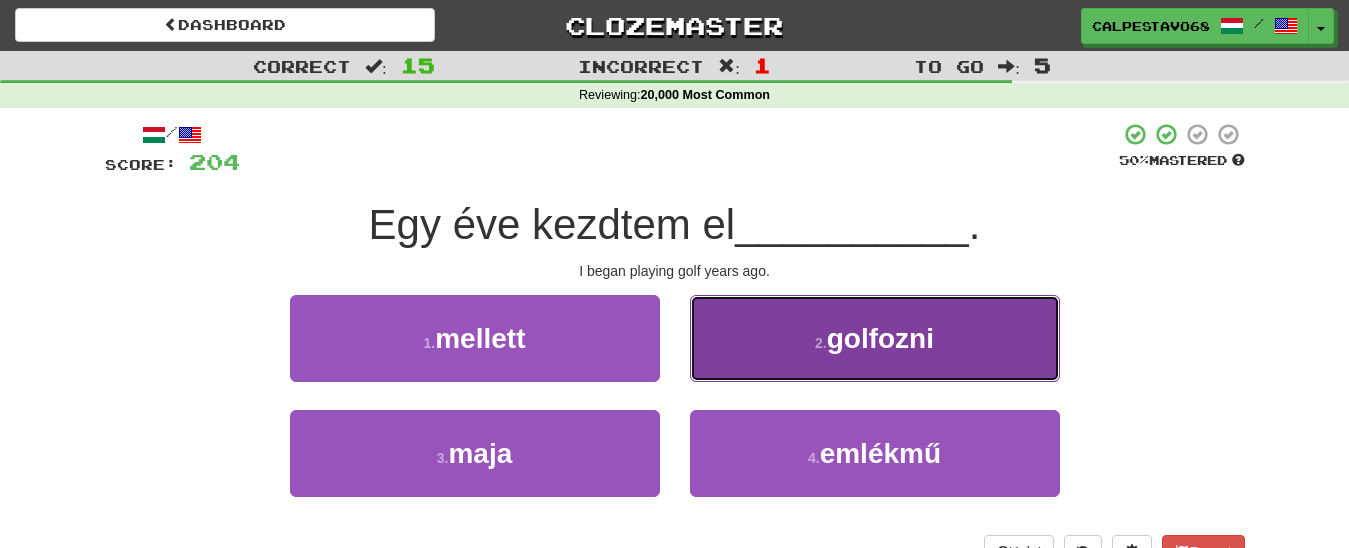 click on "2 .  golfozni" at bounding box center [875, 338] 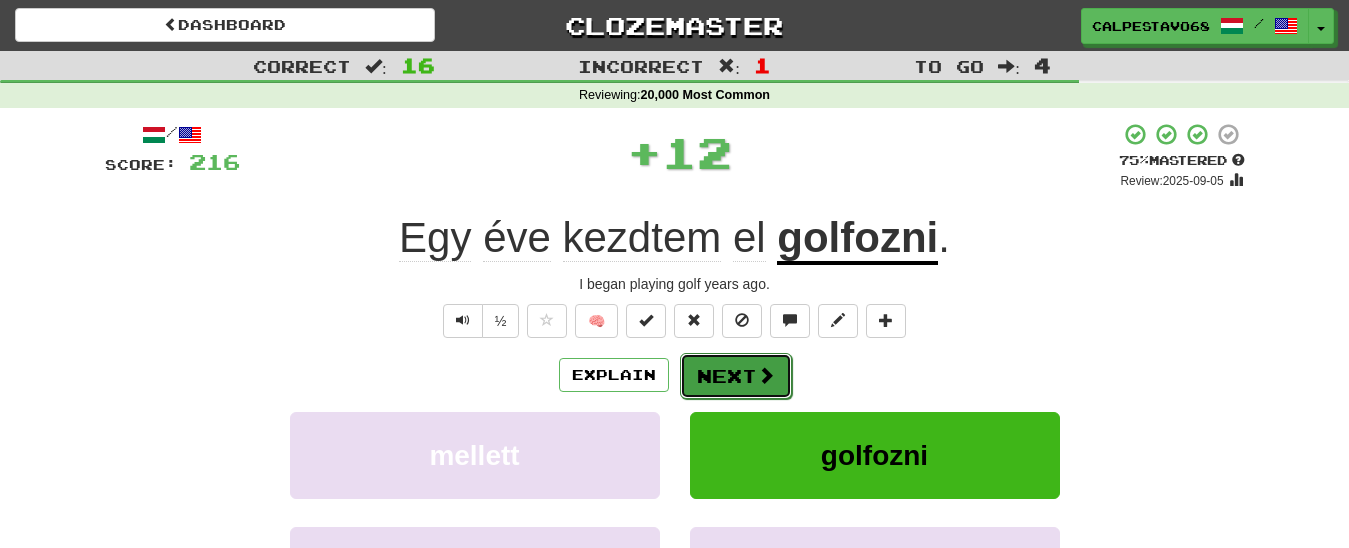 click on "Next" at bounding box center [736, 376] 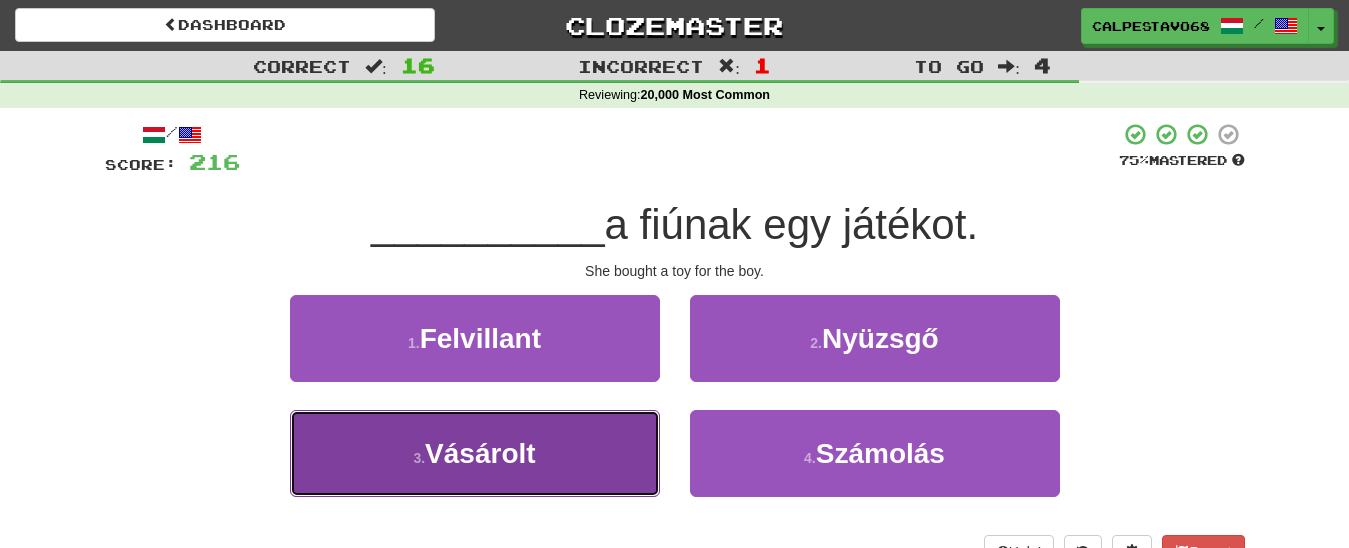 click on "3 .  Vásárolt" at bounding box center (475, 453) 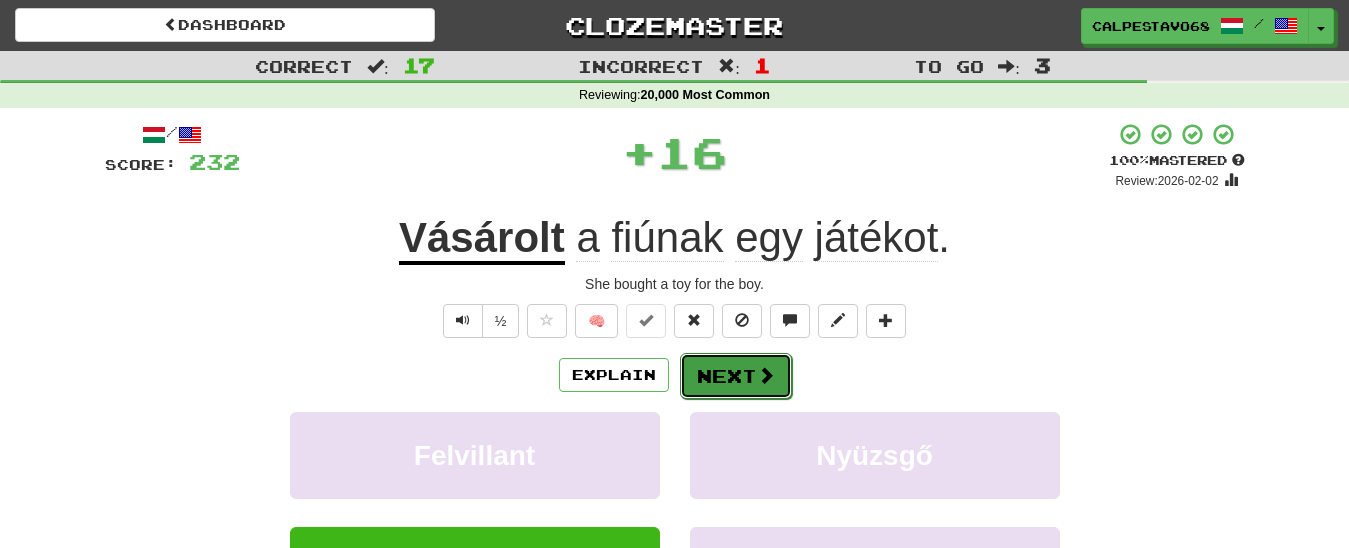 click on "Next" at bounding box center (736, 376) 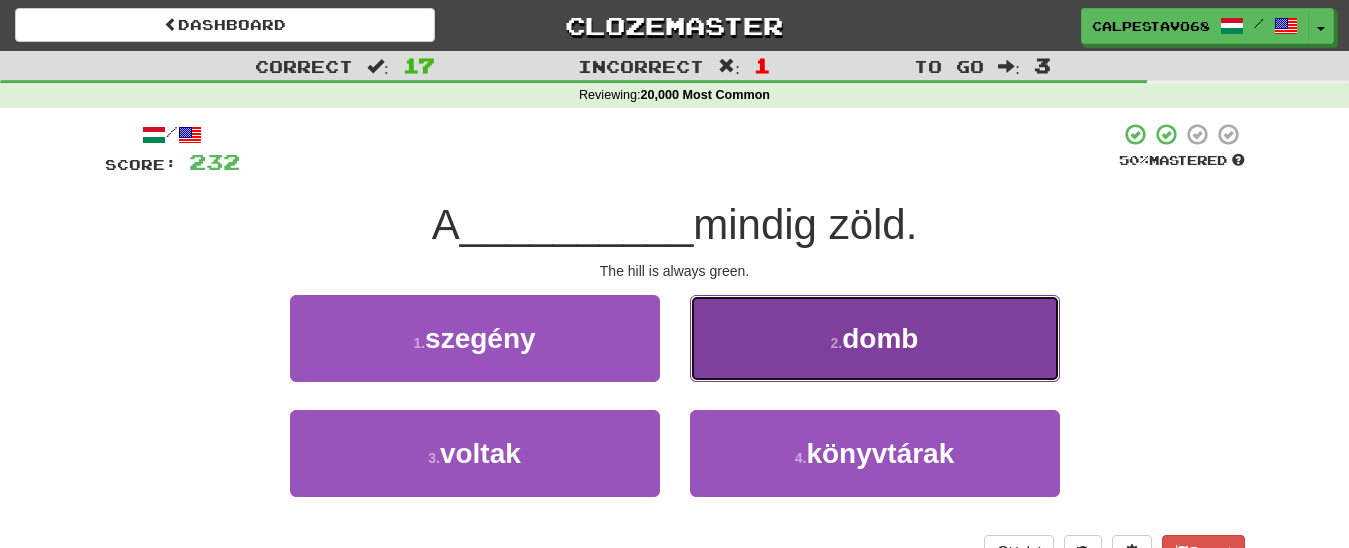 click on "2 .  domb" at bounding box center [875, 338] 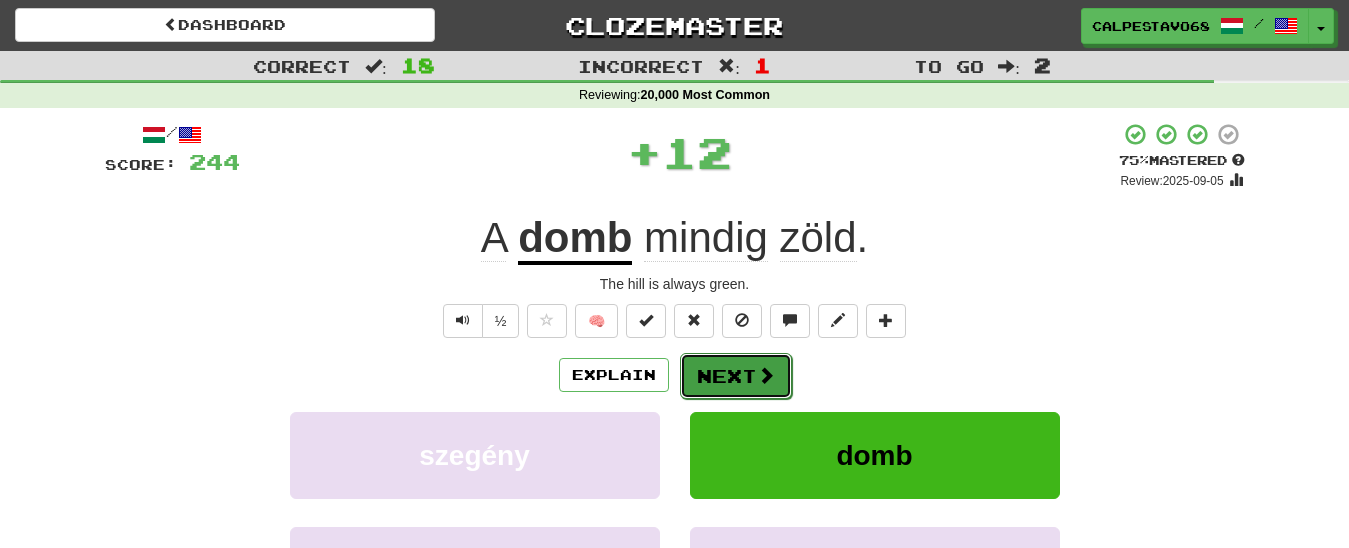 click on "Next" at bounding box center [736, 376] 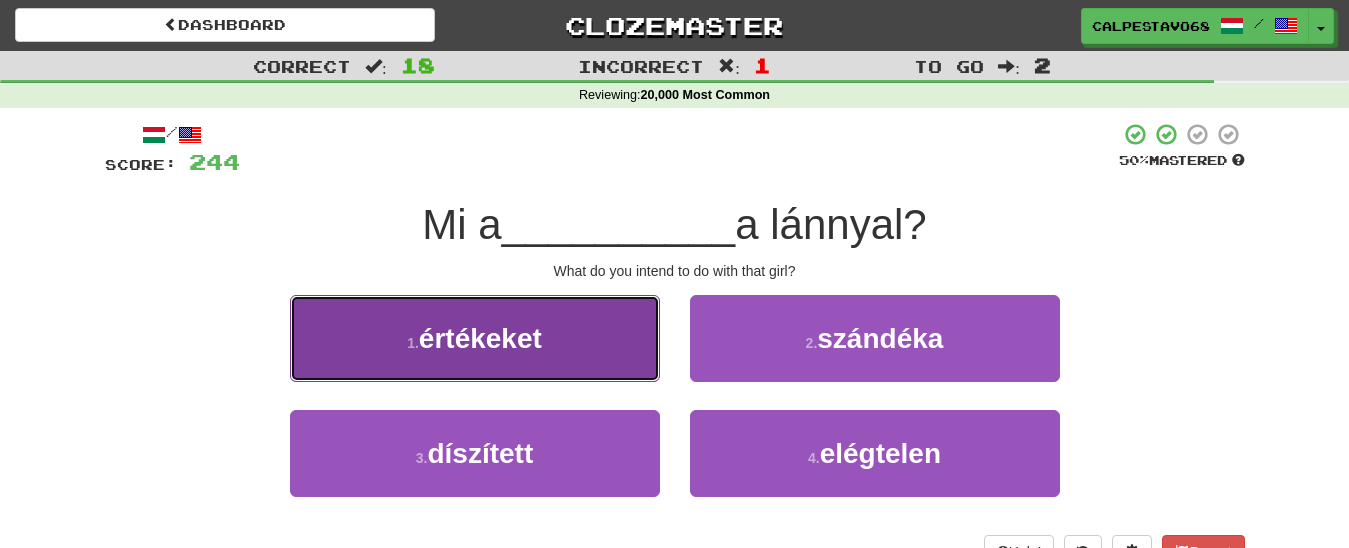 click on "1 .  értékeket" at bounding box center [475, 338] 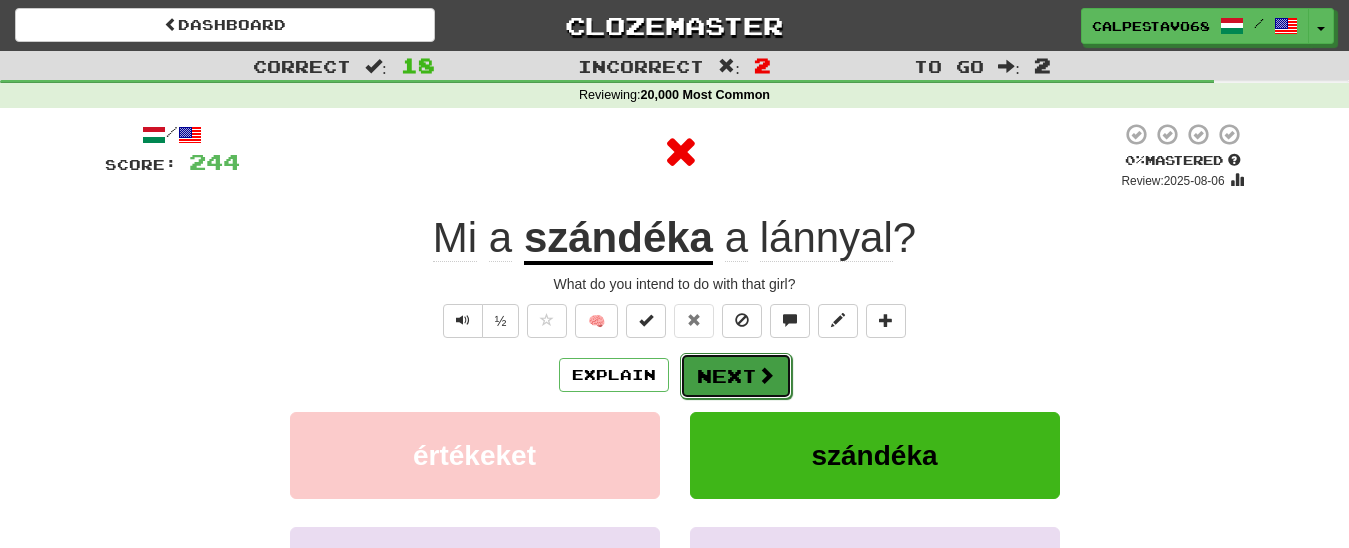 click on "Next" at bounding box center [736, 376] 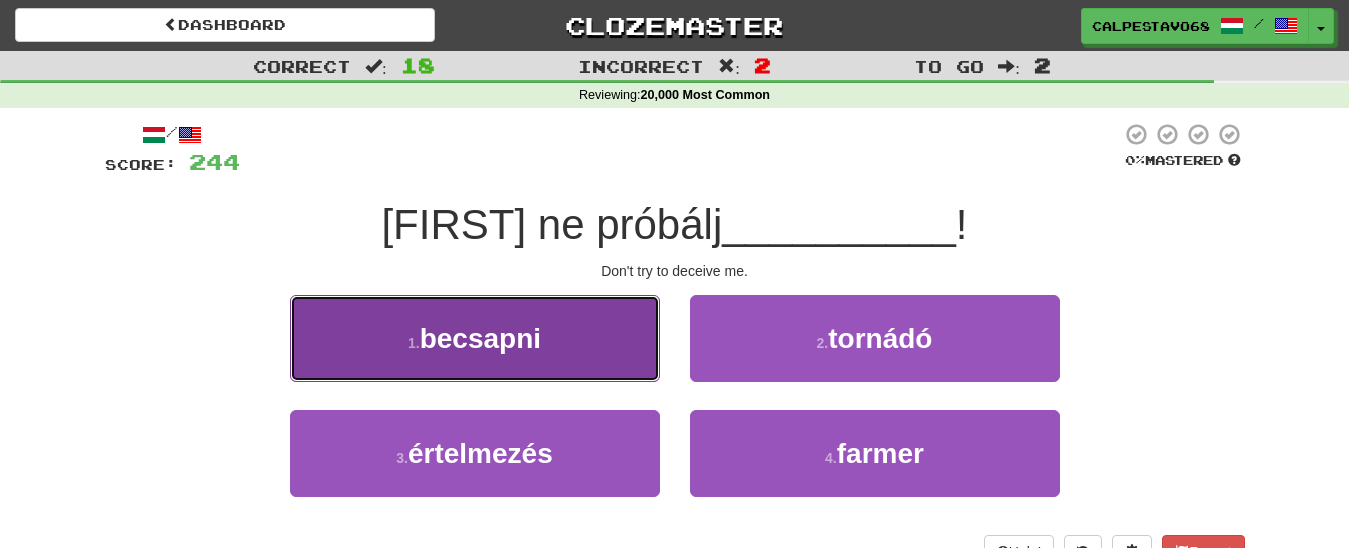 click on "1 .  becsapni" at bounding box center (475, 338) 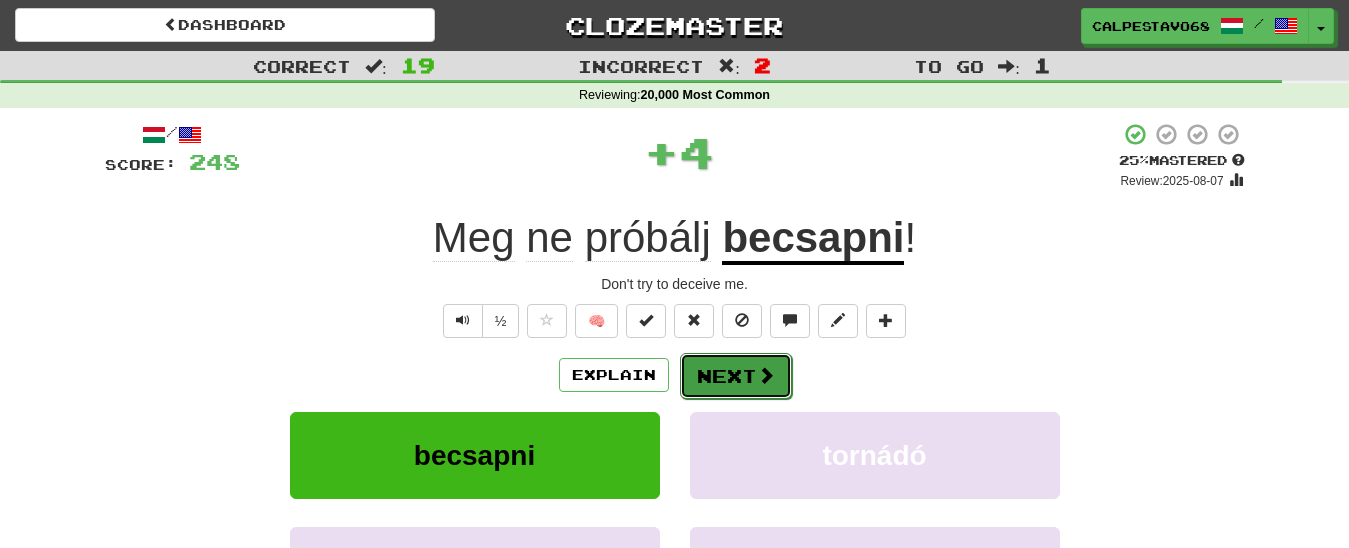 click on "Next" at bounding box center (736, 376) 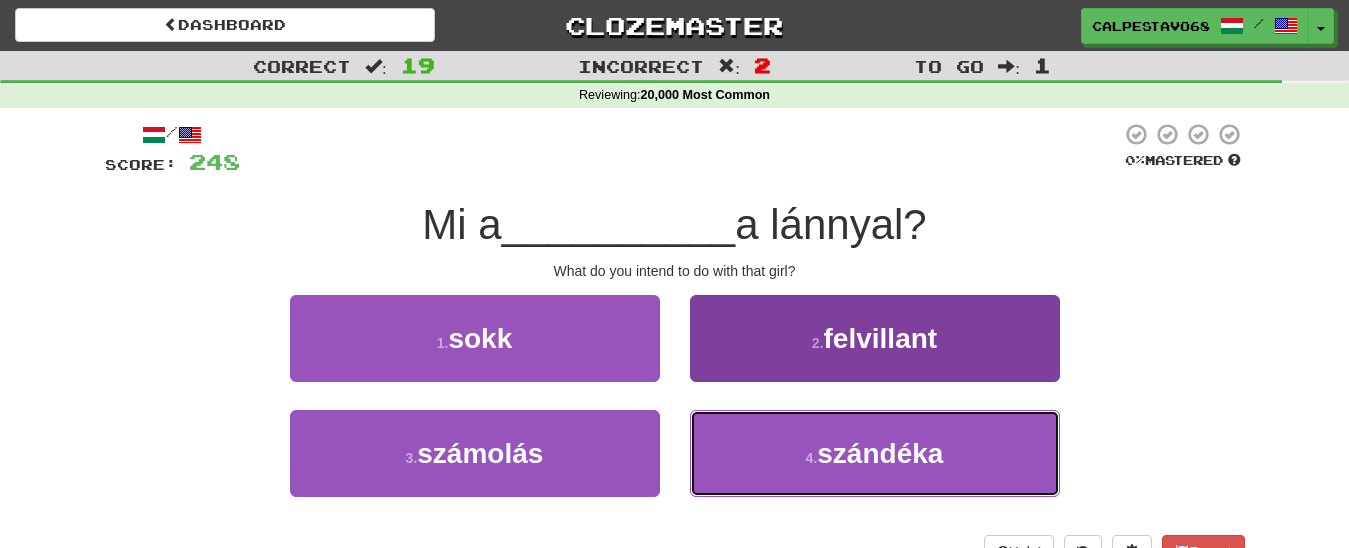 click on "4 .  szándéka" at bounding box center (875, 453) 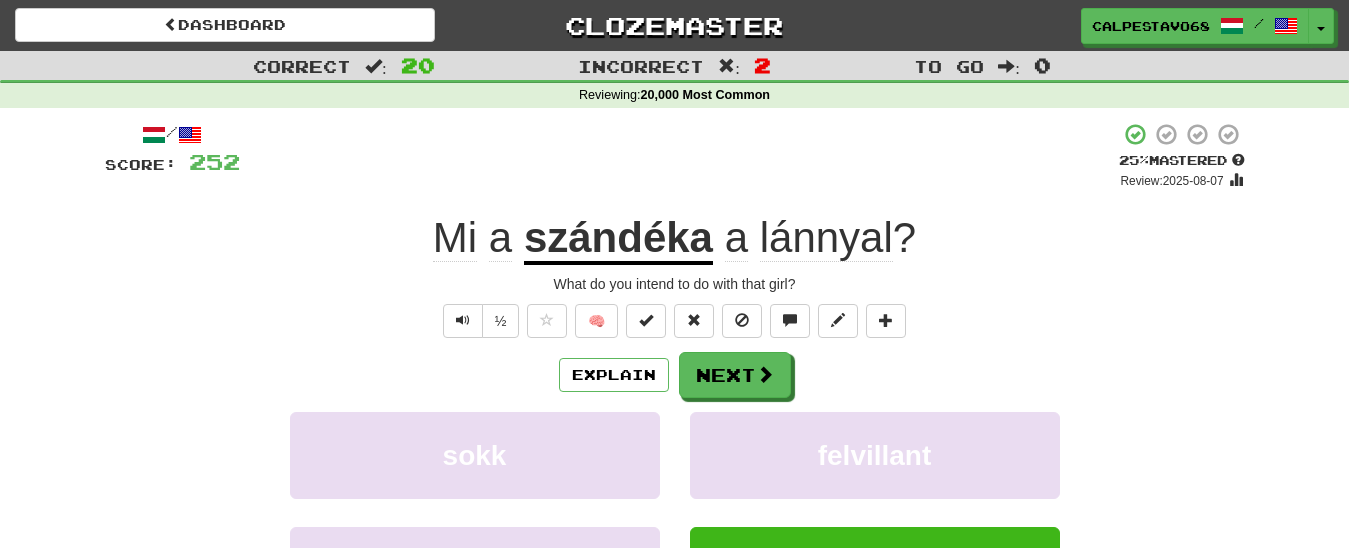 click on "szándéka" at bounding box center [618, 239] 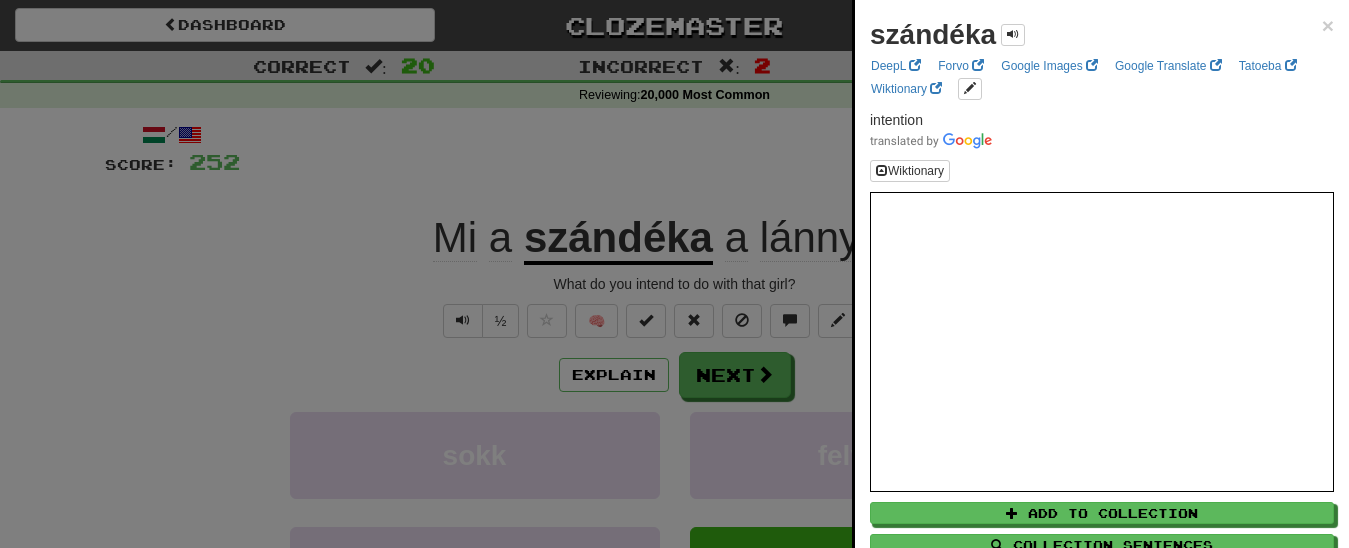 click at bounding box center (674, 274) 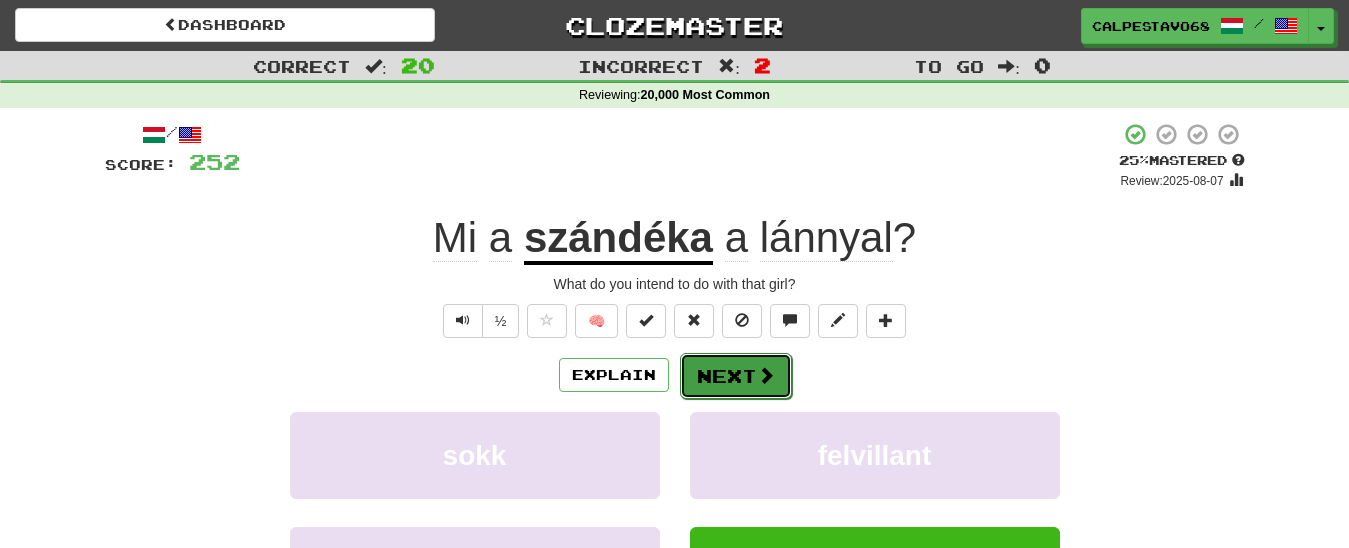 click on "Next" at bounding box center (736, 376) 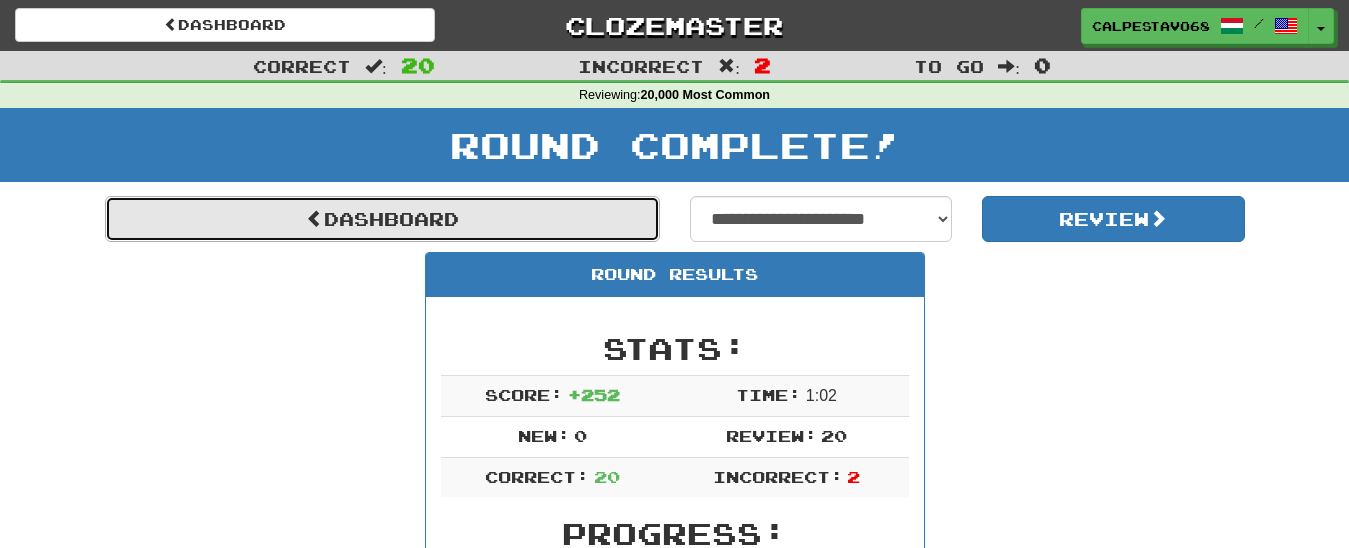 click on "Dashboard" at bounding box center [382, 219] 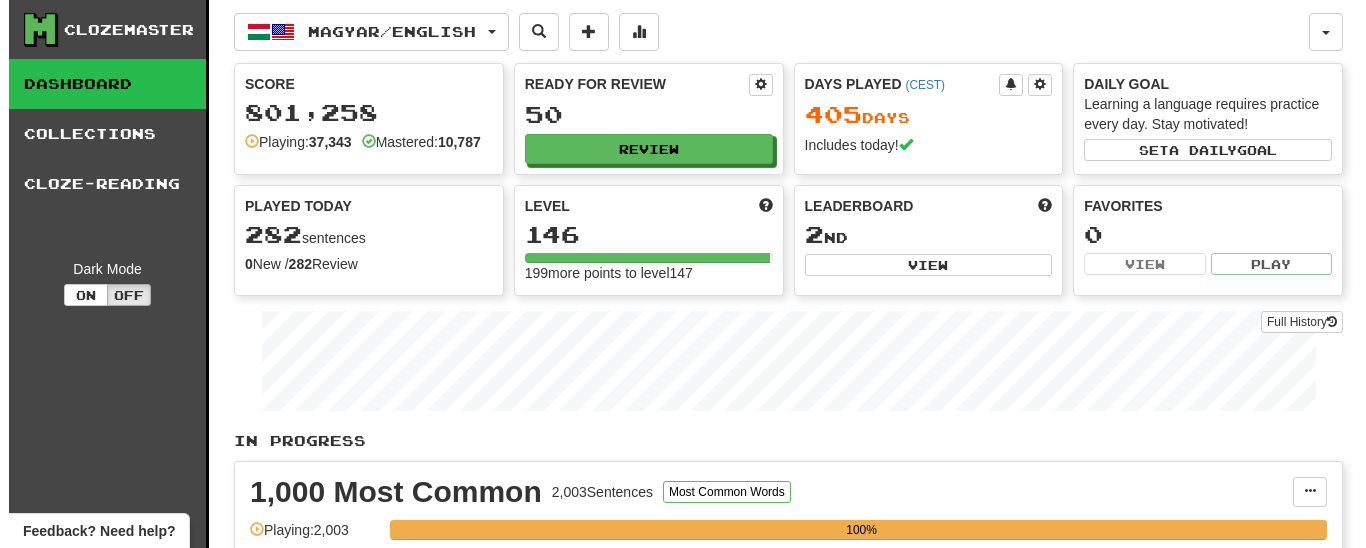 scroll, scrollTop: 0, scrollLeft: 0, axis: both 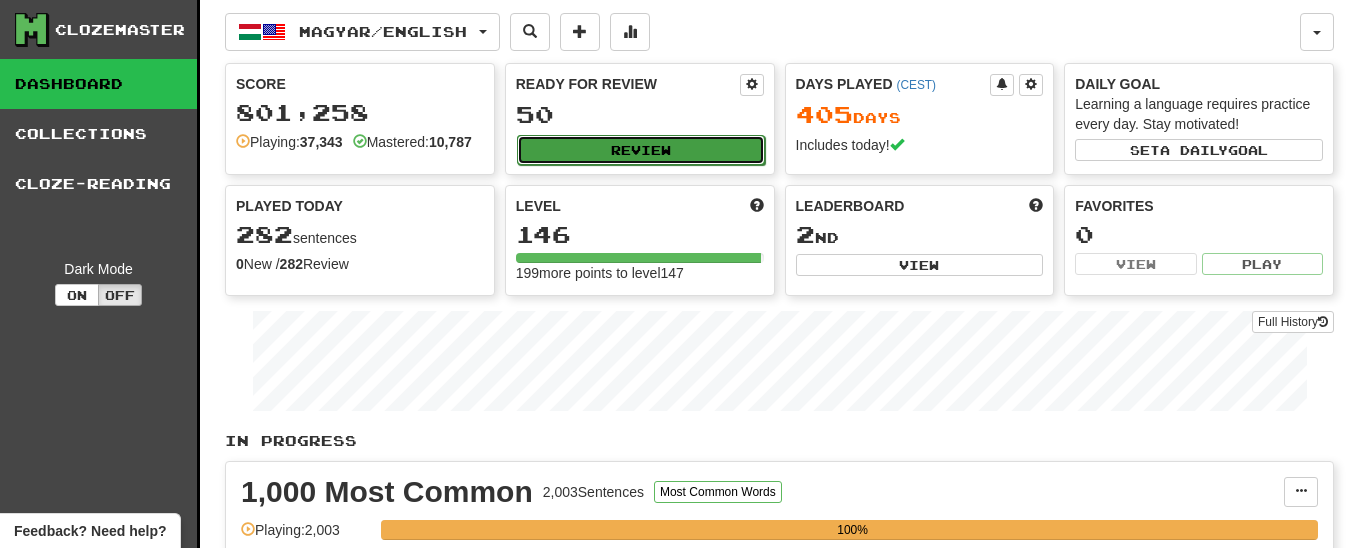 click on "Review" at bounding box center [641, 150] 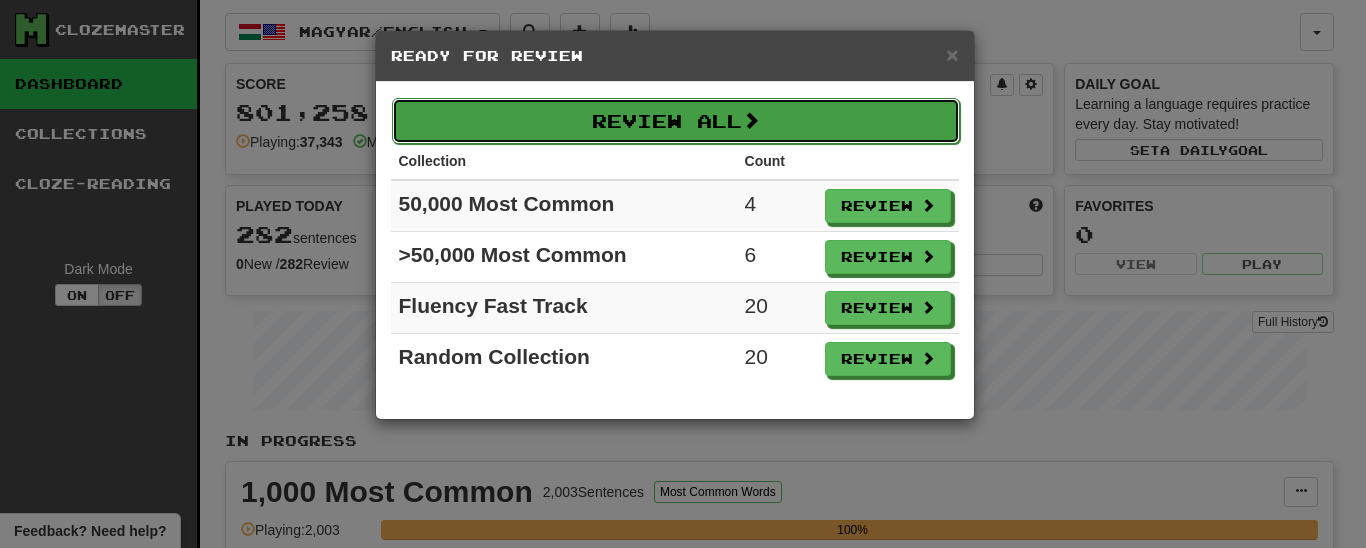 click on "Review All" at bounding box center (676, 121) 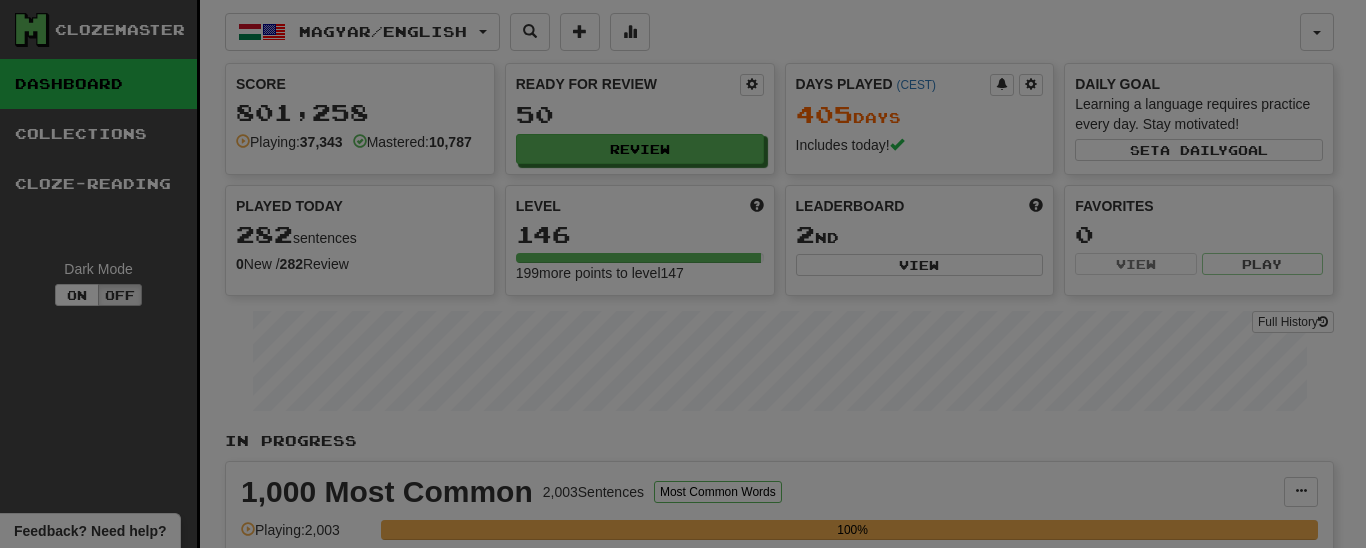select on "**" 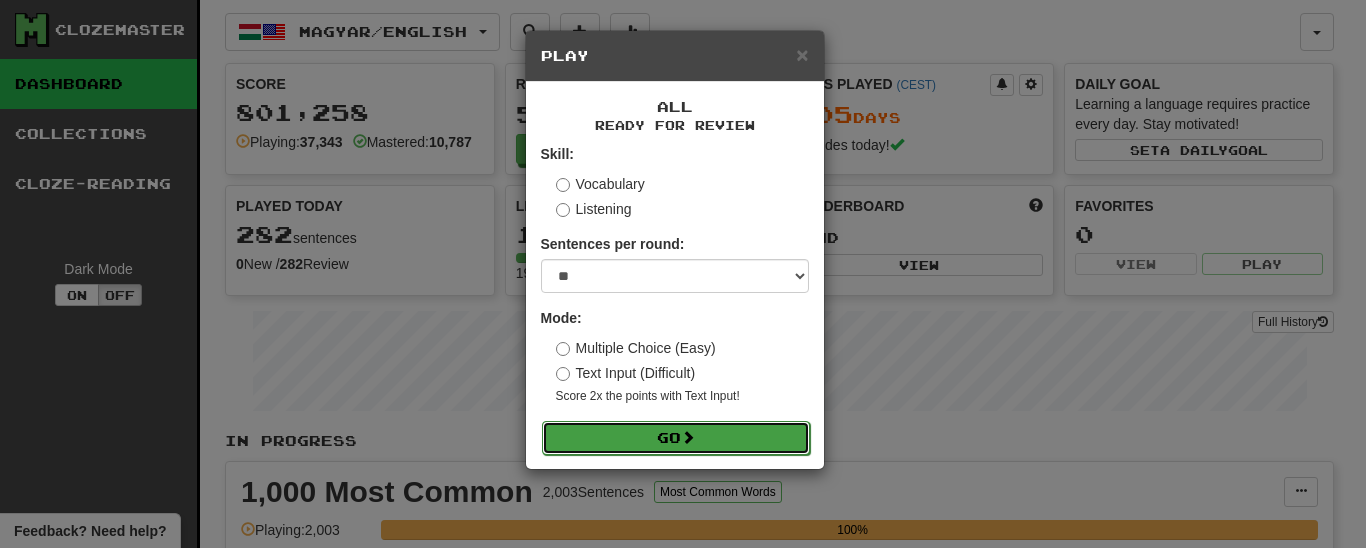 click on "Go" at bounding box center (676, 438) 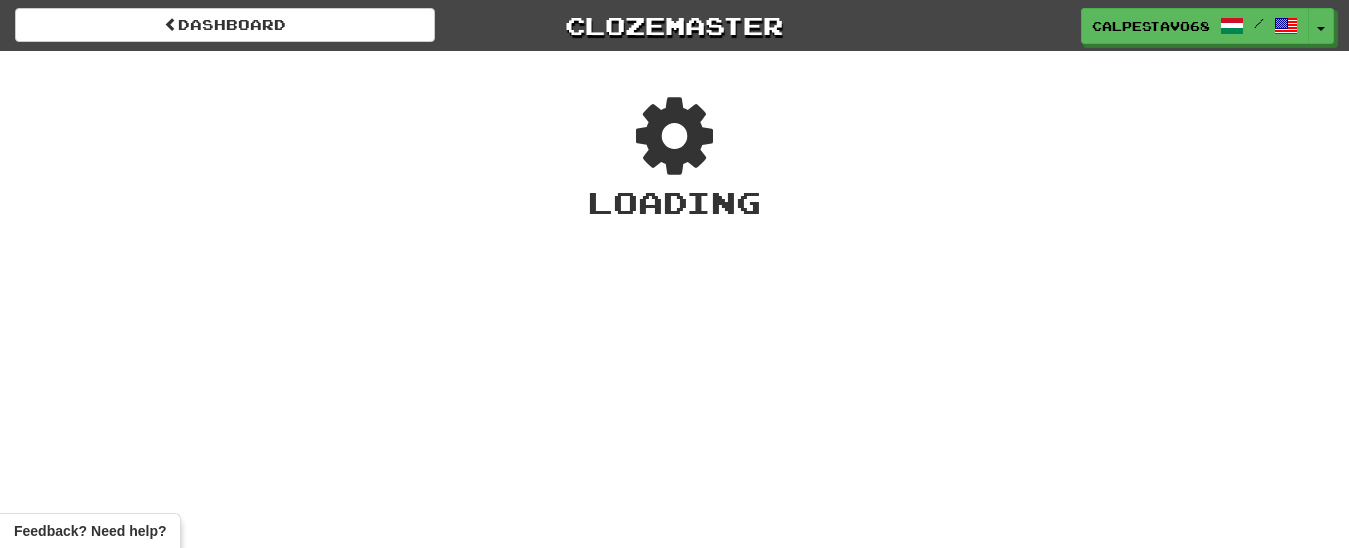 scroll, scrollTop: 0, scrollLeft: 0, axis: both 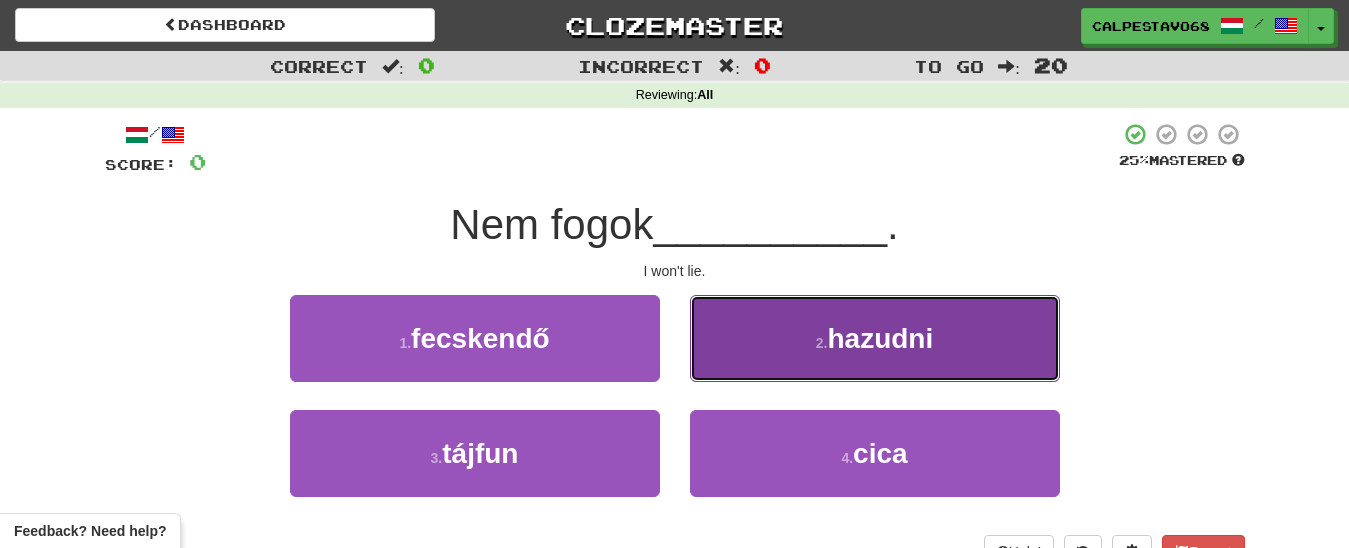 click on "hazudni" at bounding box center [880, 338] 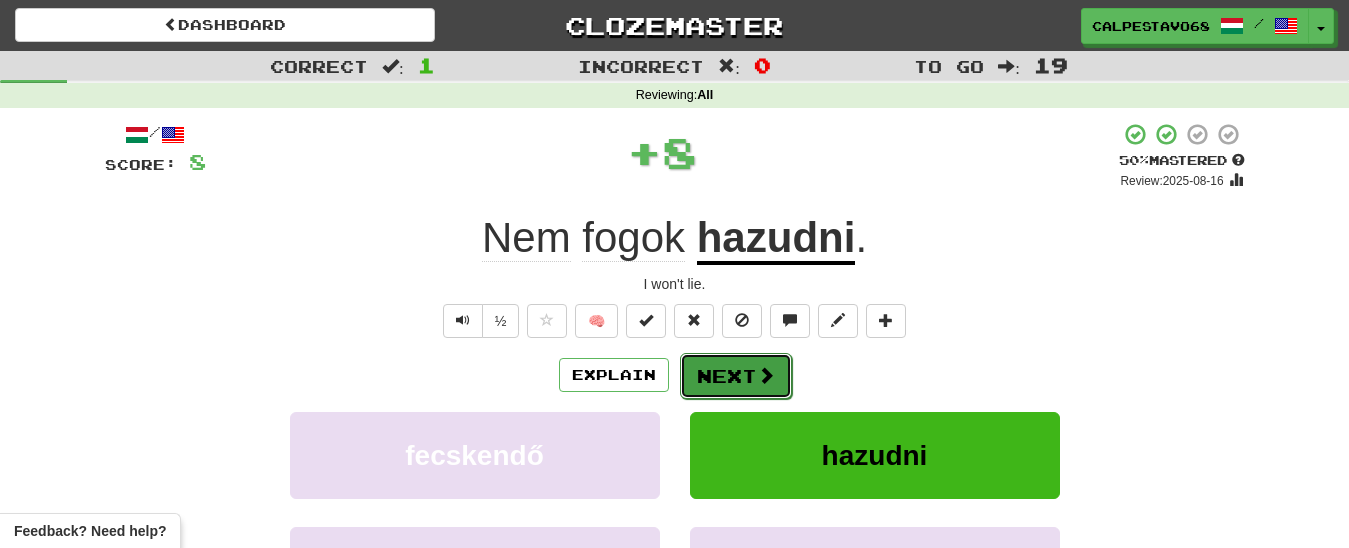 click at bounding box center [766, 375] 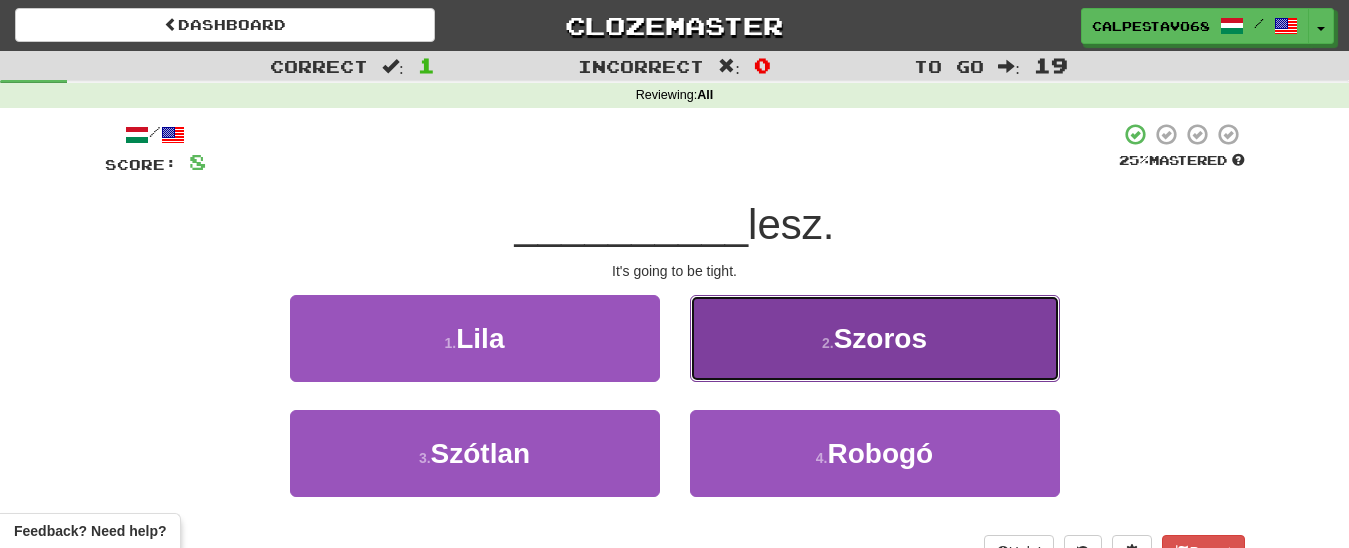 click on "2 .  Szoros" at bounding box center (875, 338) 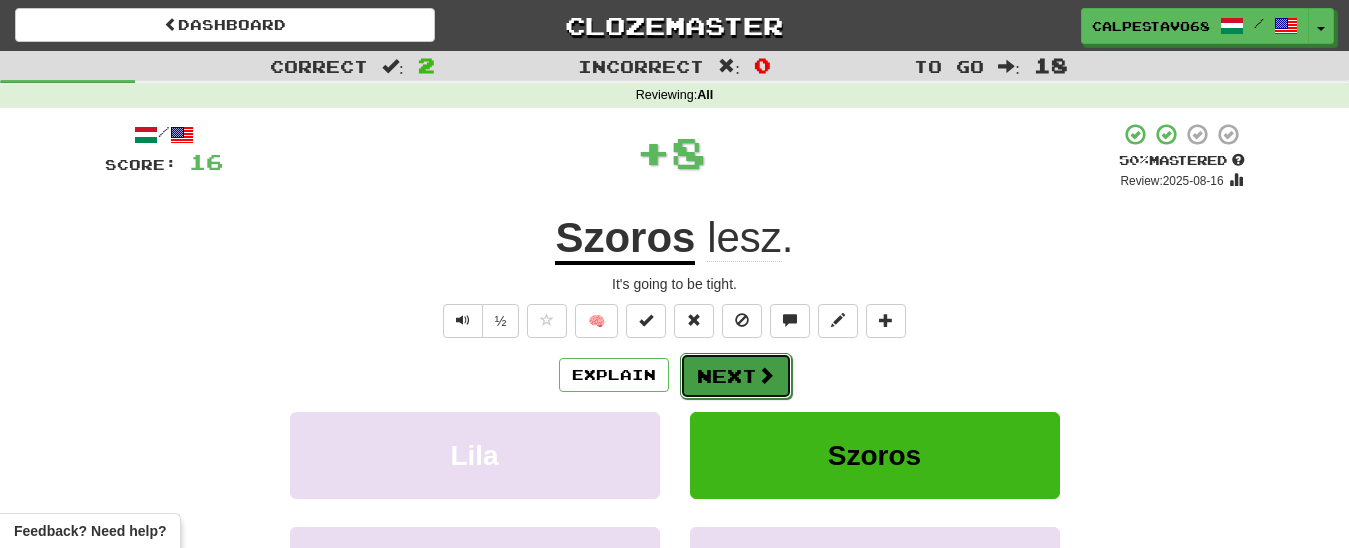 click on "Next" at bounding box center (736, 376) 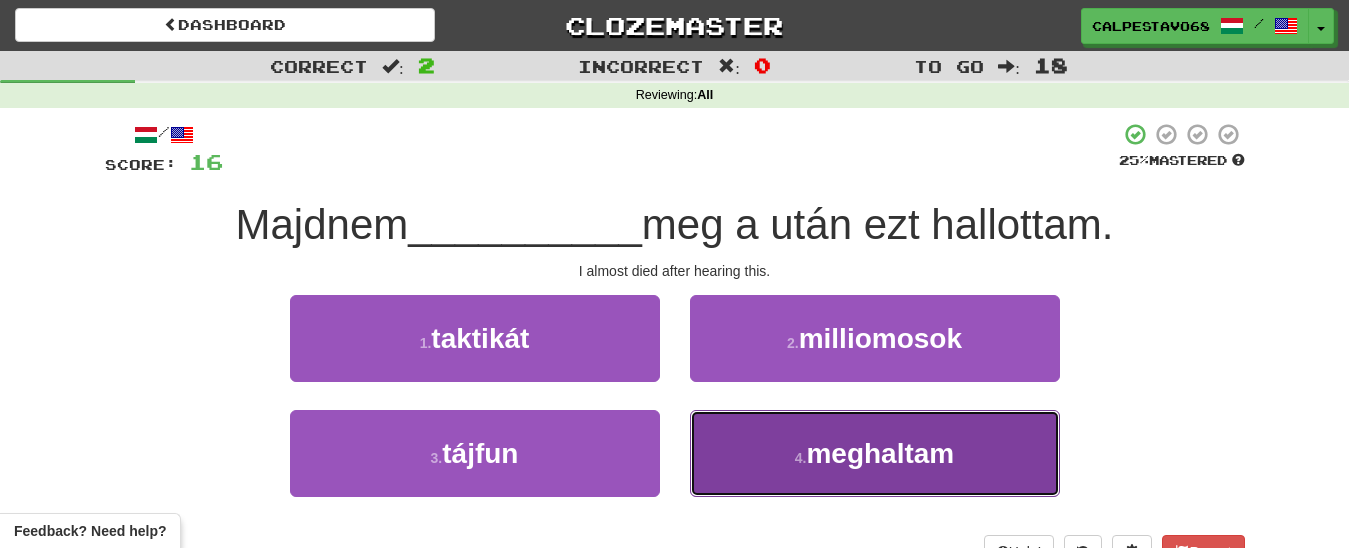 click on "meghaltam" at bounding box center [880, 453] 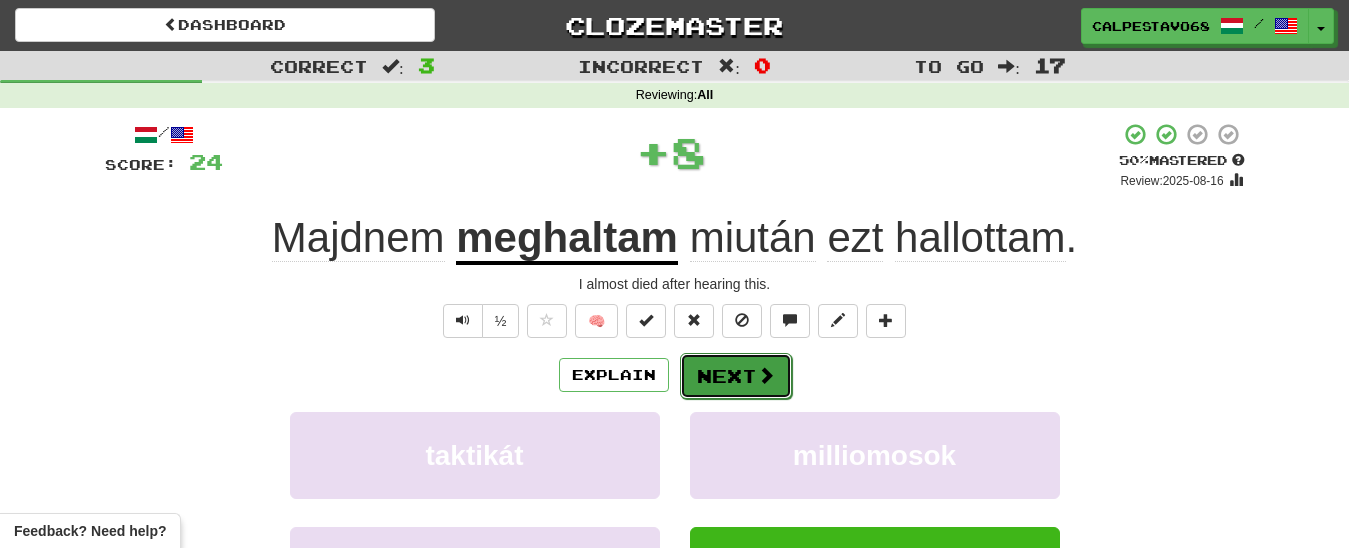 click on "Next" at bounding box center (736, 376) 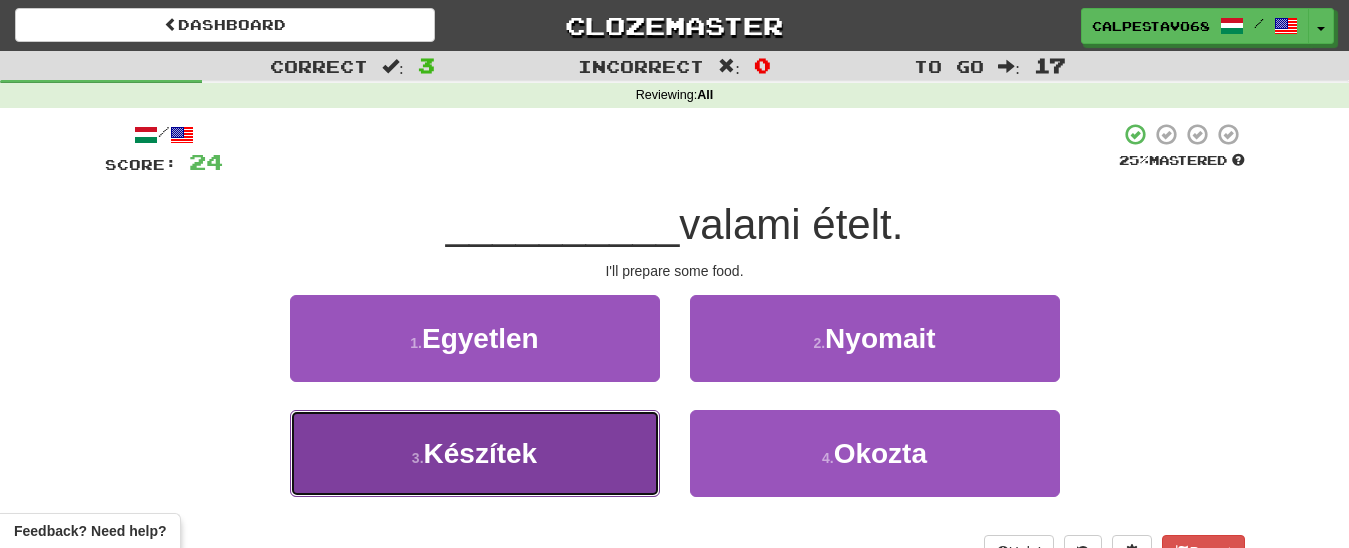 click on "3 .  Készítek" at bounding box center [475, 453] 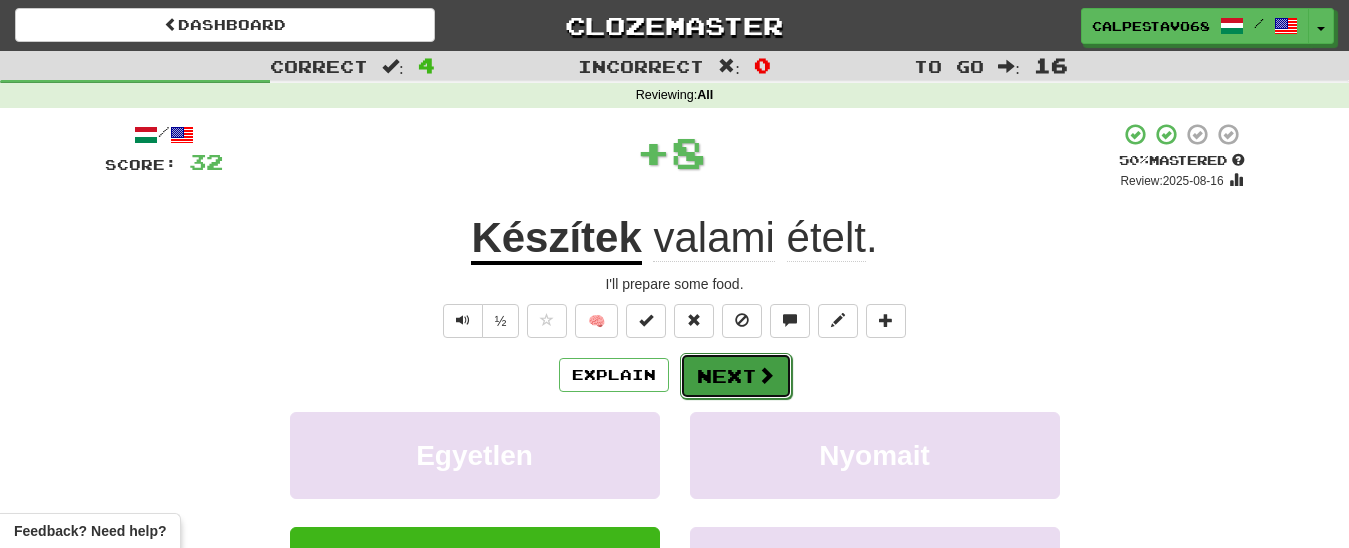 click on "Next" at bounding box center [736, 376] 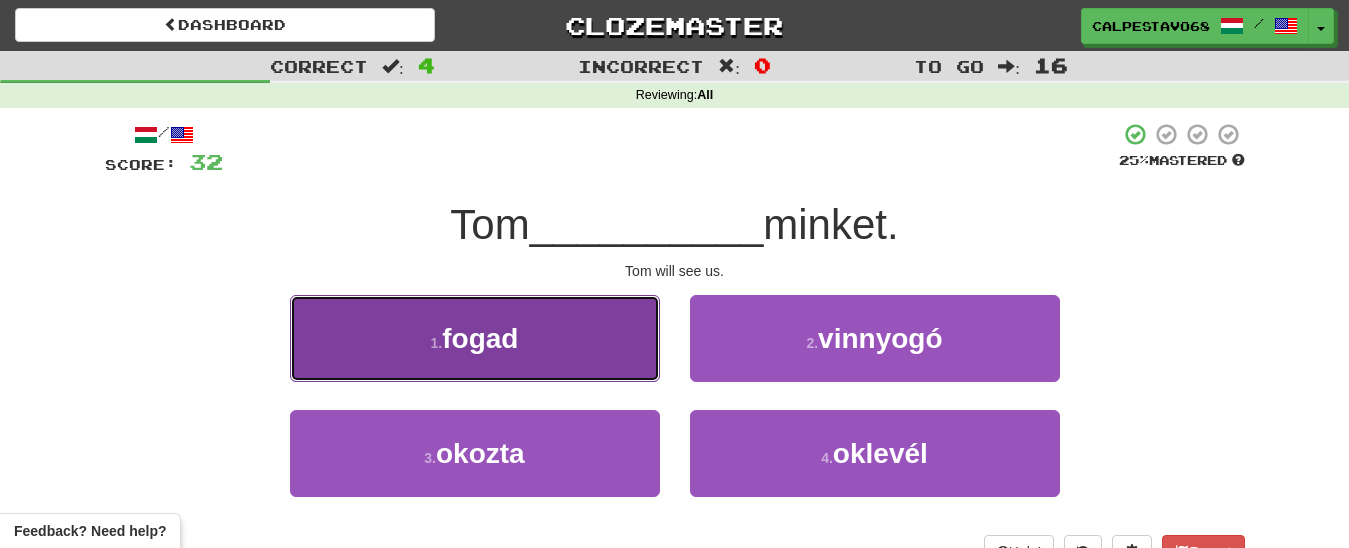 click on "1 .  fogad" at bounding box center [475, 338] 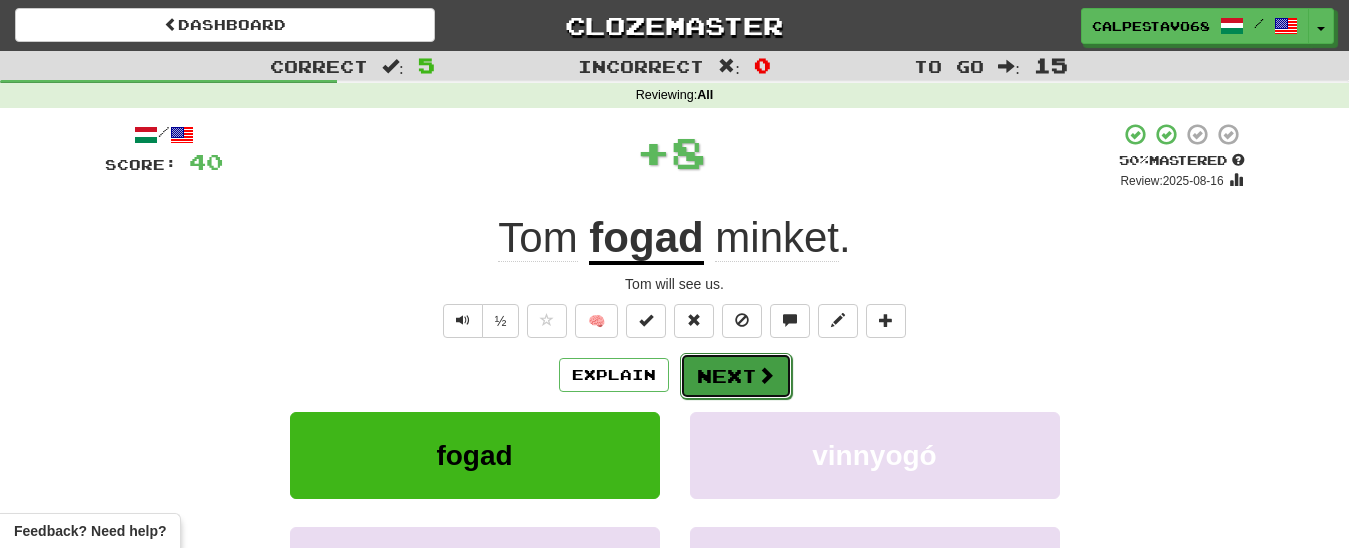 click on "Next" at bounding box center (736, 376) 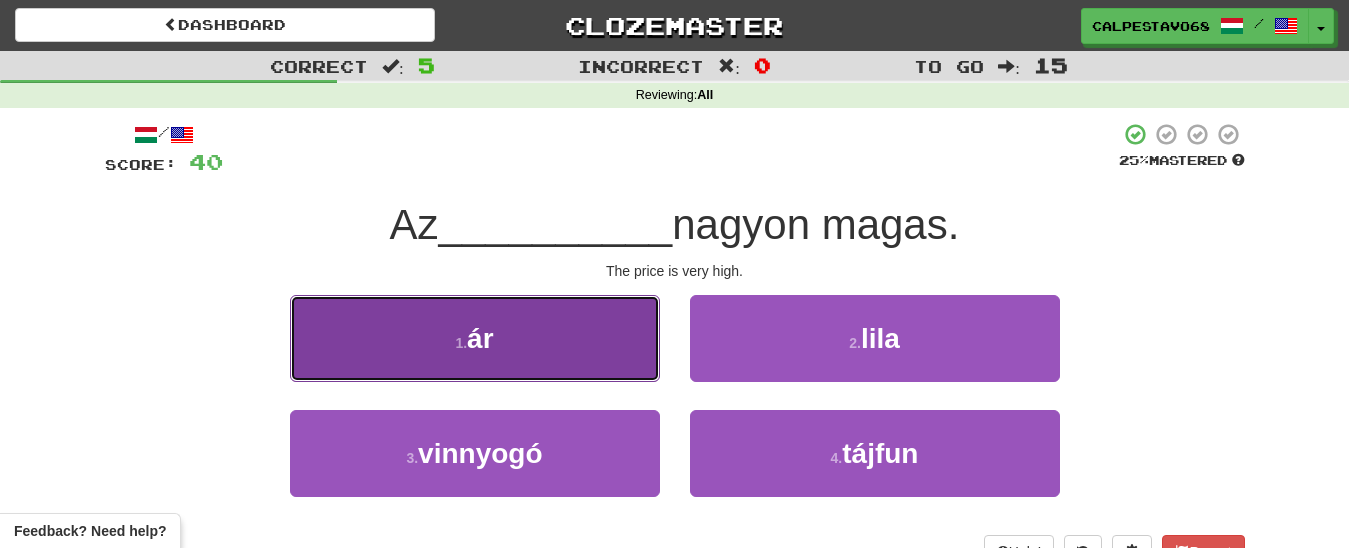 click on "1 .  ár" at bounding box center [475, 338] 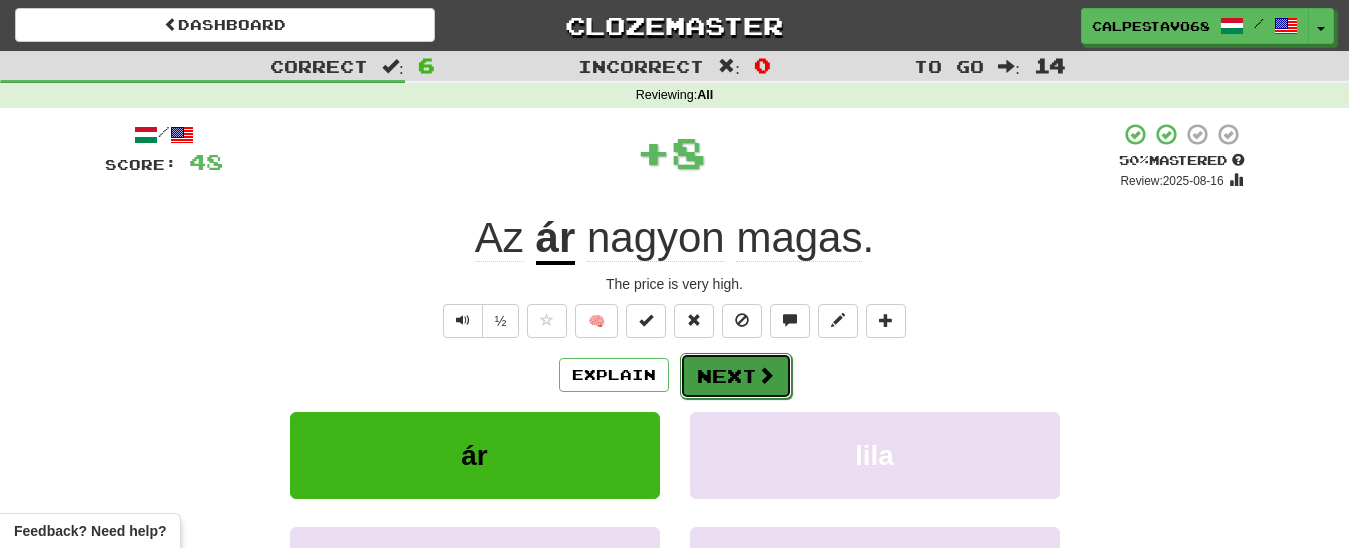 click on "Next" at bounding box center (736, 376) 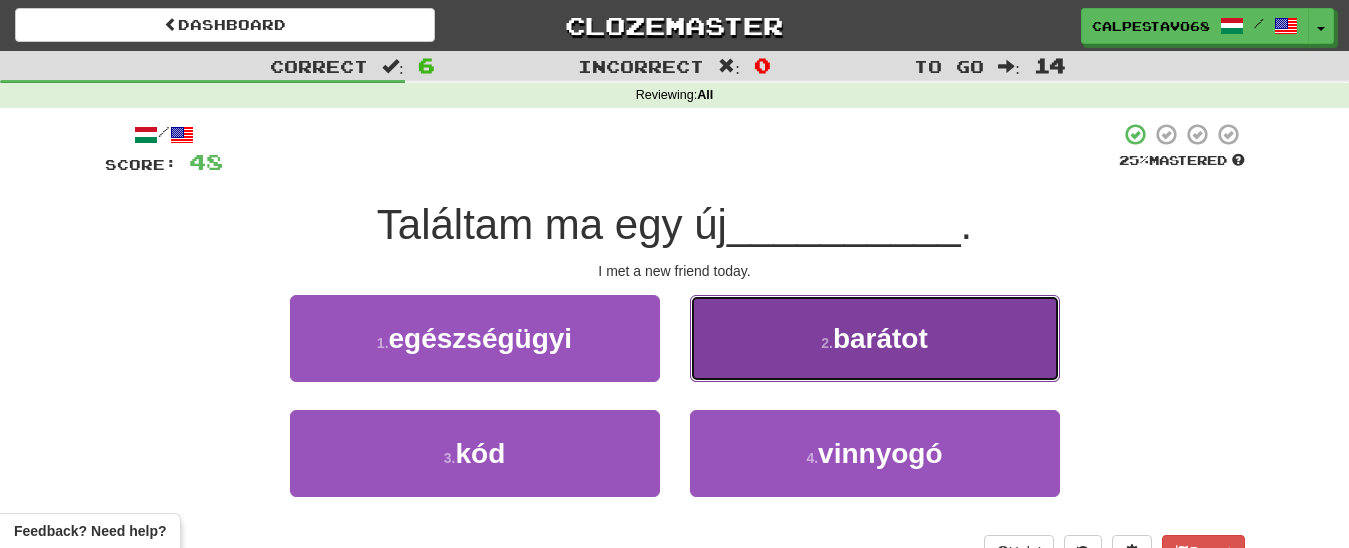 click on "2 .  barátot" at bounding box center (875, 338) 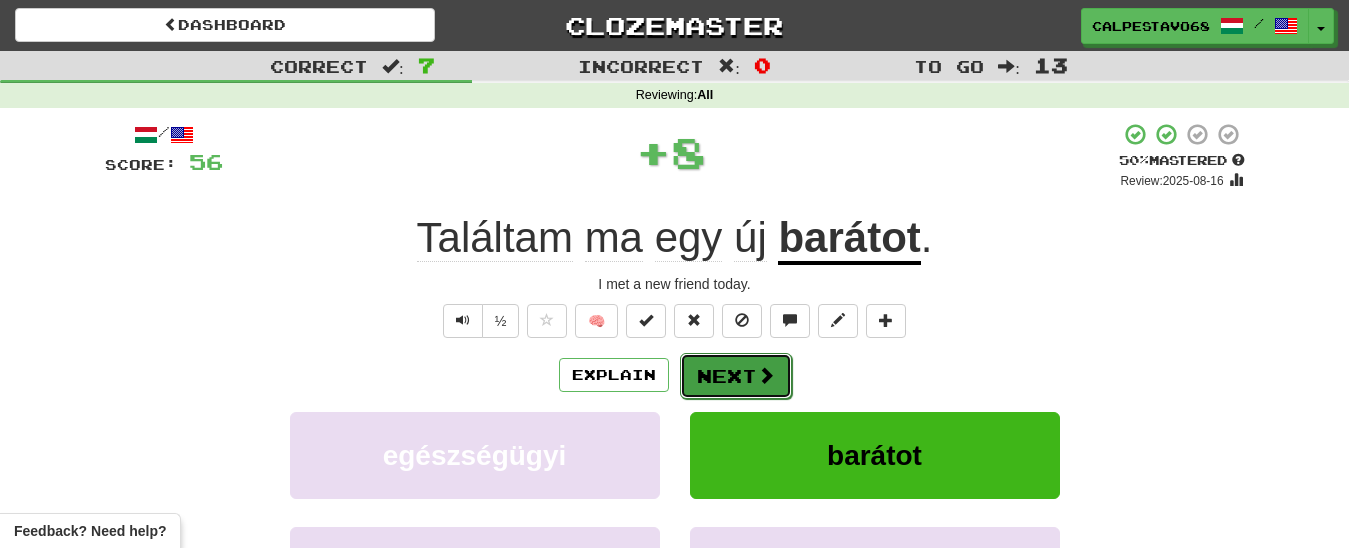 click on "Next" at bounding box center [736, 376] 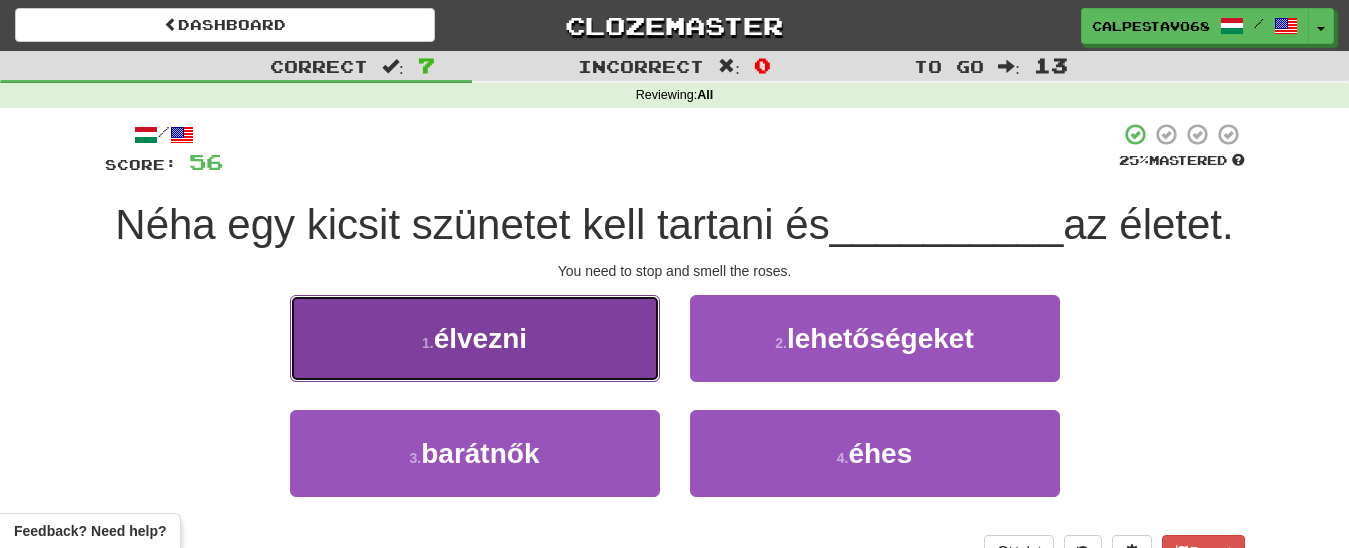 click on "élvezni" at bounding box center [480, 338] 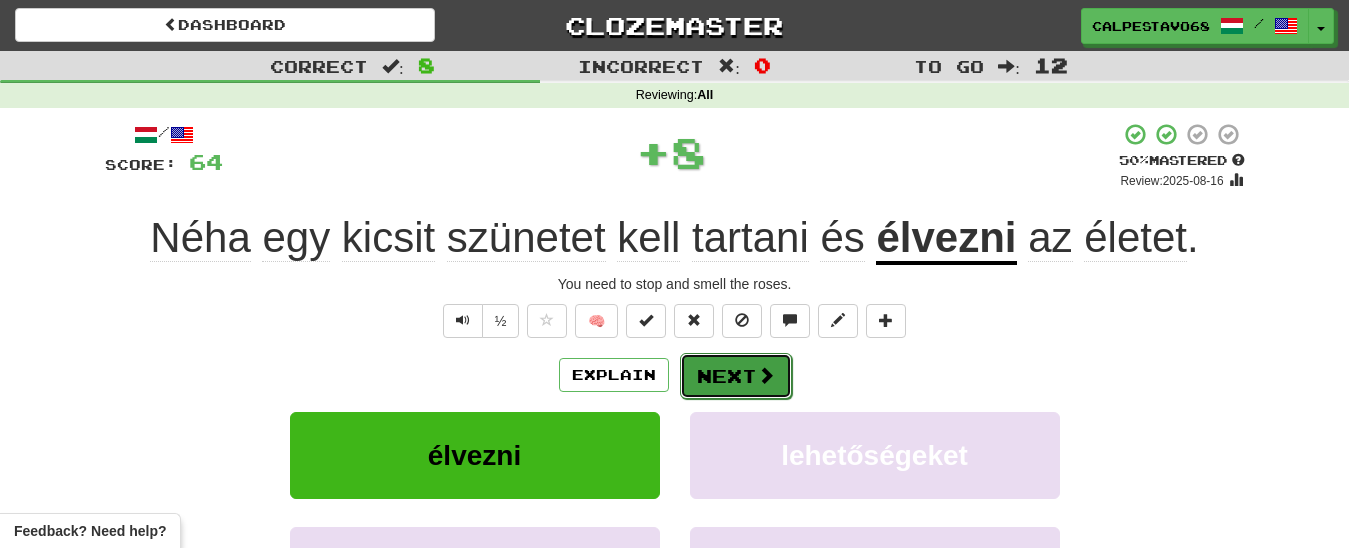click on "Next" at bounding box center [736, 376] 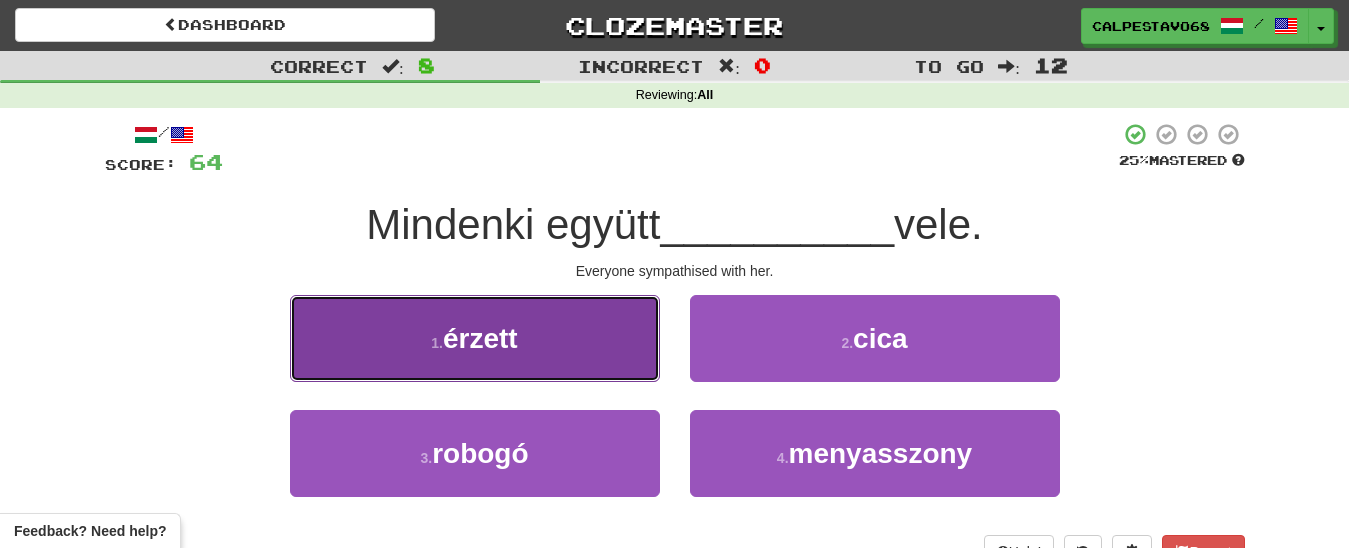 click on "1 .  érzett" at bounding box center [475, 338] 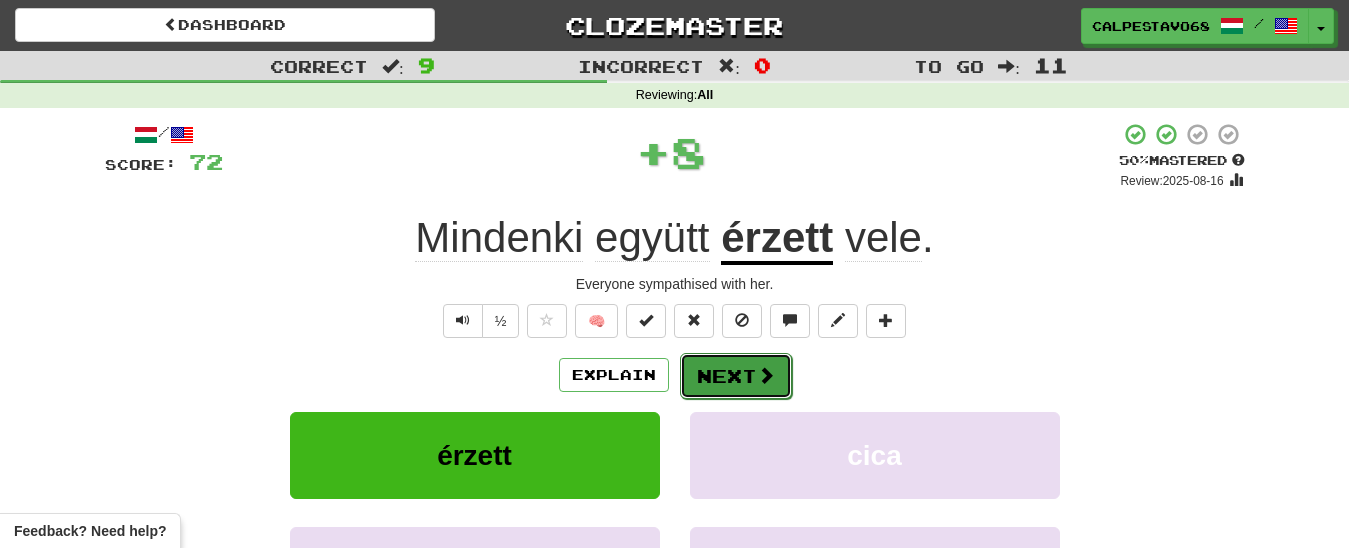 click on "Next" at bounding box center (736, 376) 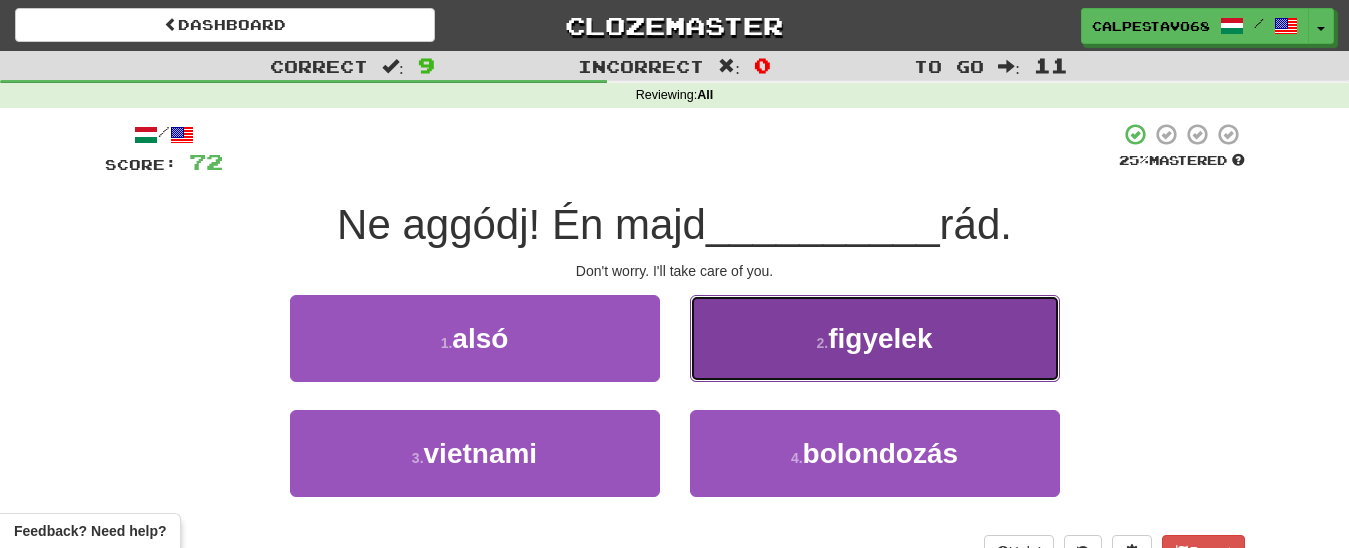 click on "2 .  figyelek" at bounding box center [875, 338] 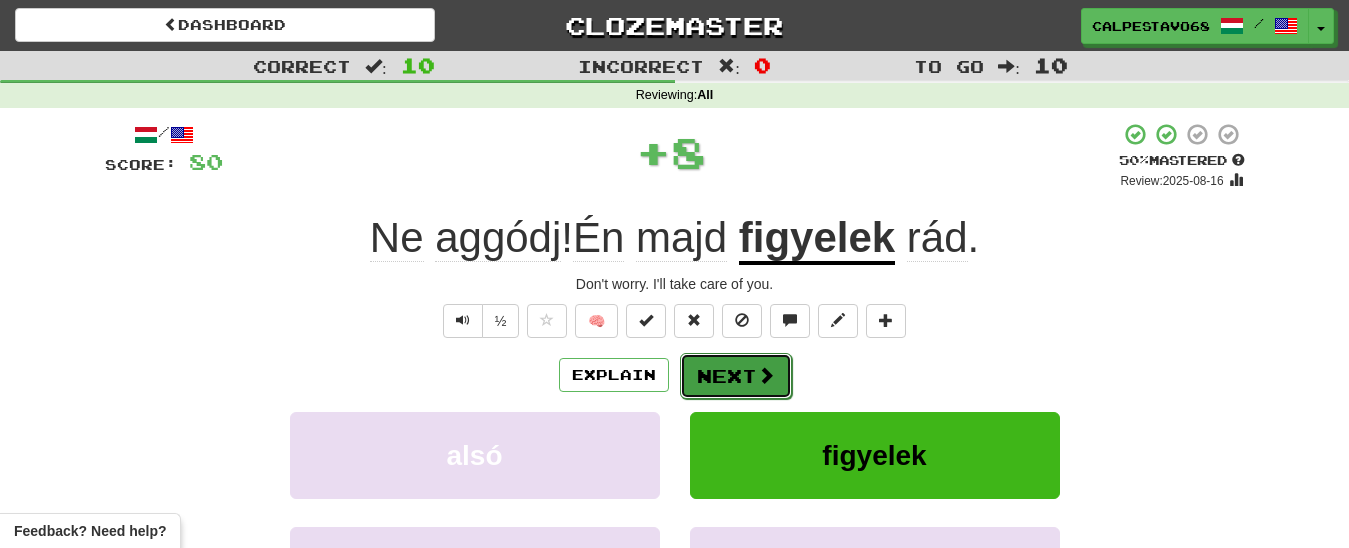 click on "Next" at bounding box center (736, 376) 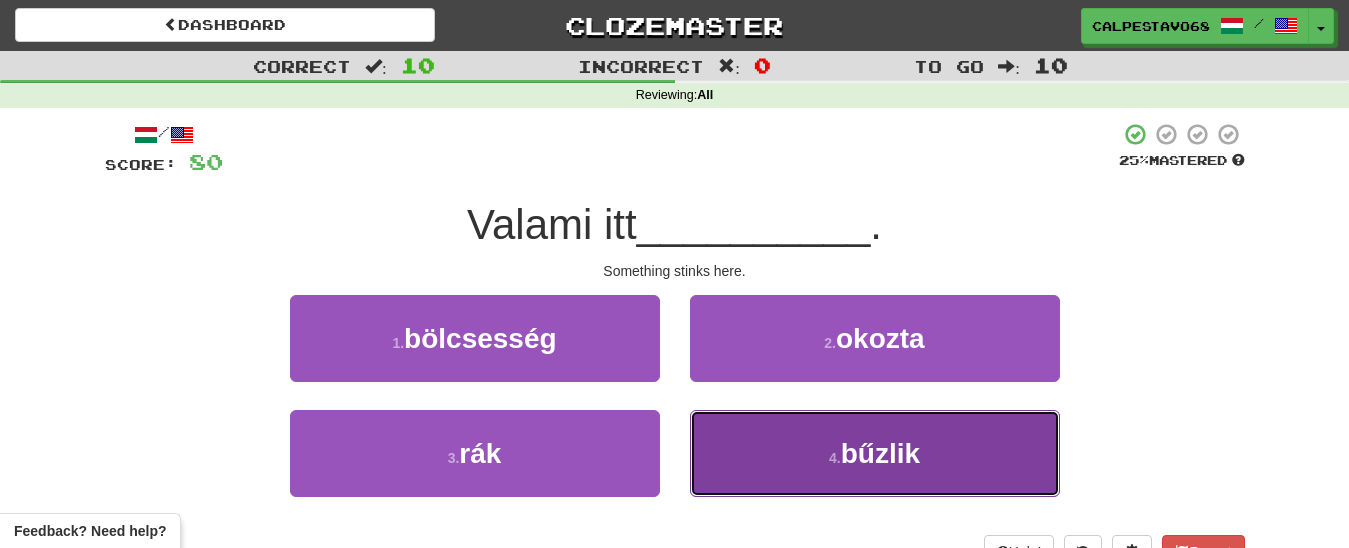 click on "bűzlik" at bounding box center [880, 453] 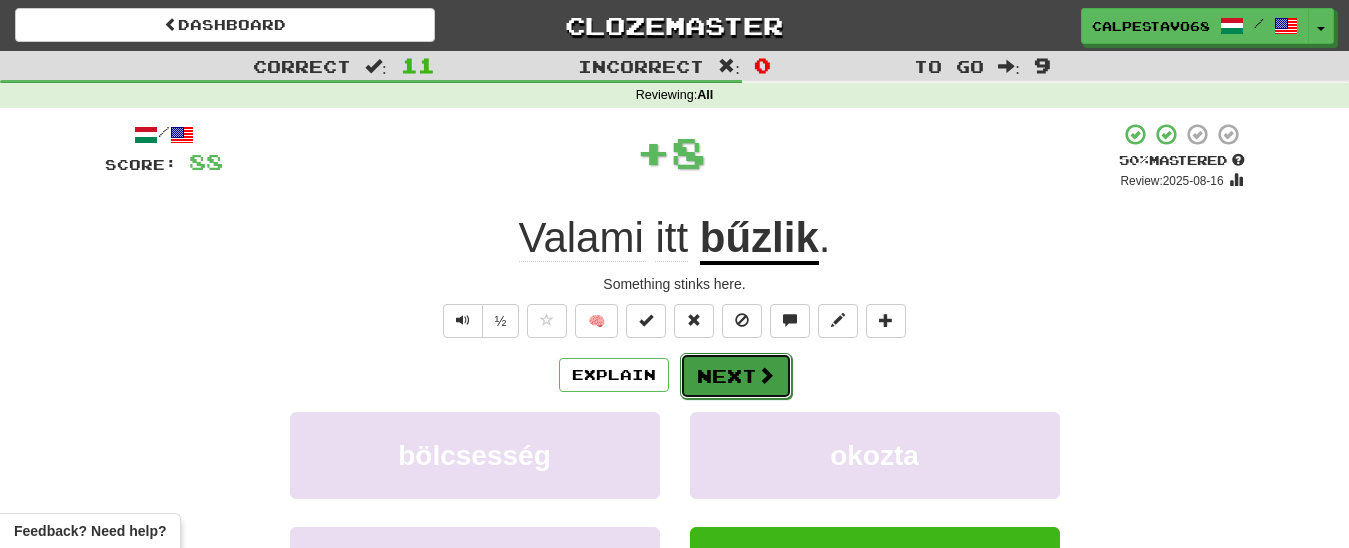 click on "Next" at bounding box center (736, 376) 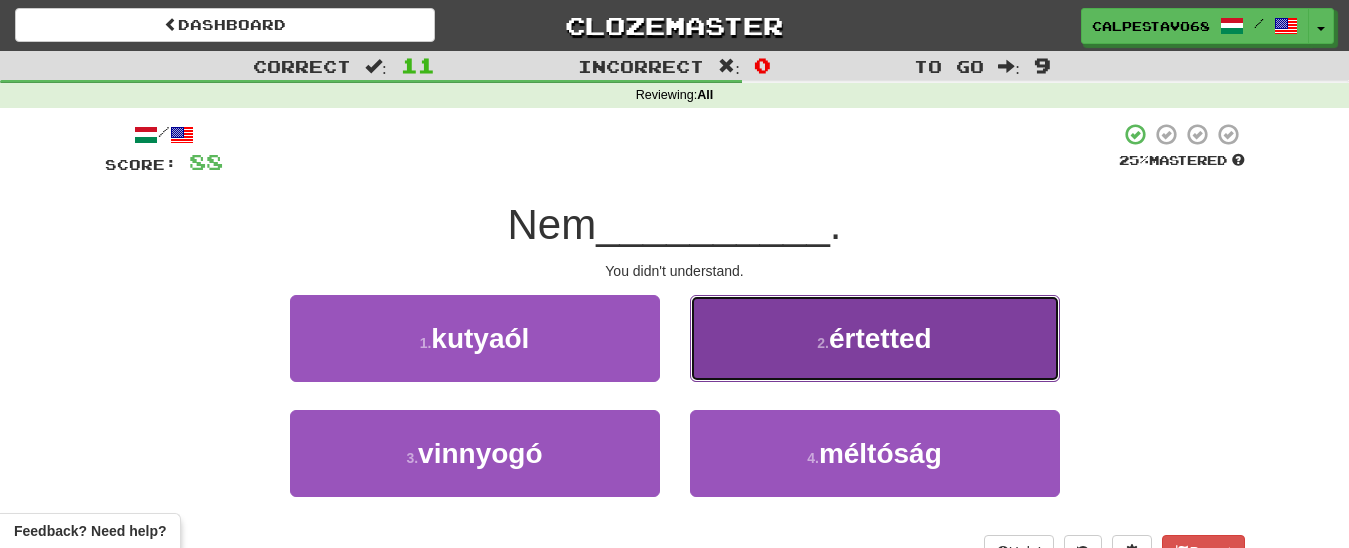 click on "2 .  értetted" at bounding box center [875, 338] 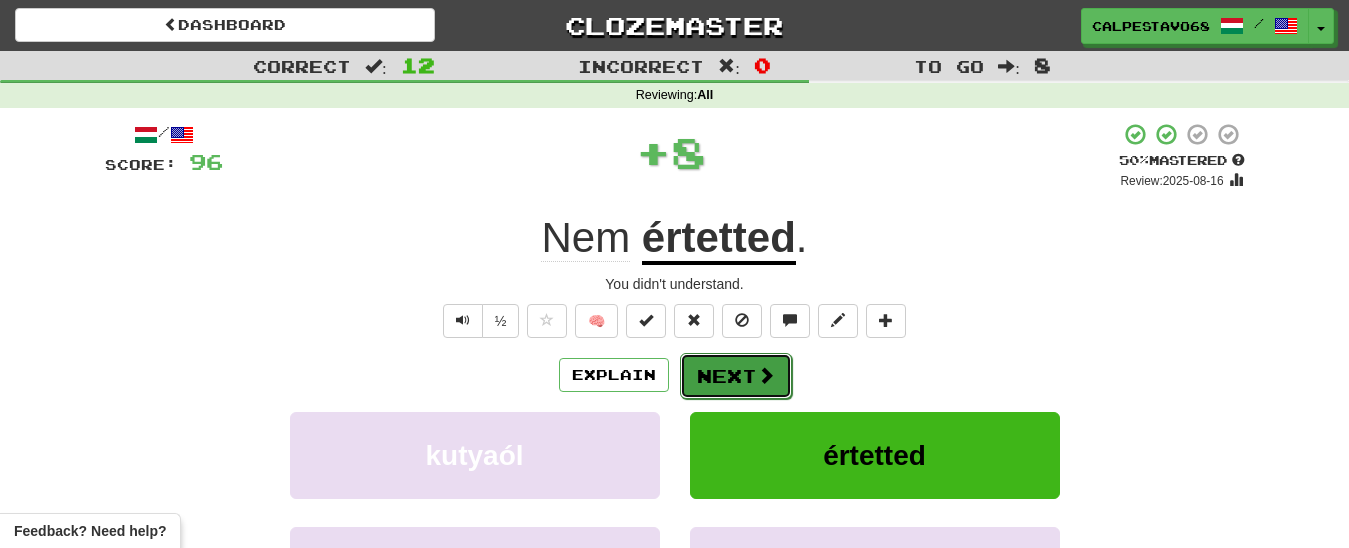 click on "Next" at bounding box center [736, 376] 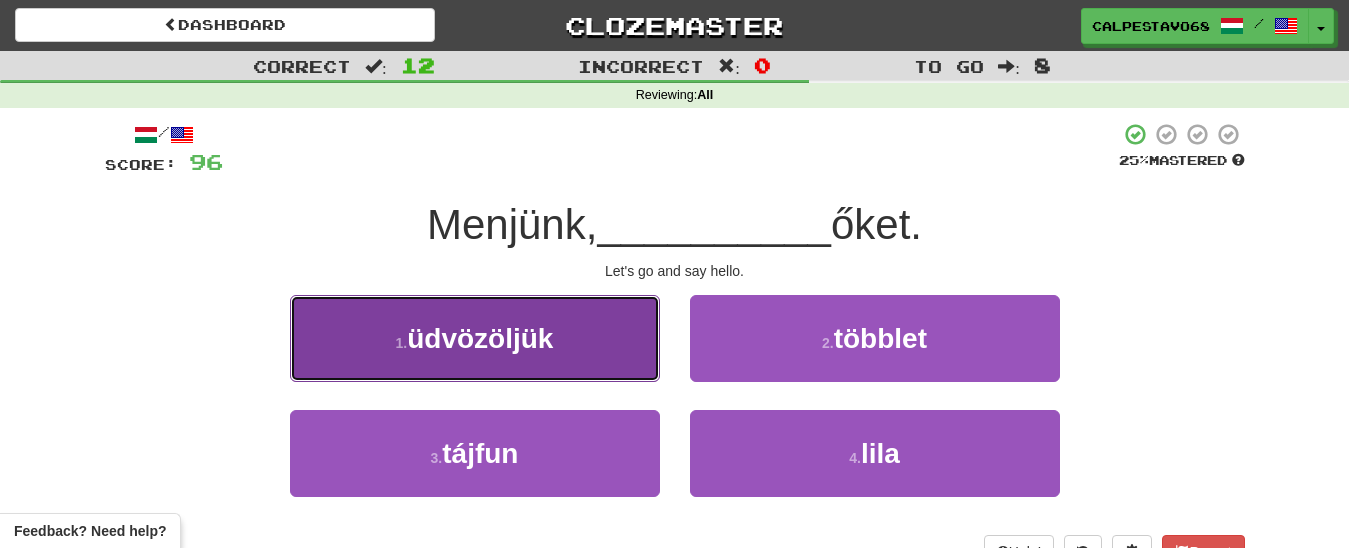click on "1 .  üdvözöljük" at bounding box center [475, 338] 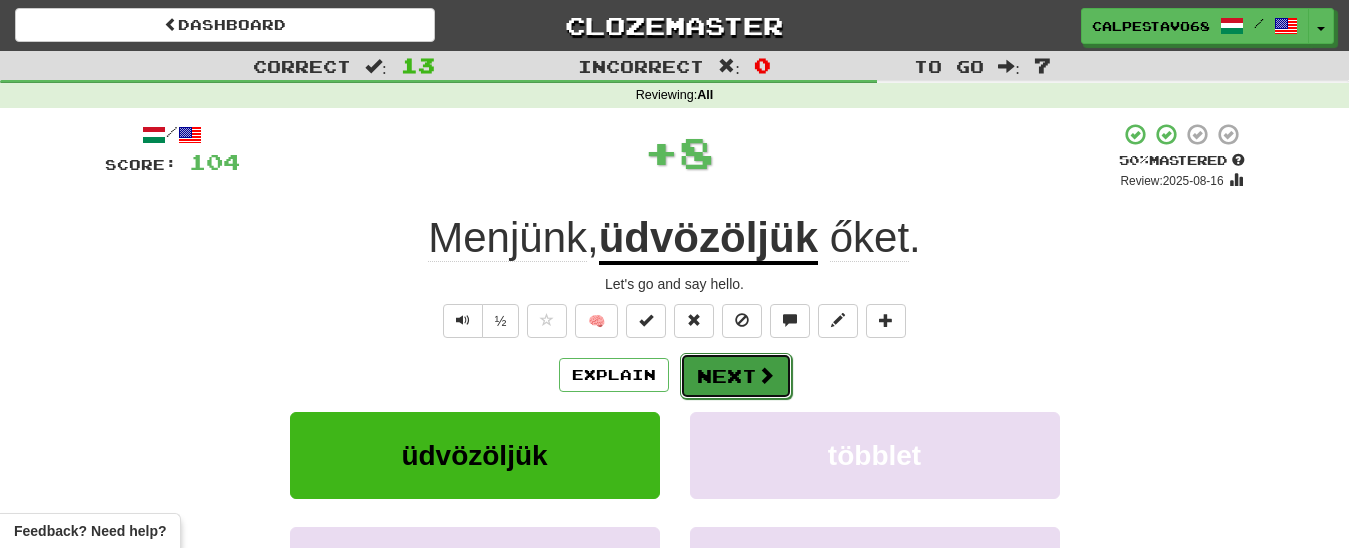 click on "Next" at bounding box center [736, 376] 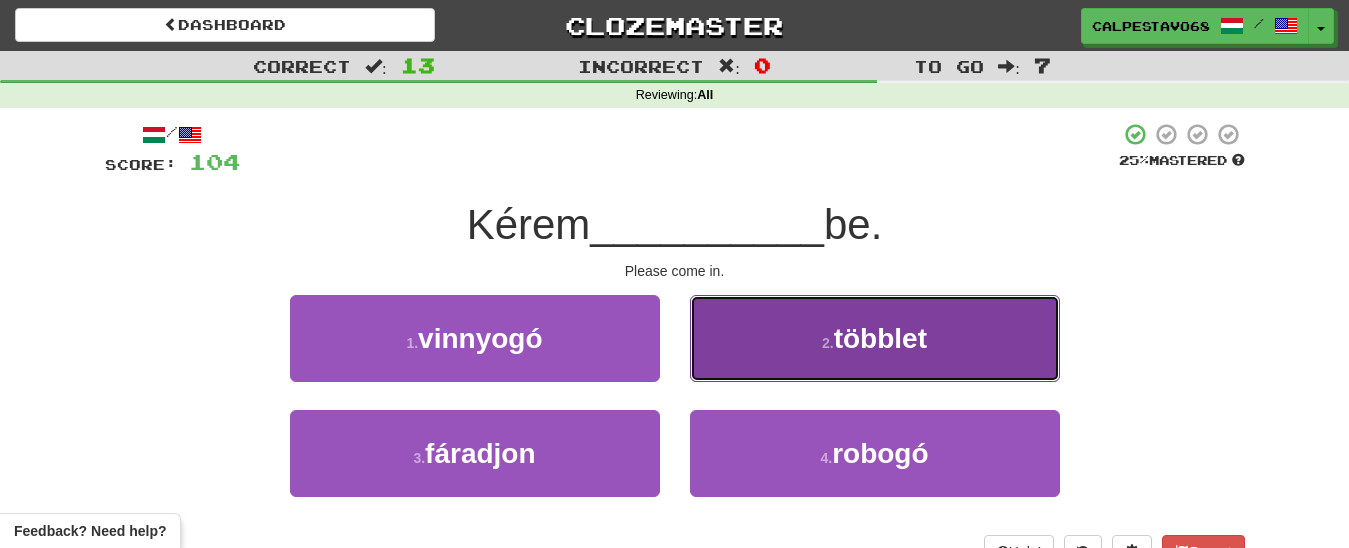 click on "2 .  többlet" at bounding box center [875, 338] 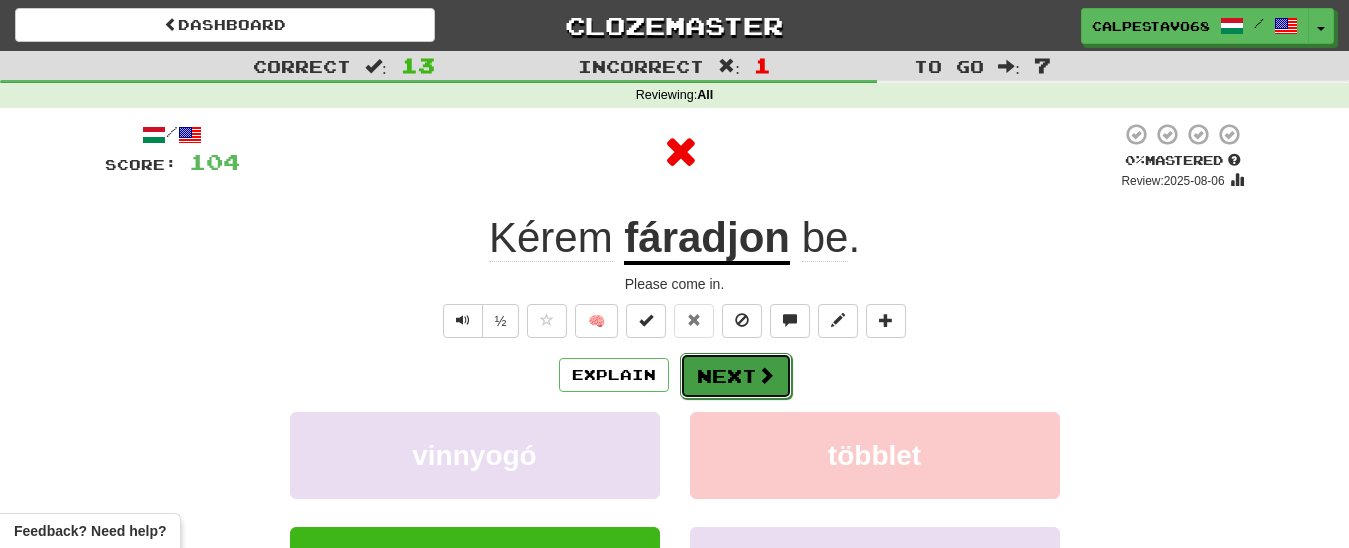 click on "Next" at bounding box center (736, 376) 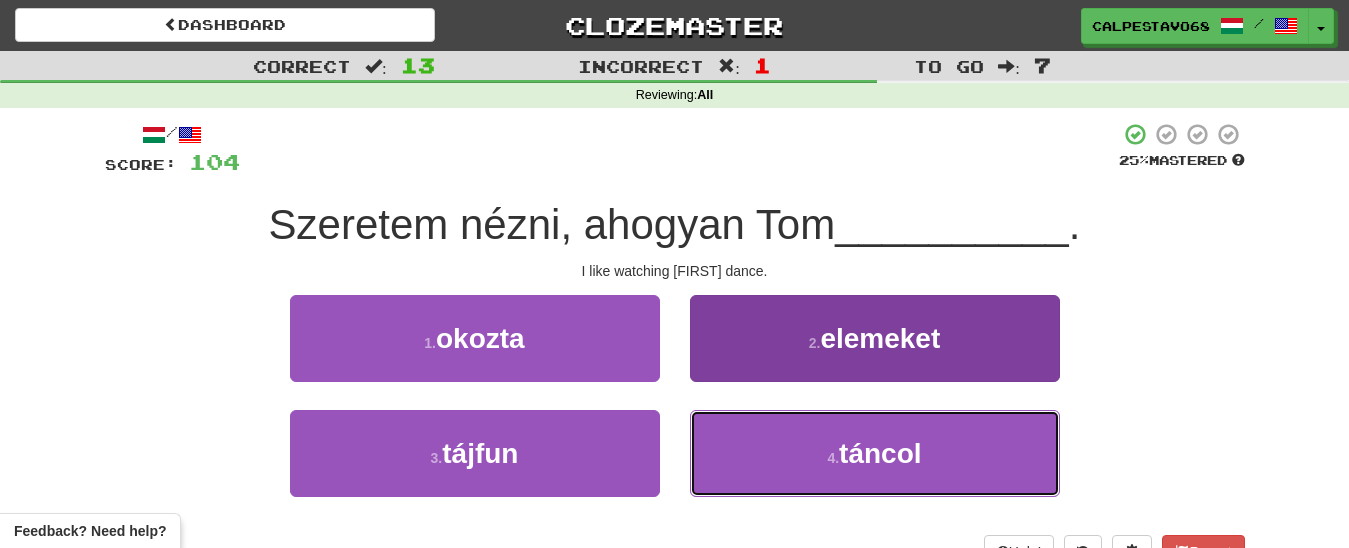 drag, startPoint x: 759, startPoint y: 477, endPoint x: 754, endPoint y: 451, distance: 26.476404 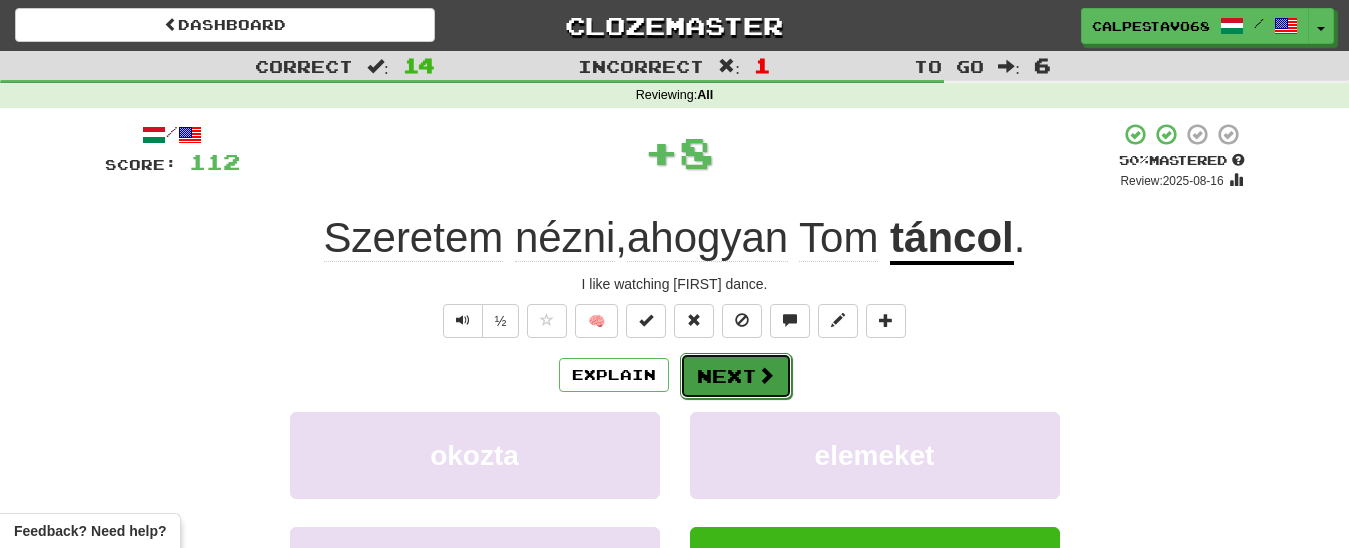 click on "Next" at bounding box center [736, 376] 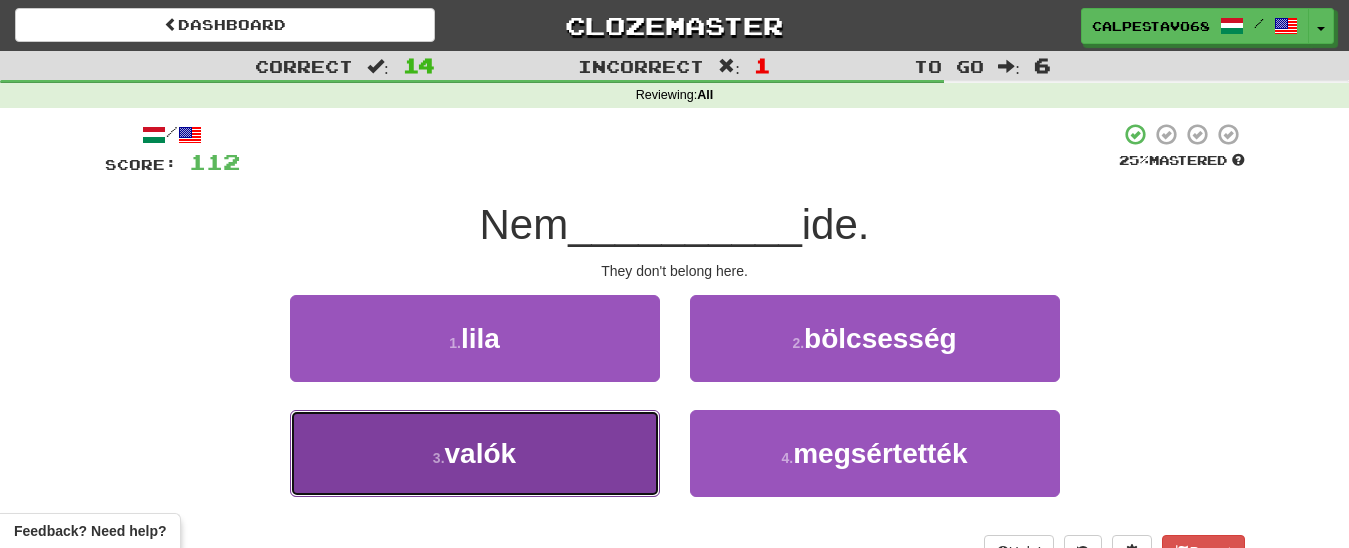click on "3 .  valók" at bounding box center [475, 453] 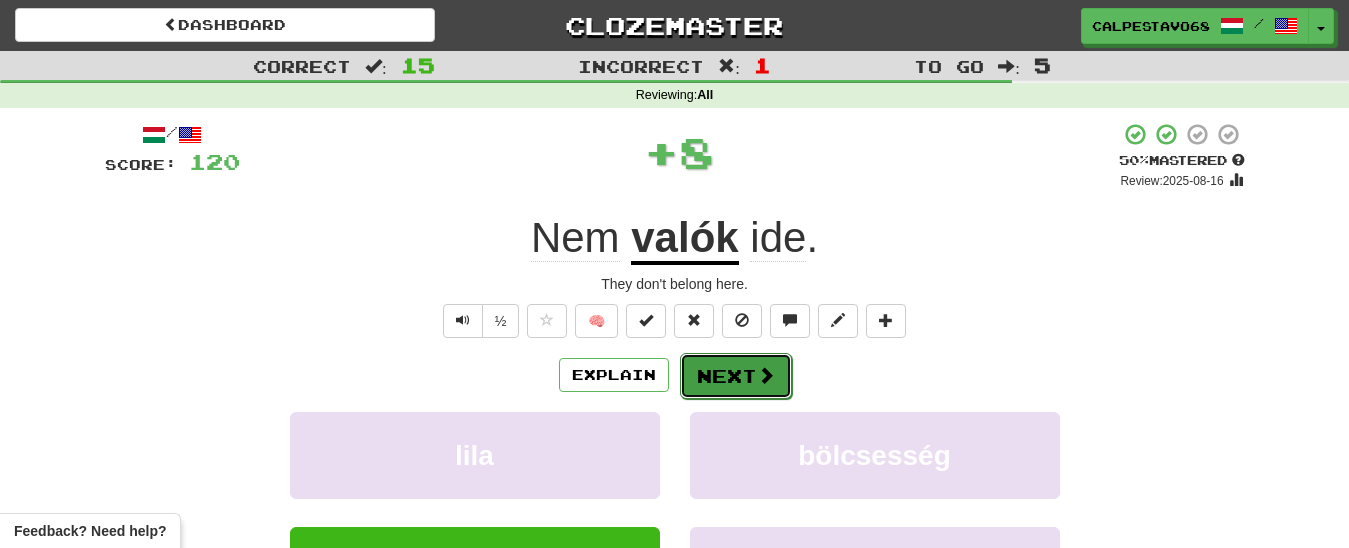 click on "Next" at bounding box center [736, 376] 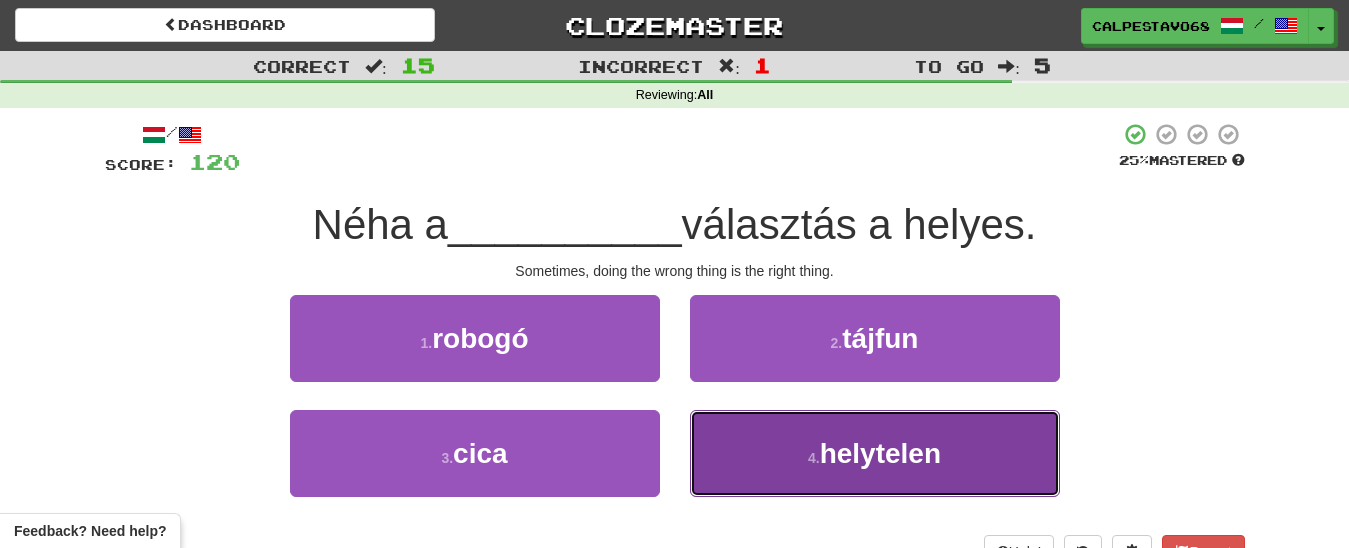 click on "4 .  helytelen" at bounding box center (875, 453) 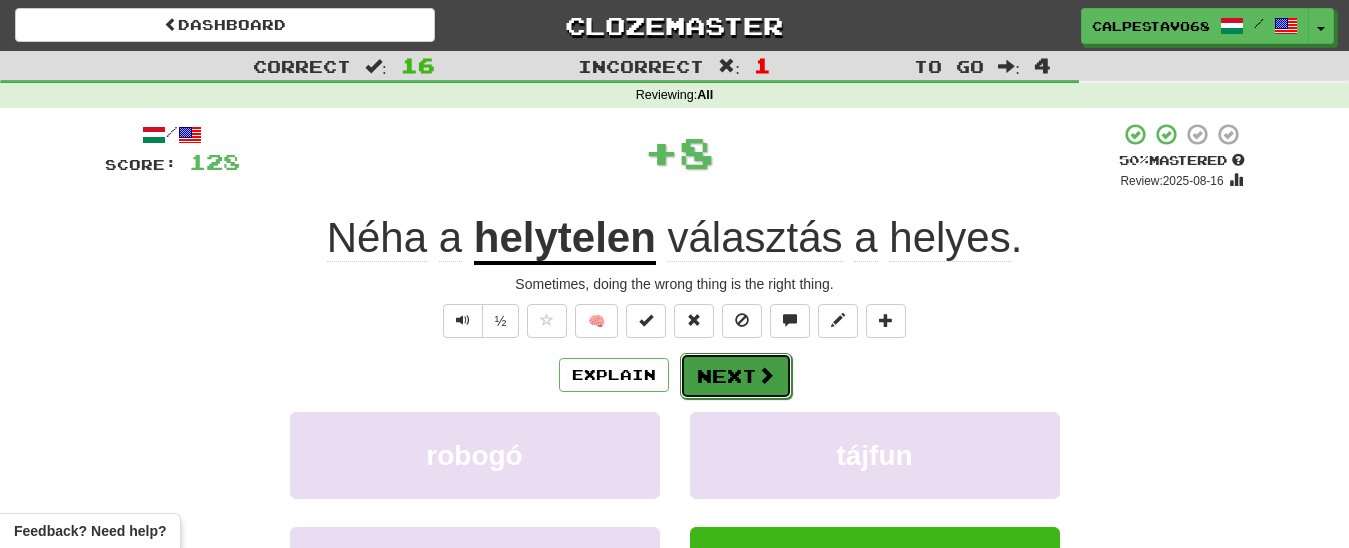 click on "Next" at bounding box center [736, 376] 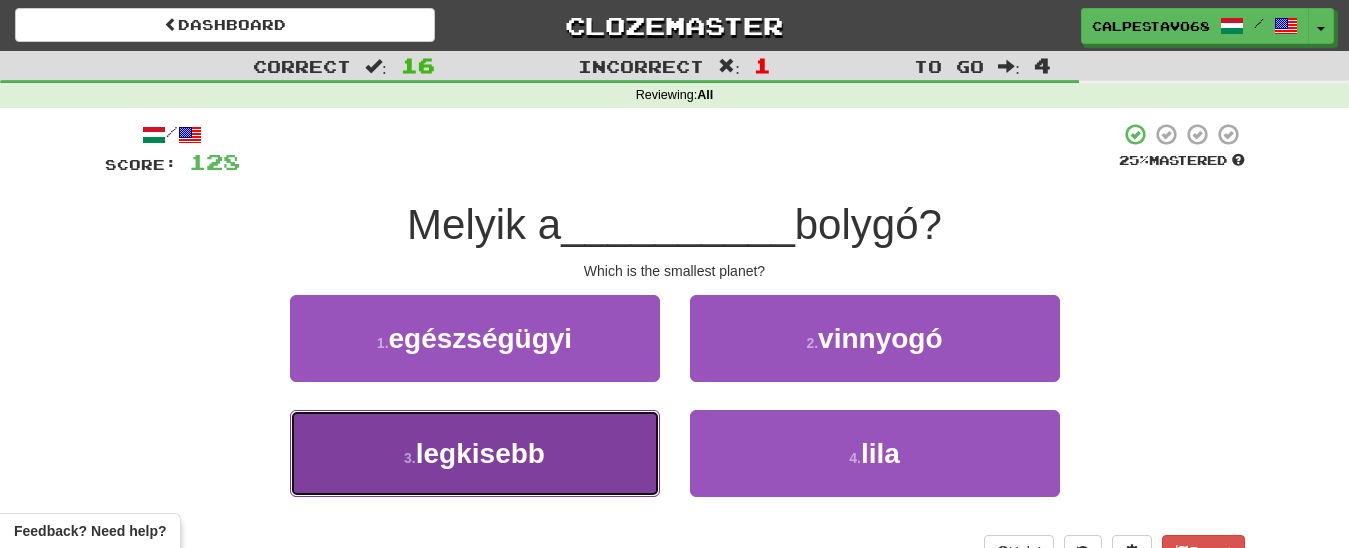 click on "3 .  legkisebb" at bounding box center (475, 453) 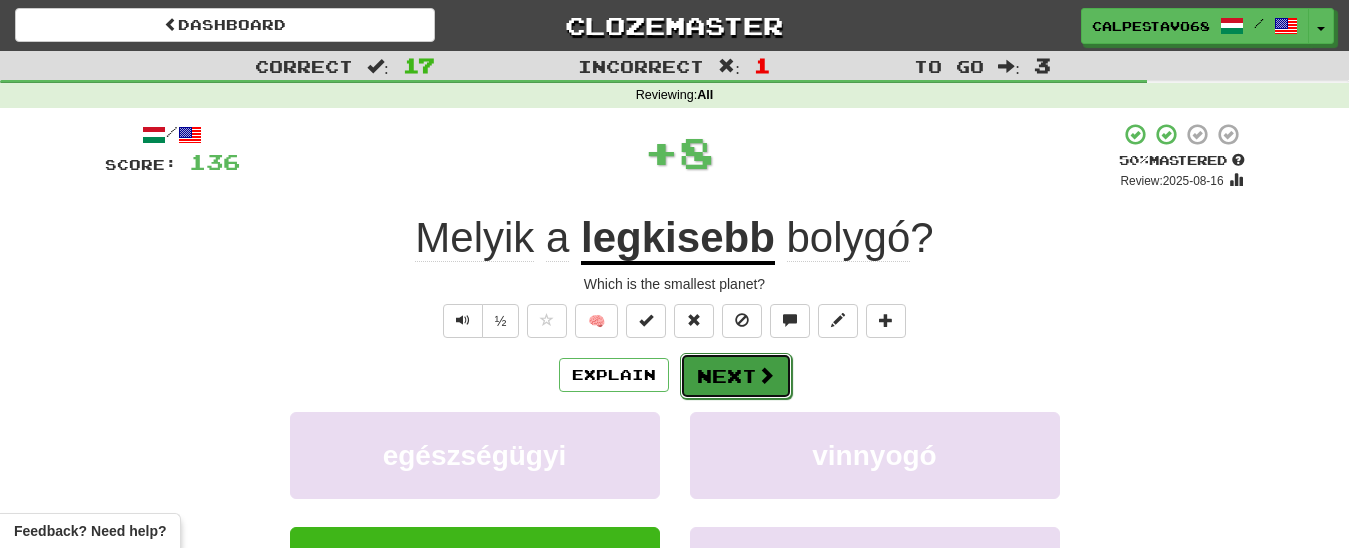 click on "Next" at bounding box center (736, 376) 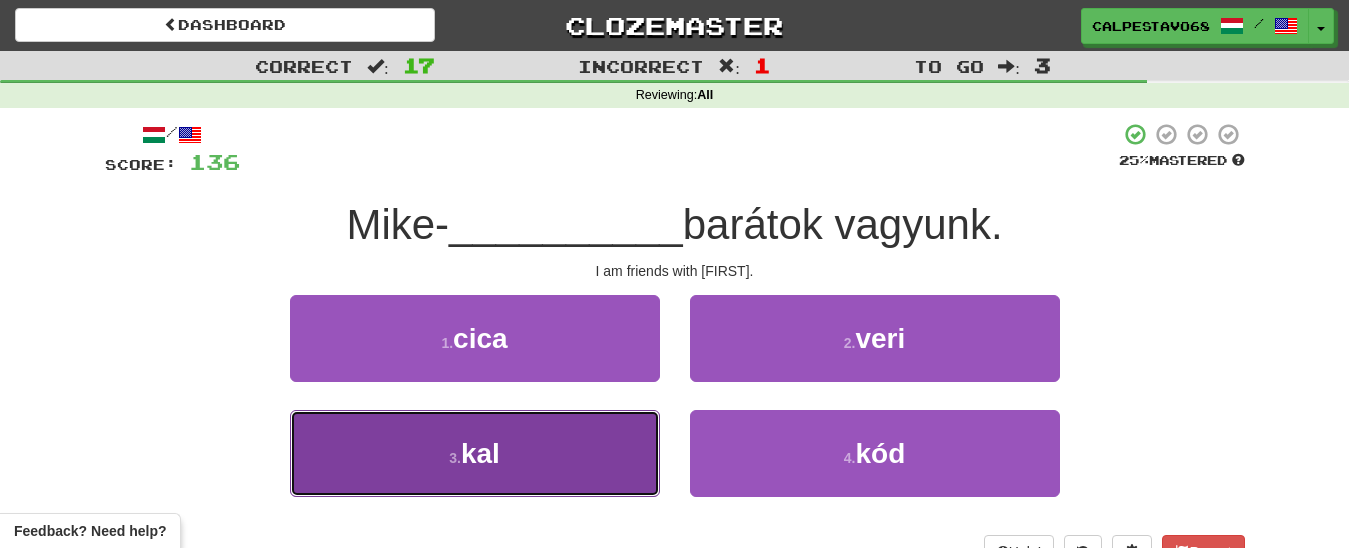 click on "3 .  kal" at bounding box center (475, 453) 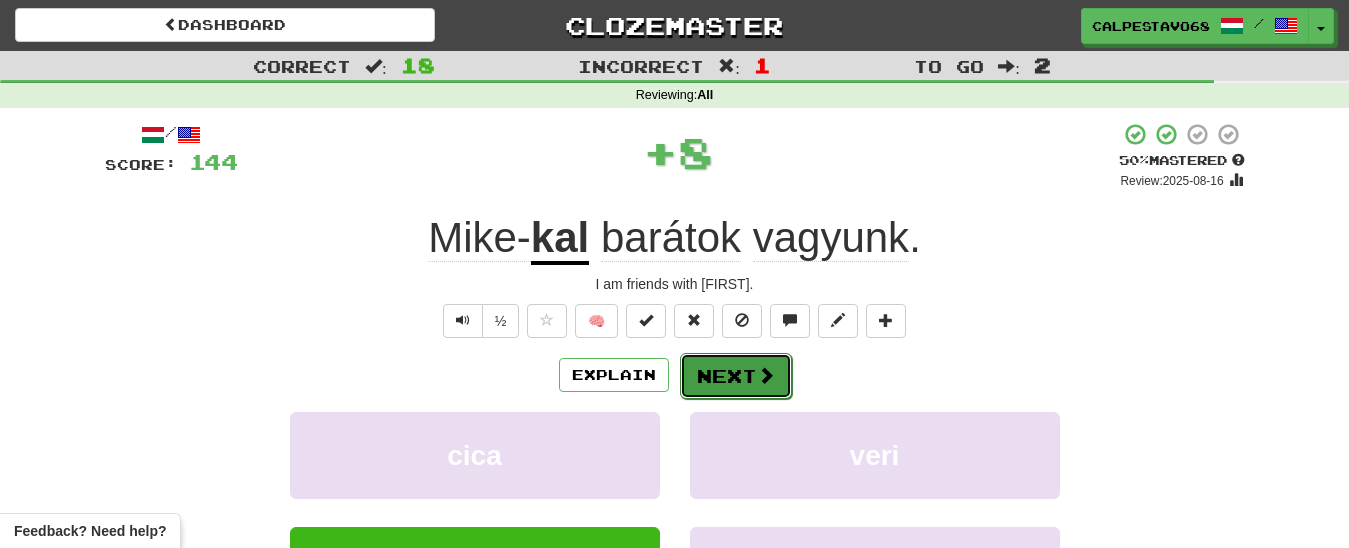 click on "Next" at bounding box center [736, 376] 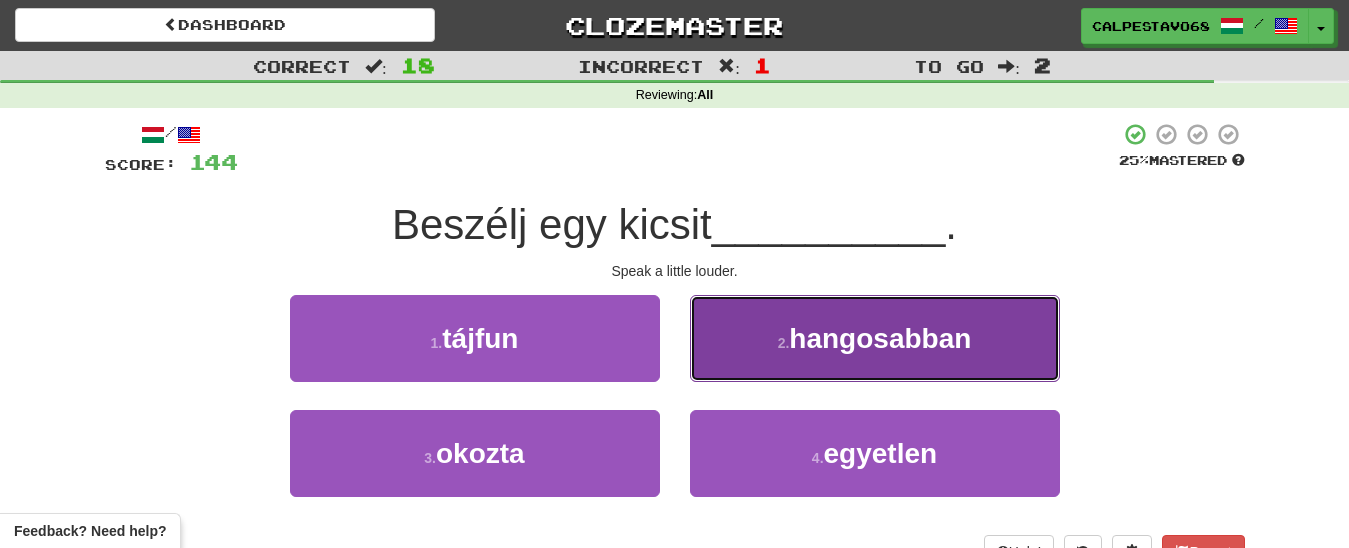 click on "hangosabban" at bounding box center (880, 338) 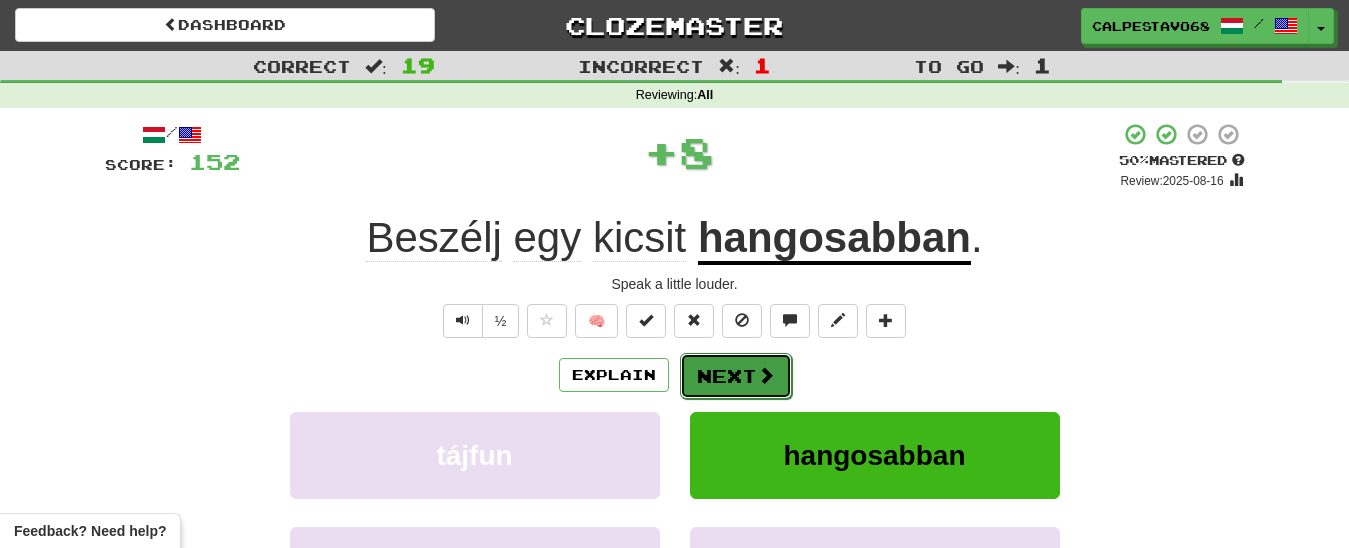 click on "Next" at bounding box center [736, 376] 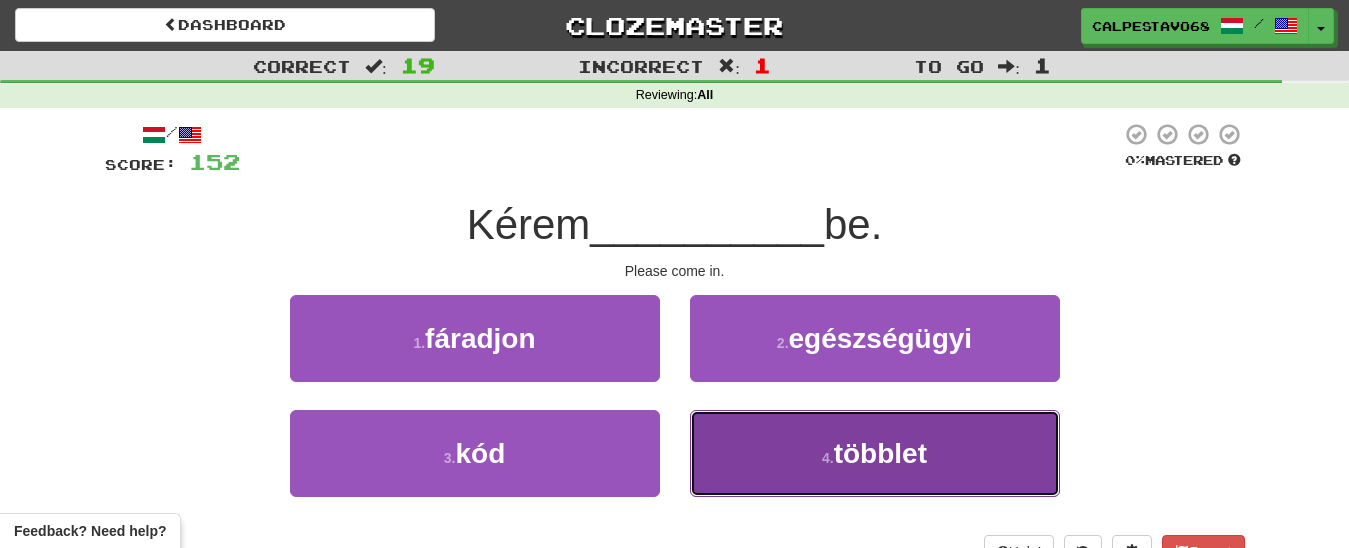 click on "4 .  többlet" at bounding box center (875, 453) 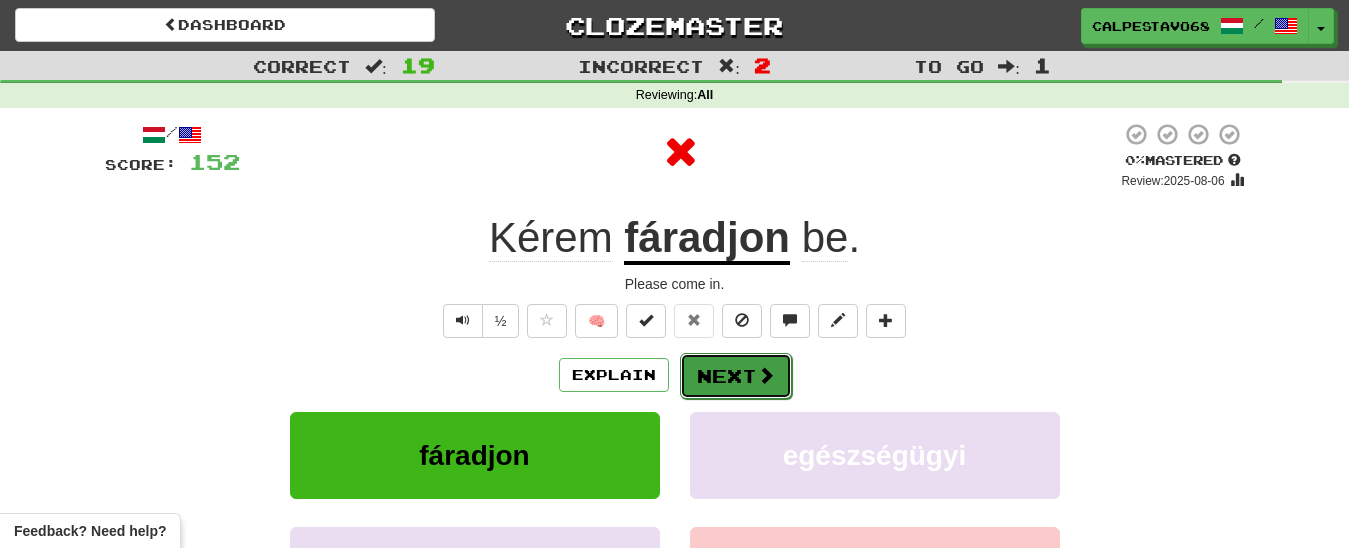click on "Next" at bounding box center [736, 376] 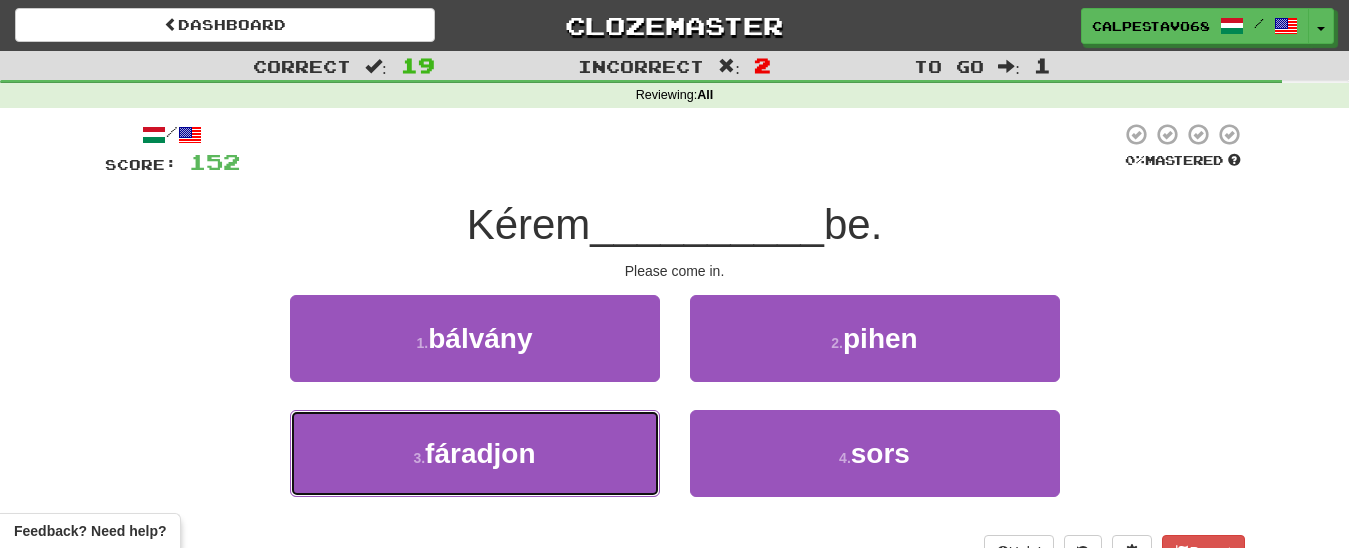 drag, startPoint x: 561, startPoint y: 447, endPoint x: 648, endPoint y: 401, distance: 98.4124 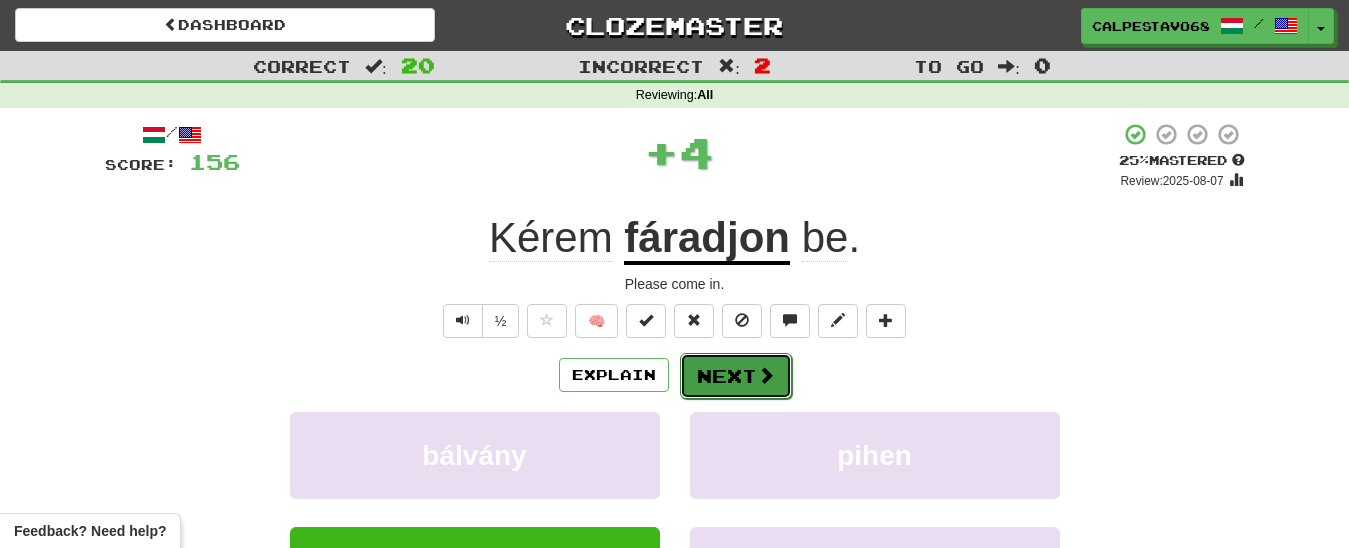 click on "Next" at bounding box center (736, 376) 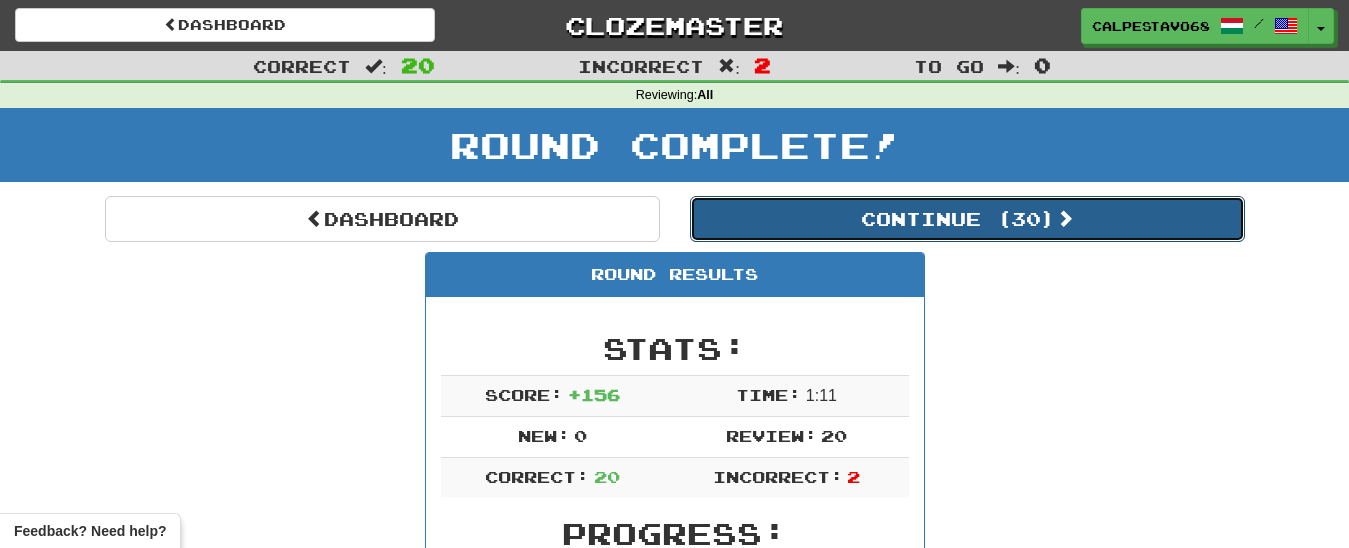 click on "Continue ( 30 )" at bounding box center [967, 219] 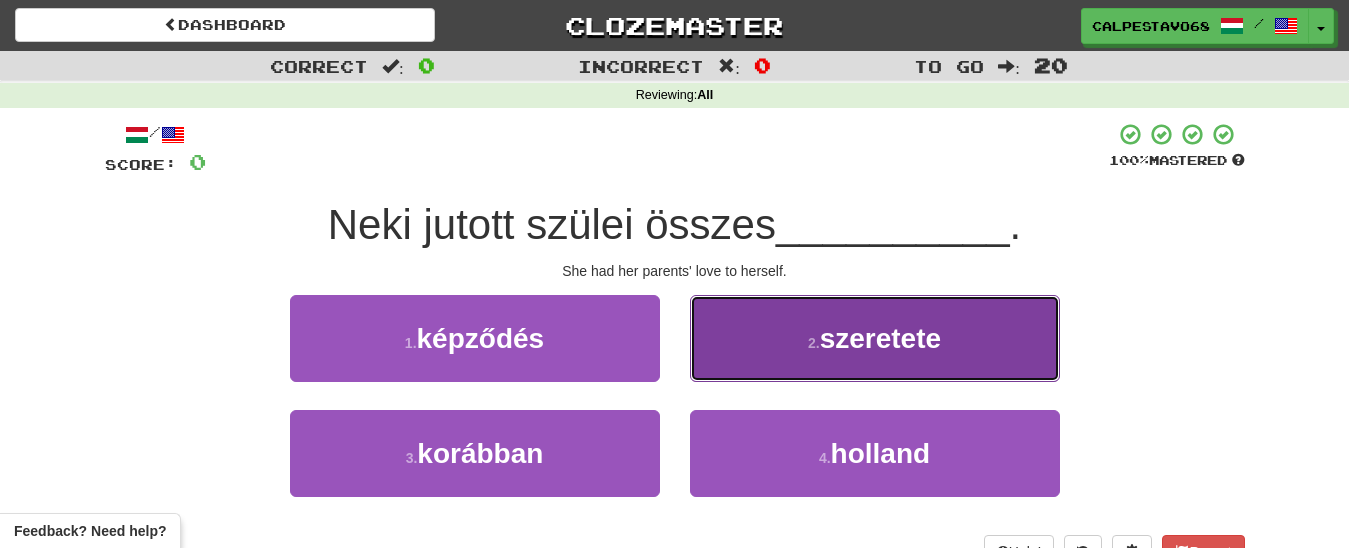 click on "szeretete" at bounding box center [880, 338] 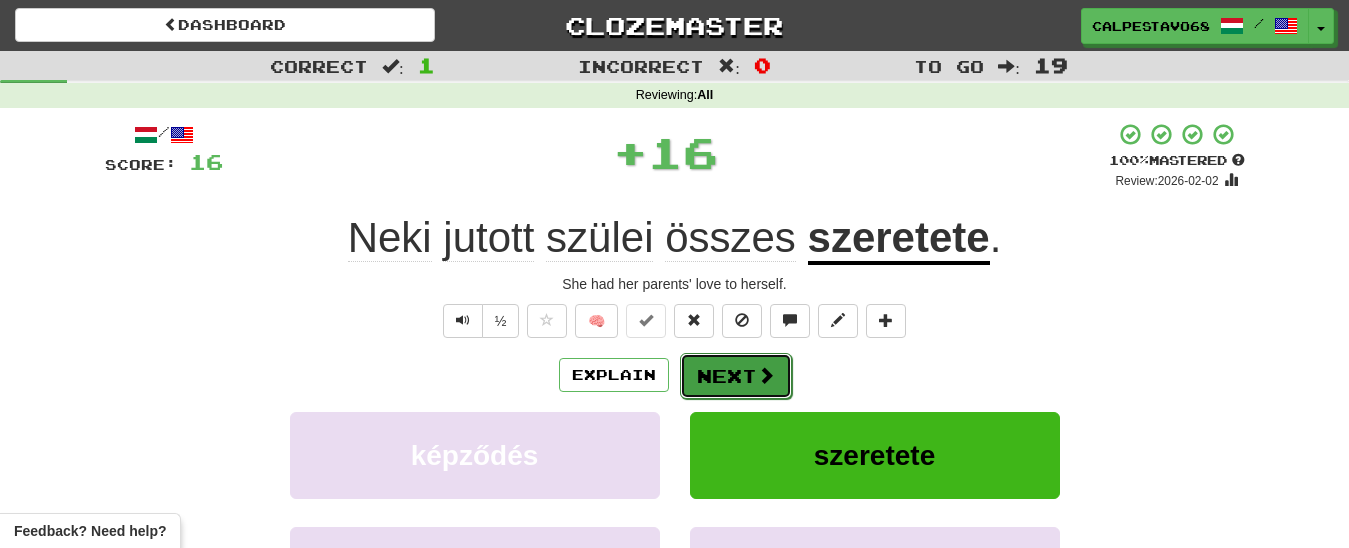 click on "Next" at bounding box center (736, 376) 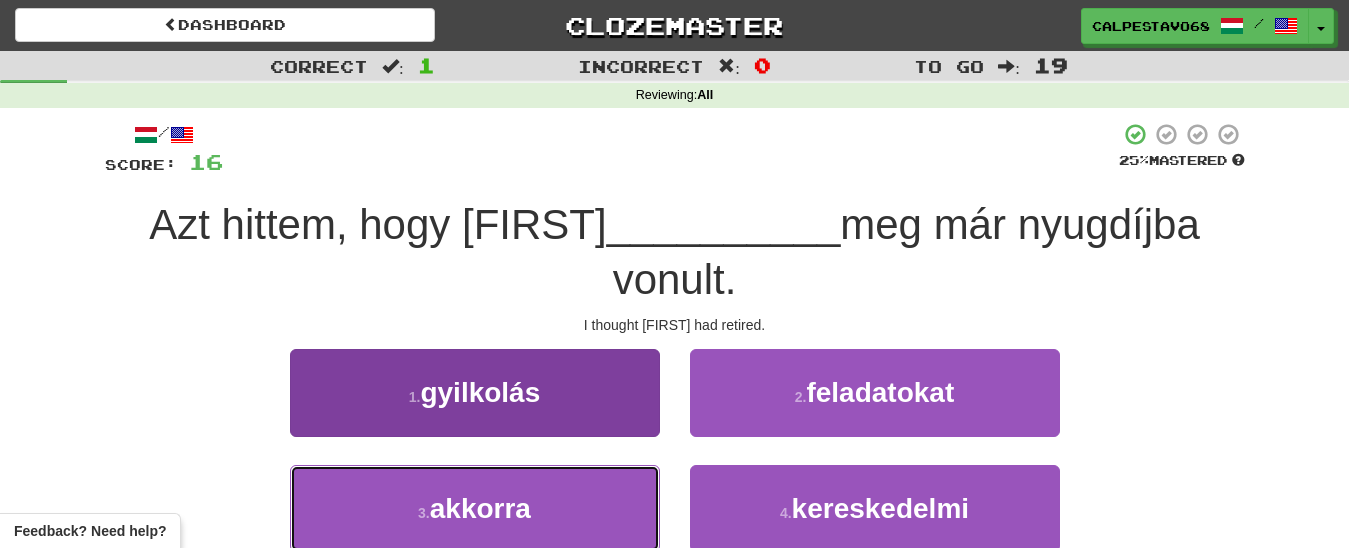 drag, startPoint x: 604, startPoint y: 453, endPoint x: 653, endPoint y: 416, distance: 61.400326 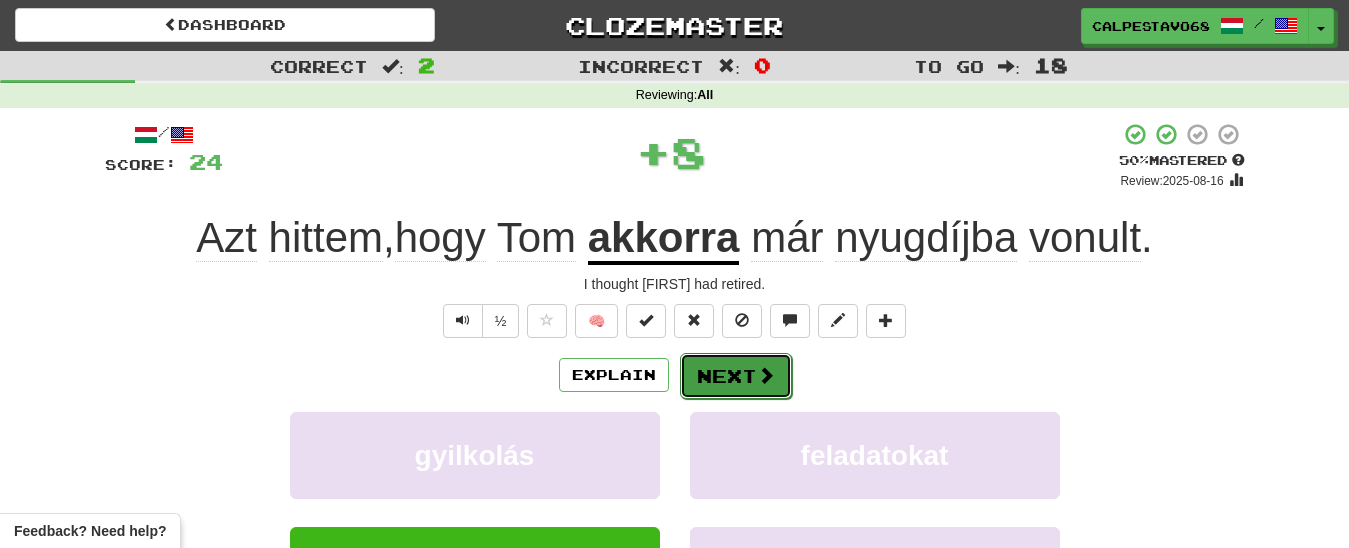 click on "Next" at bounding box center (736, 376) 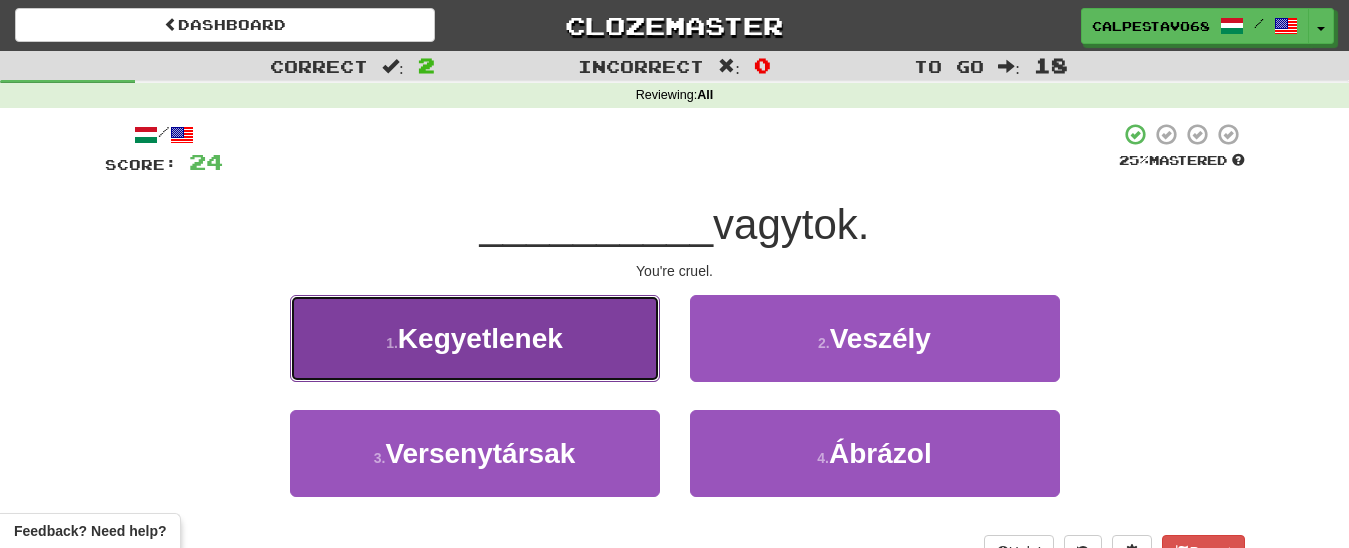 click on "1 .  Kegyetlenek" at bounding box center [475, 338] 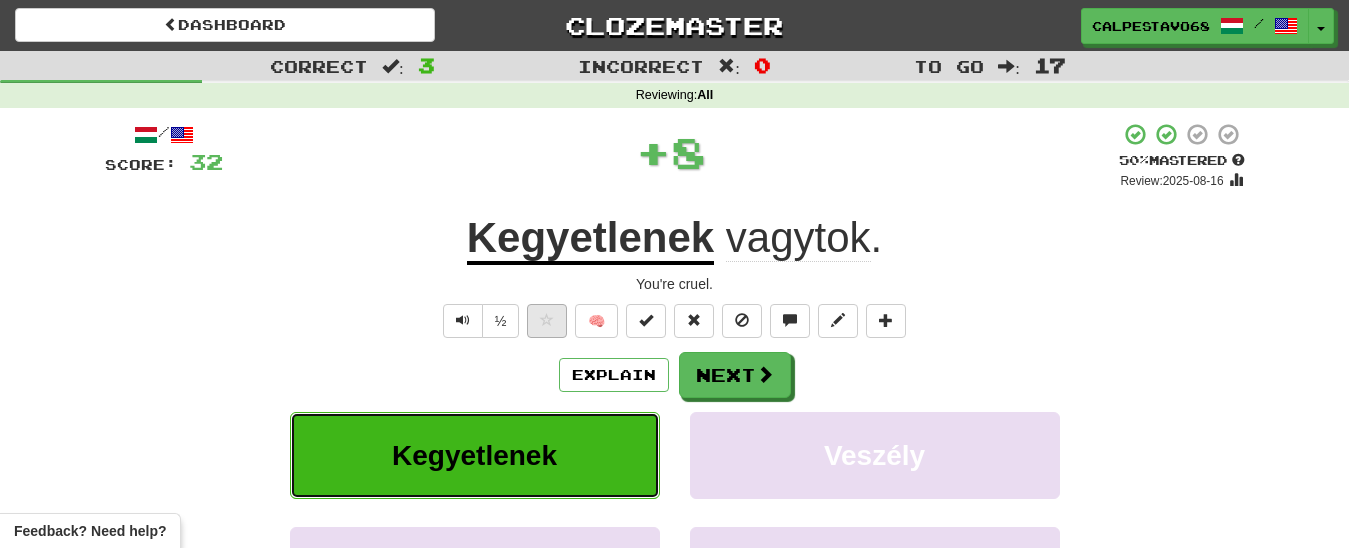 type 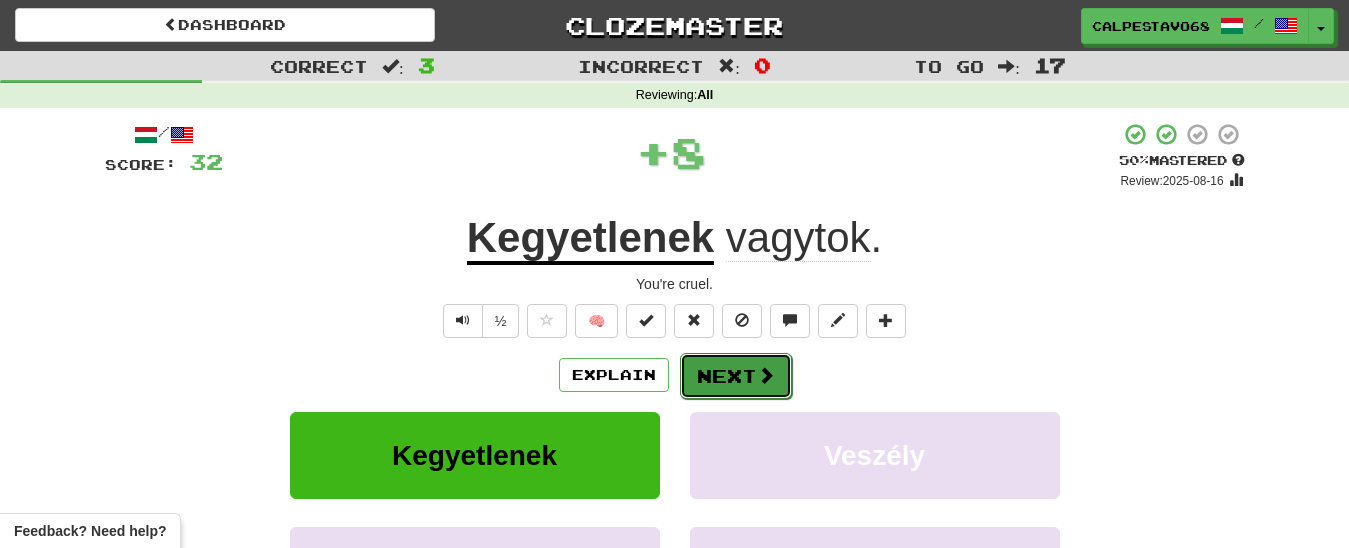 click on "Next" at bounding box center (736, 376) 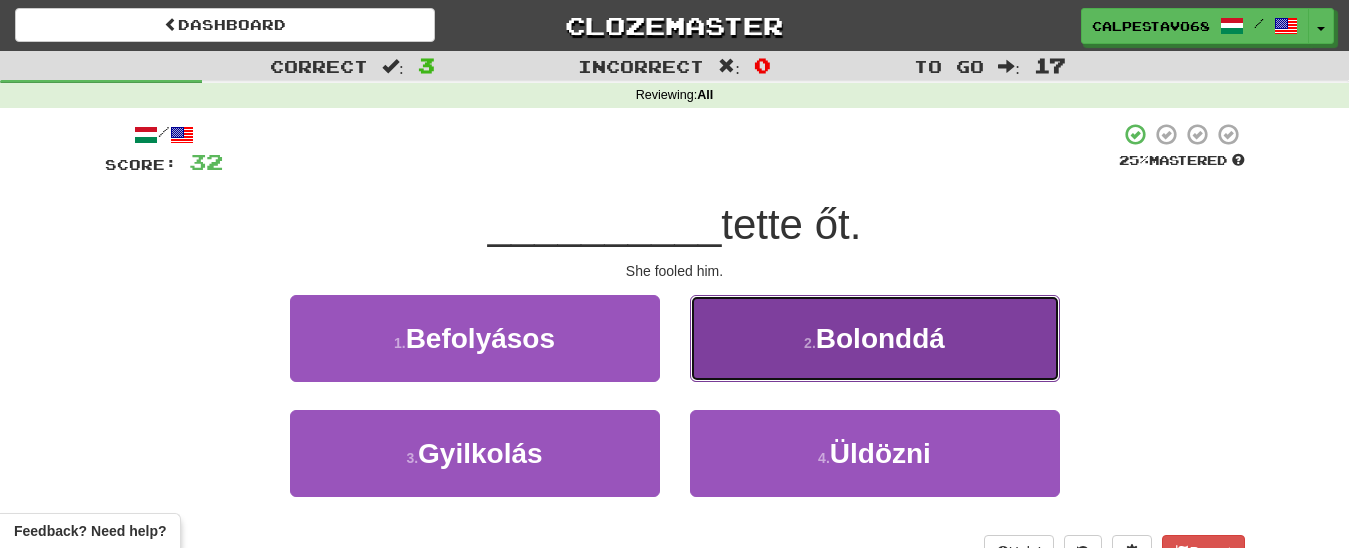 click on "2 .  Bolonddá" at bounding box center [875, 338] 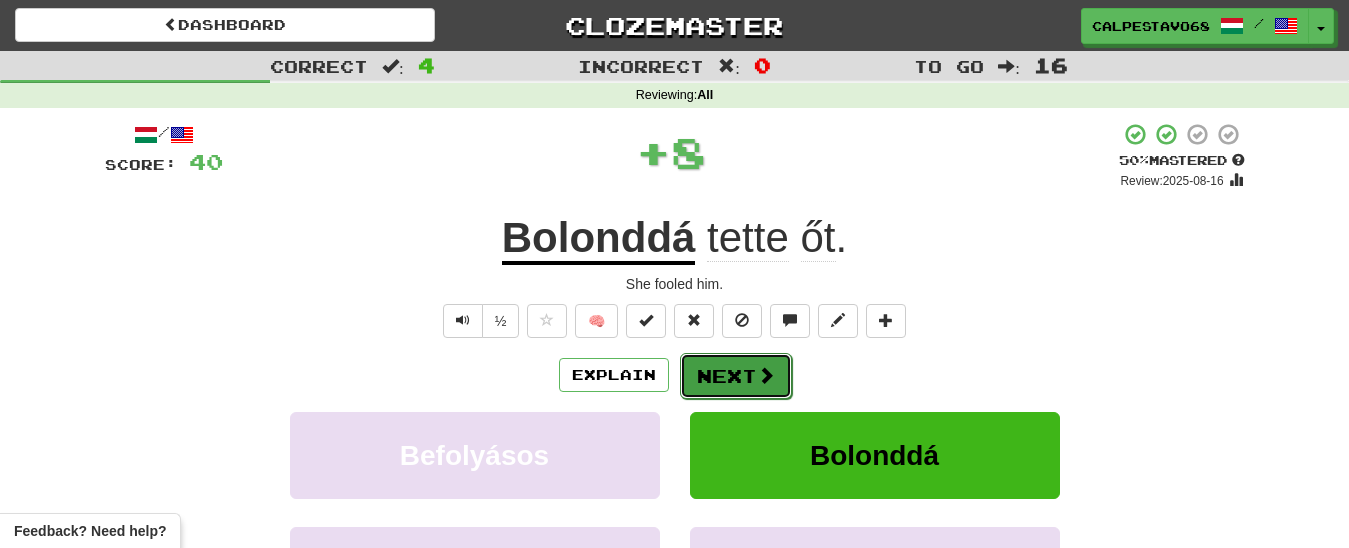 click on "Next" at bounding box center [736, 376] 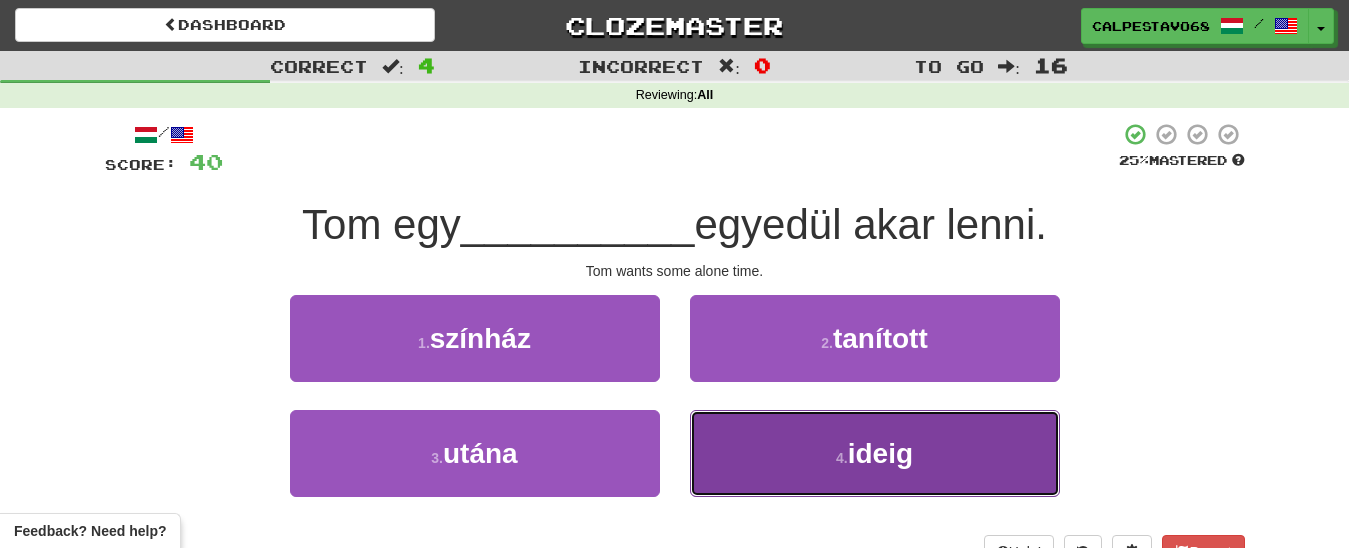click on "4 .  ideig" at bounding box center (875, 453) 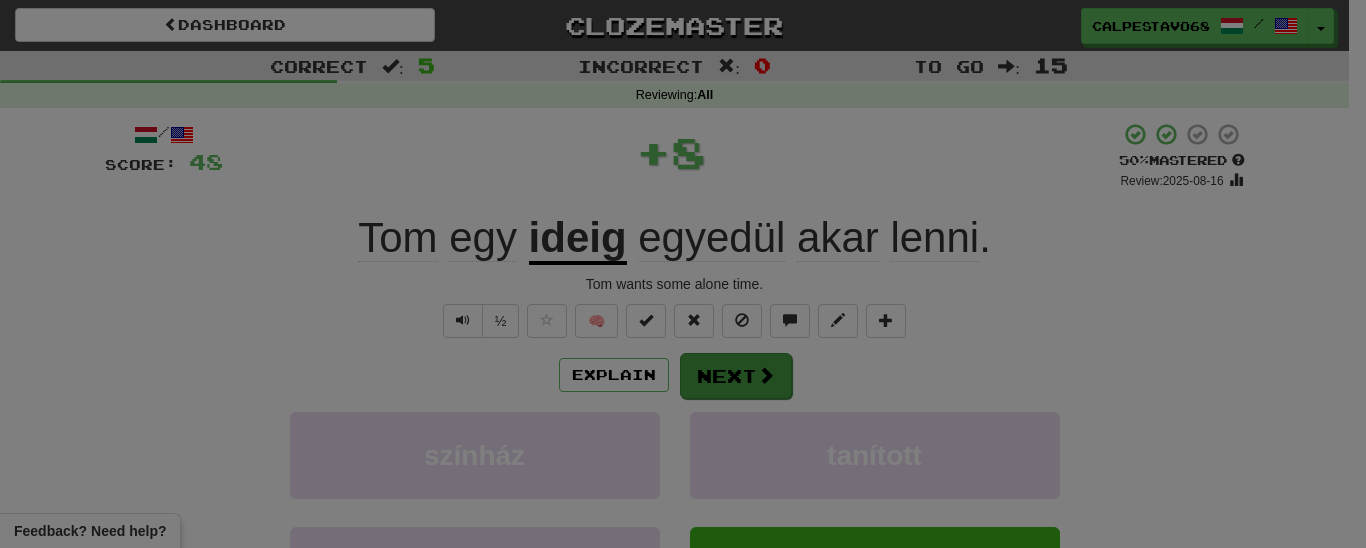 click on "Dashboard
Clozemaster
Calpestavo68
/
Toggle Dropdown
Dashboard
Leaderboard
Activity Feed
Notifications
1
Profile
Discussions
Magyar
/
English
Streak:
244
Review:
50
Points Today: 2990
Languages
Account
Logout
Calpestavo68
/
Toggle Dropdown
Dashboard
Leaderboard
Activity Feed
Notifications
1
Profile
Discussions
Magyar
/
English
Streak:
244
Review:
50
Points Today: 2990
Languages
Account
Logout
clozemaster
Correct   :   5 Incorrect   :   0 To go   :   15 Reviewing :  All  /  Score:   48 + 8 50 %  Mastered Review:  2025-08-16 Tom   egy   ideig   egyedül   akar   lenni . Tom wants some alone time. ½ 🧠 Explain Next" at bounding box center (683, 743) 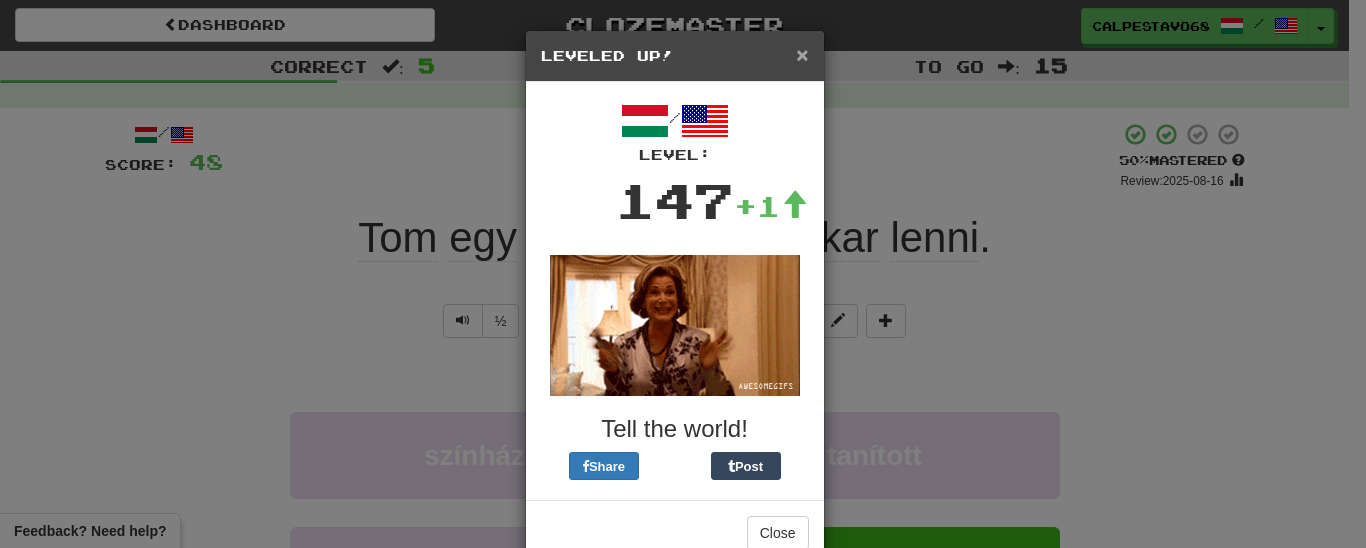 click on "×" at bounding box center (802, 54) 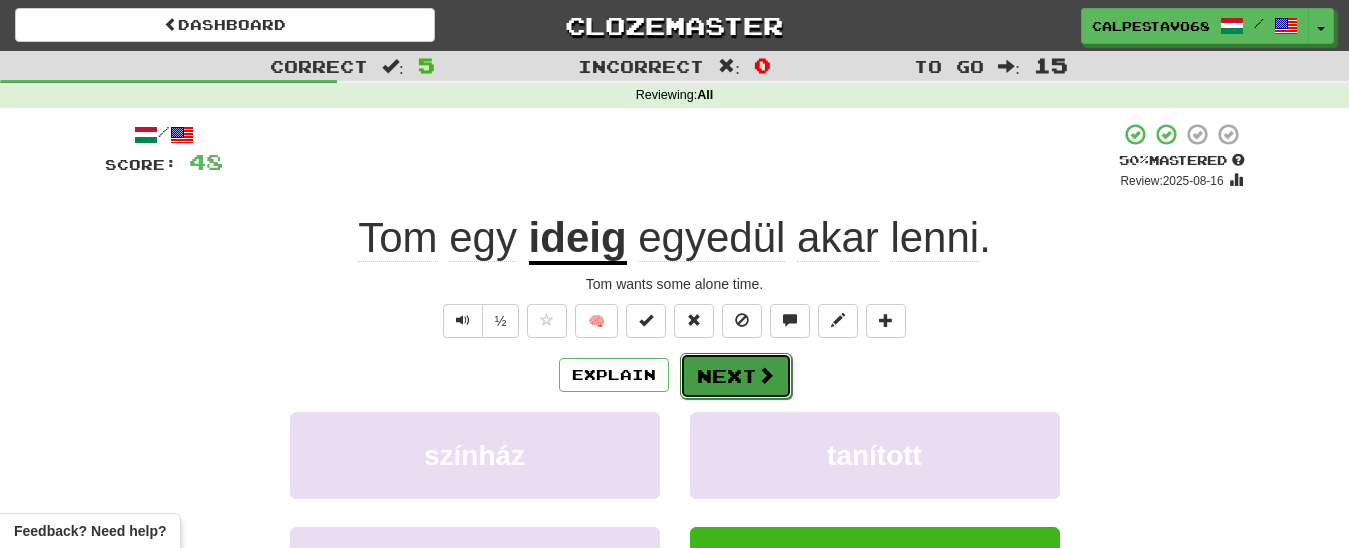 click on "Next" at bounding box center [736, 376] 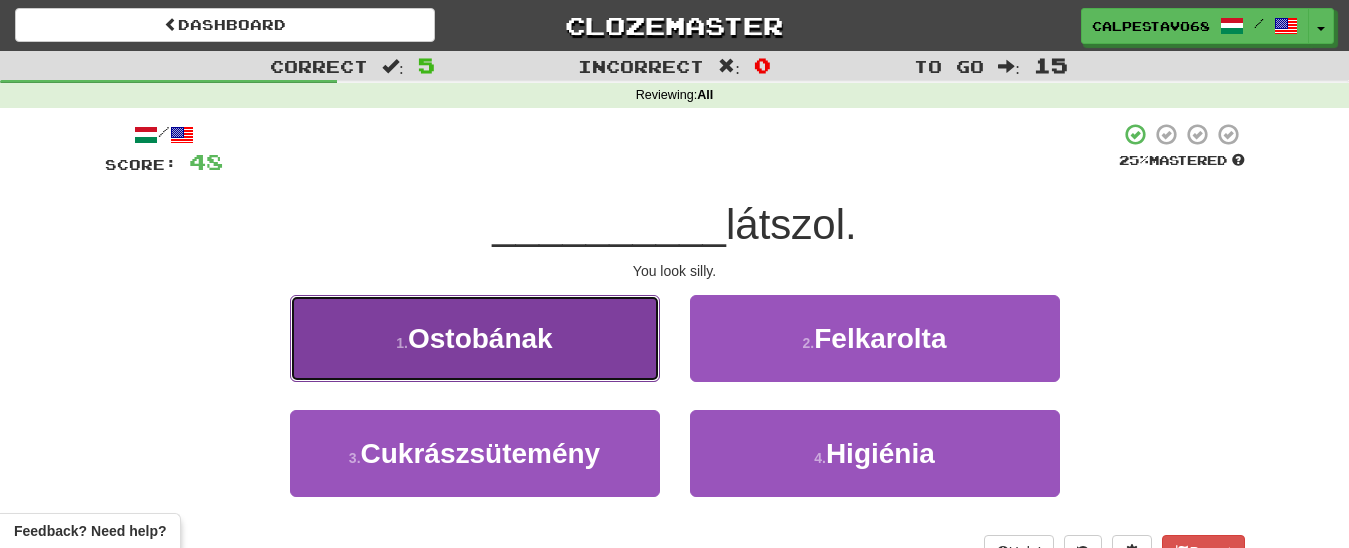 click on "1 .  Ostobának" at bounding box center [475, 338] 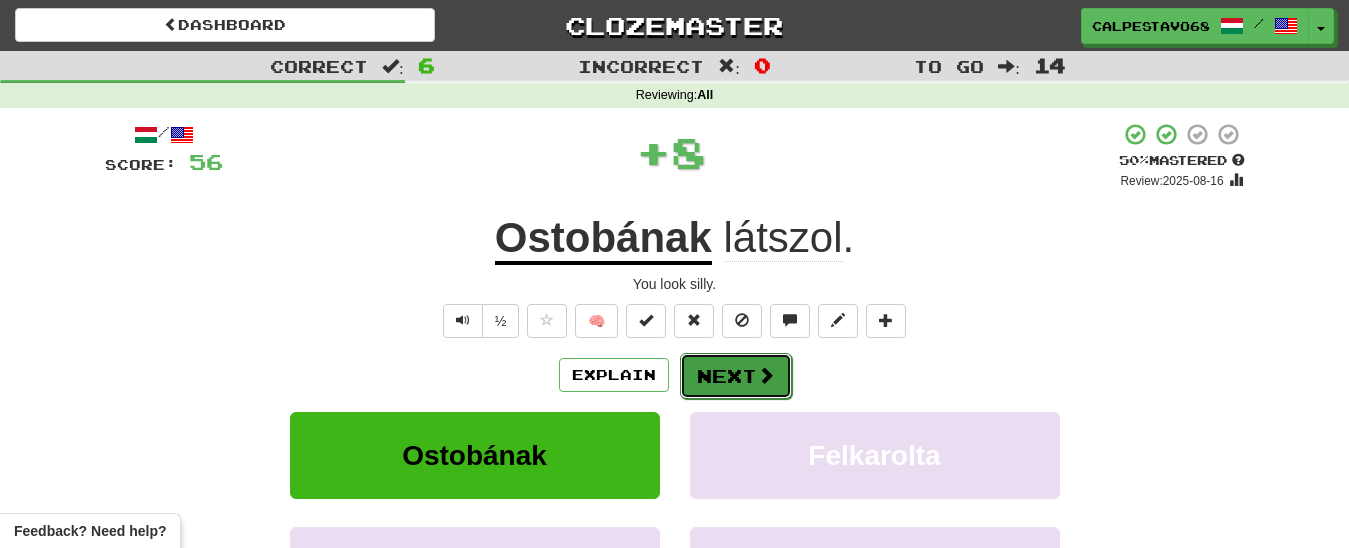 click on "Next" at bounding box center (736, 376) 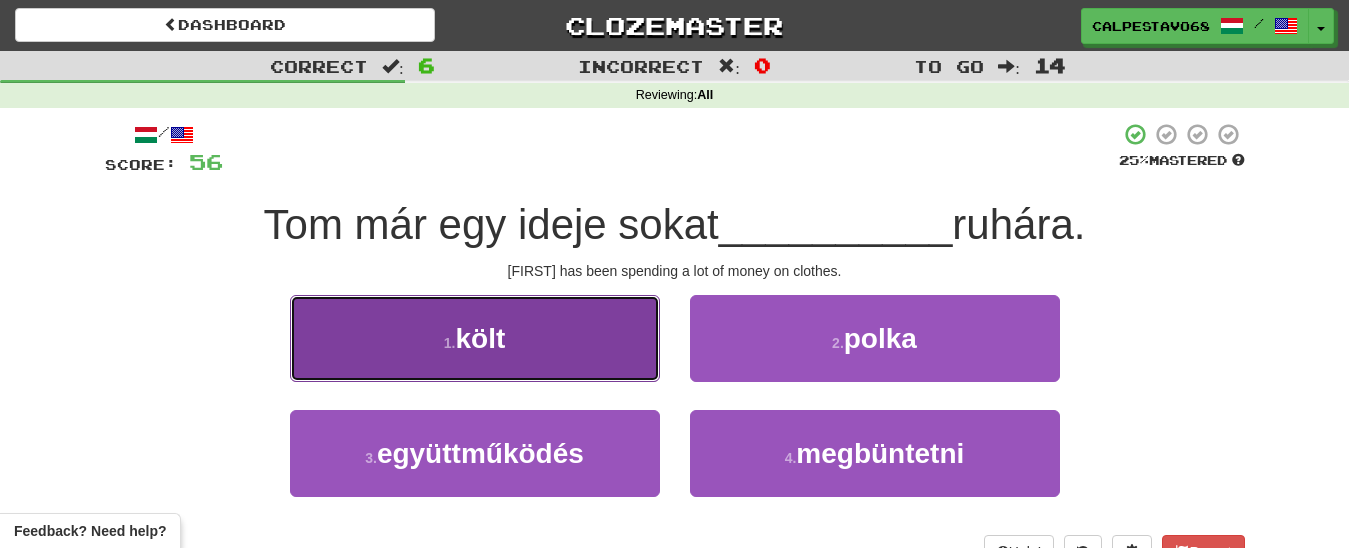 click on "1 .  költ" at bounding box center (475, 338) 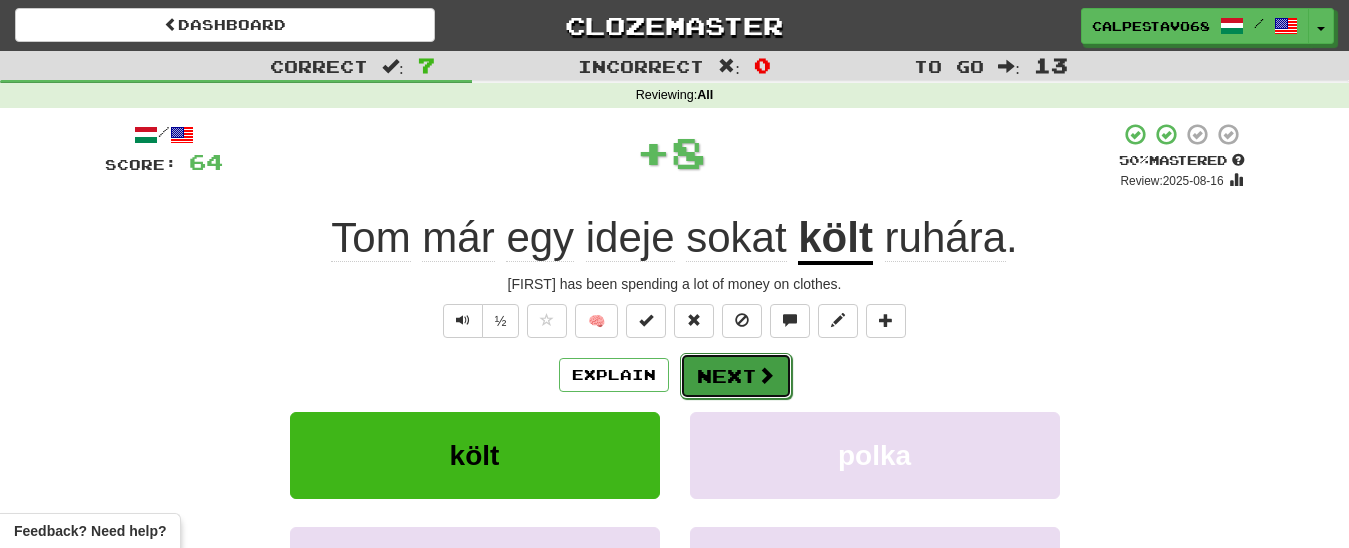 click on "Next" at bounding box center (736, 376) 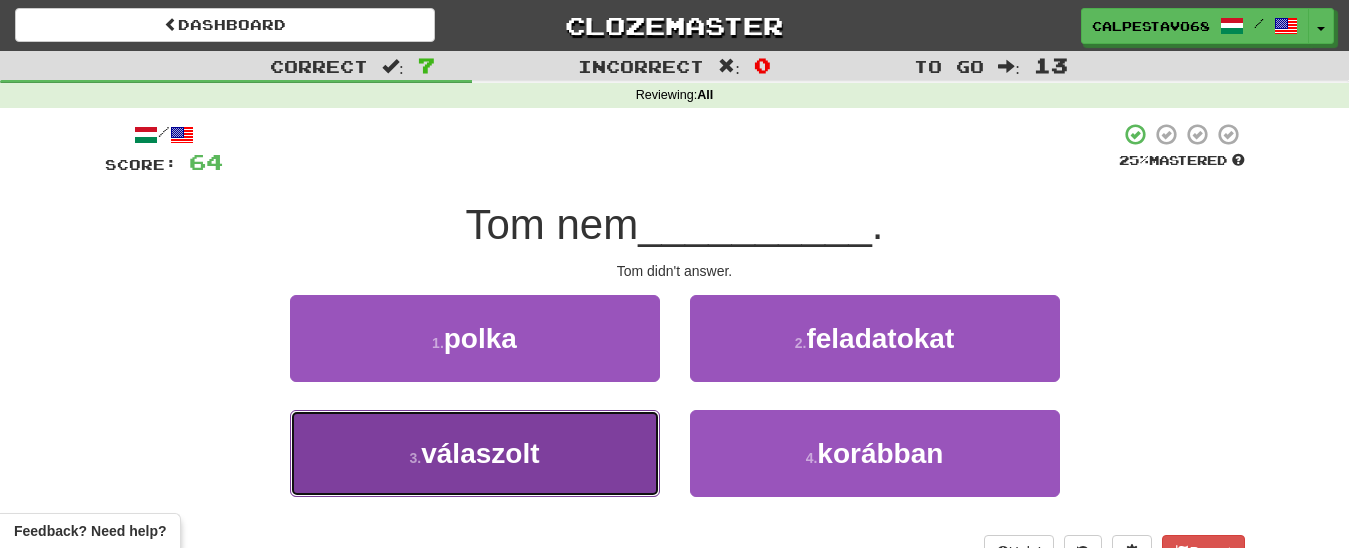 click on "válaszolt" at bounding box center (480, 453) 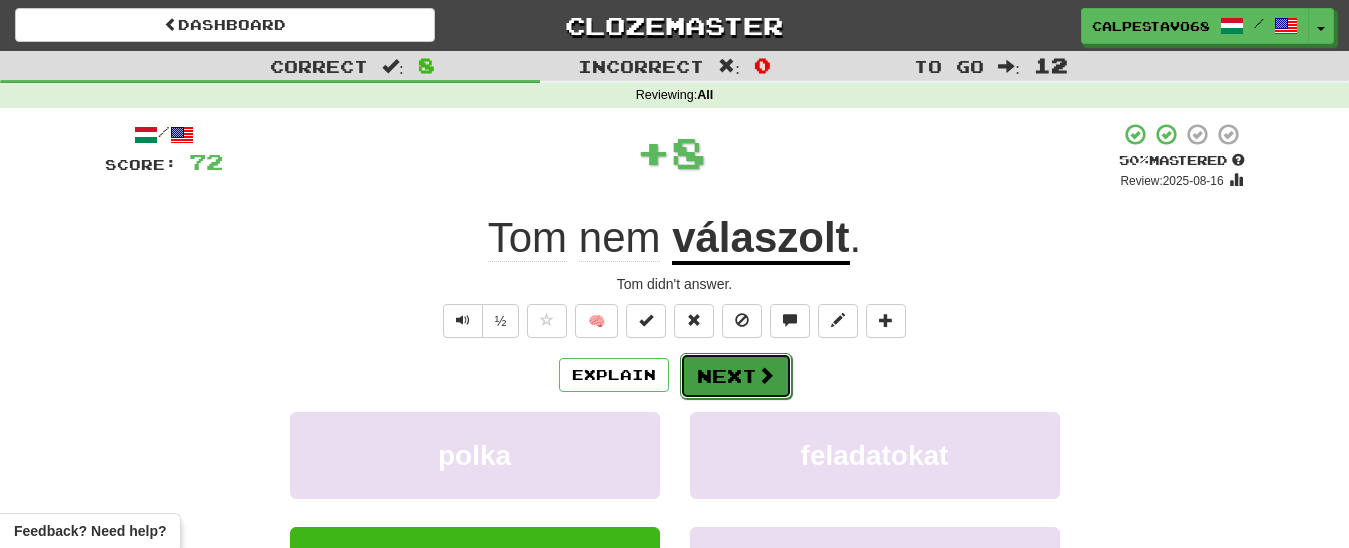 click on "Next" at bounding box center (736, 376) 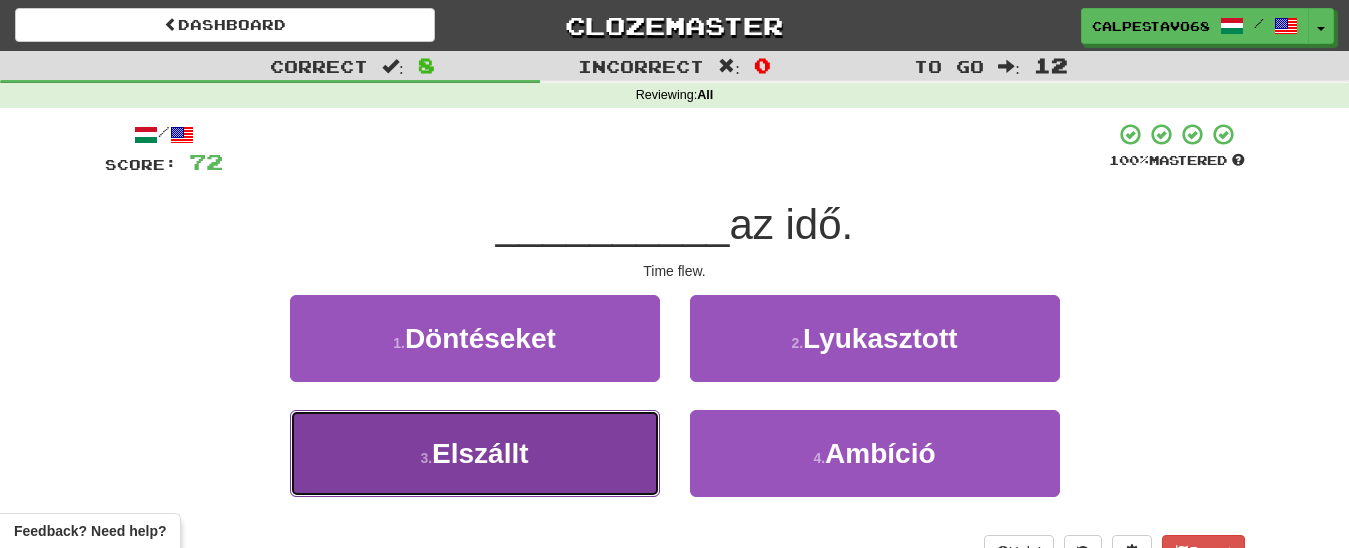 click on "3 .  Elszállt" at bounding box center (475, 453) 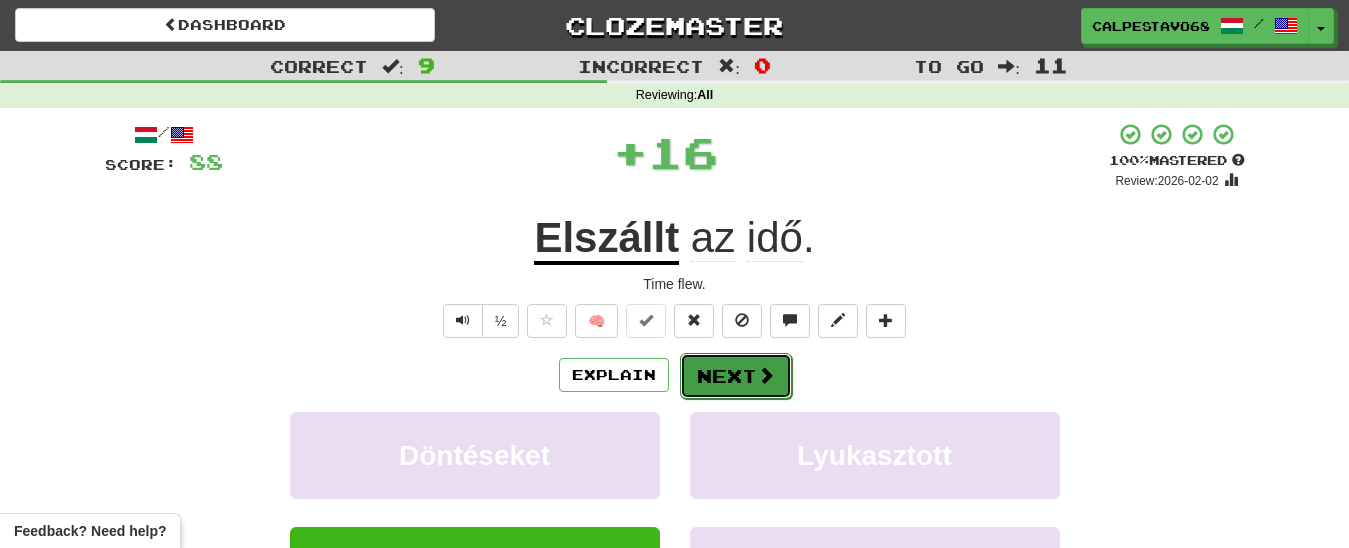 click on "Next" at bounding box center (736, 376) 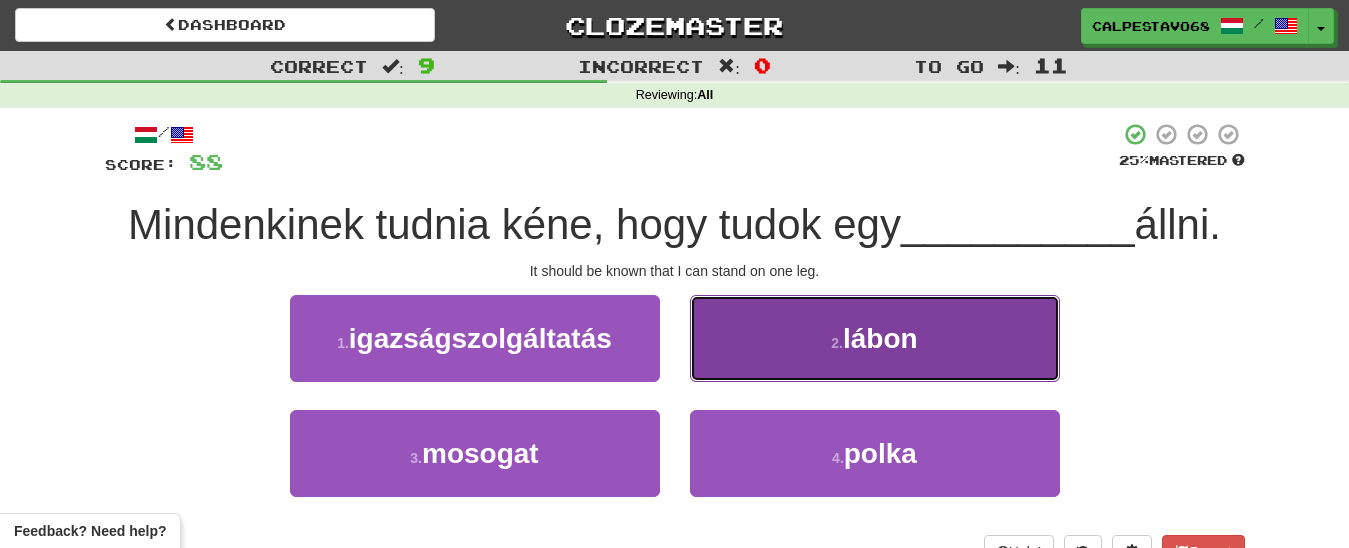 click on "2 .  lábon" at bounding box center (875, 338) 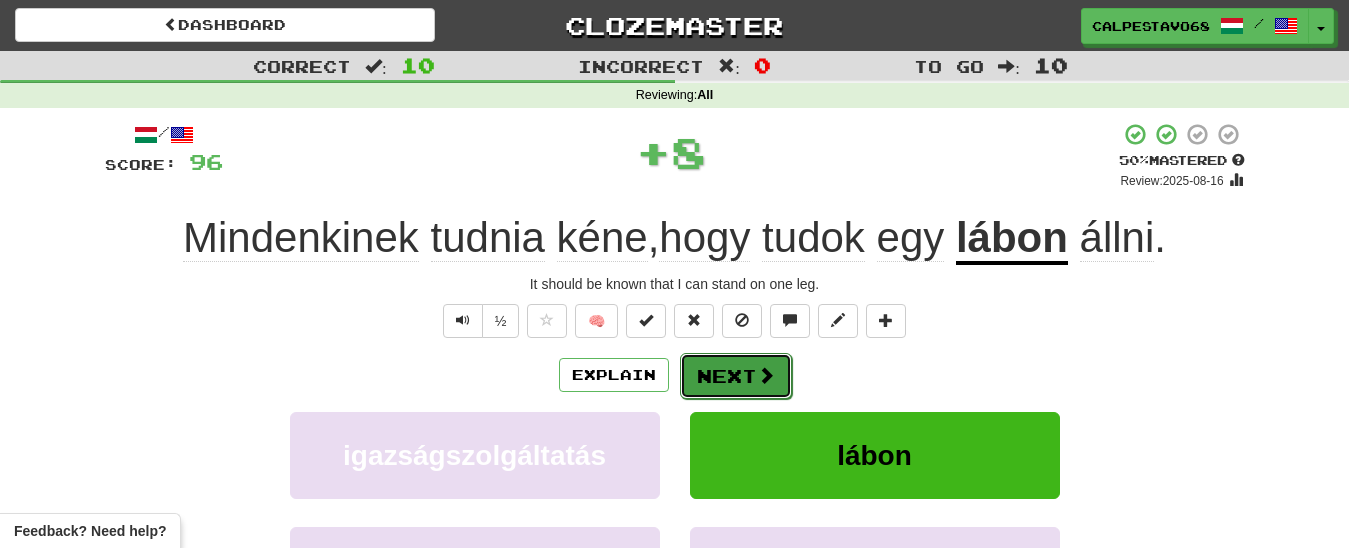 click on "Next" at bounding box center [736, 376] 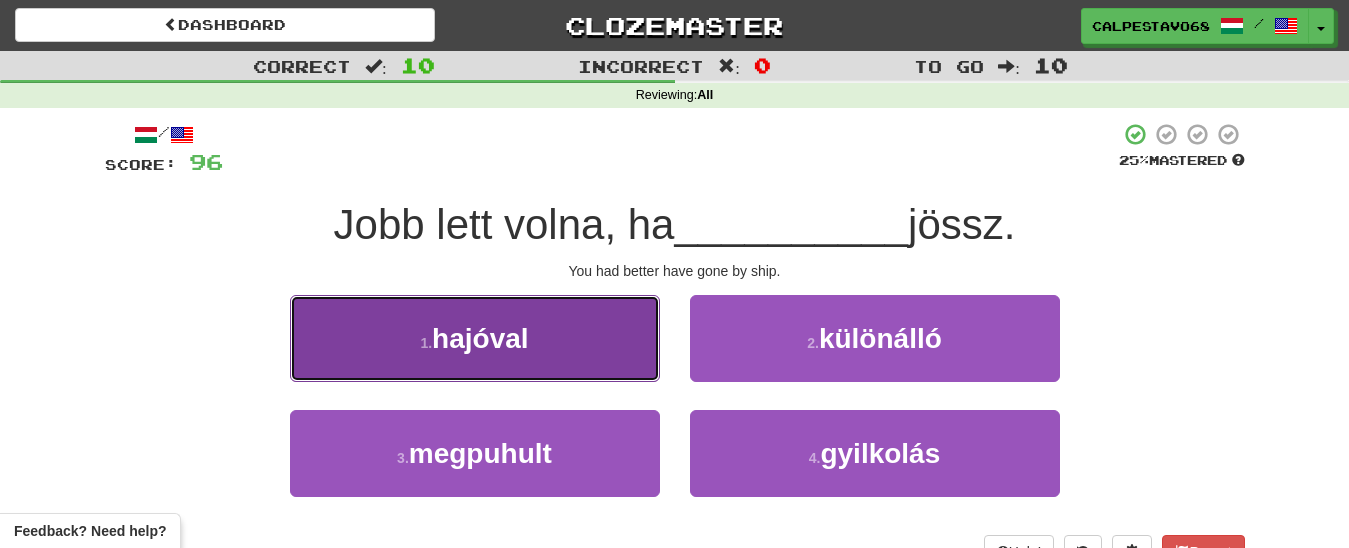 click on "1 .  hajóval" at bounding box center [475, 338] 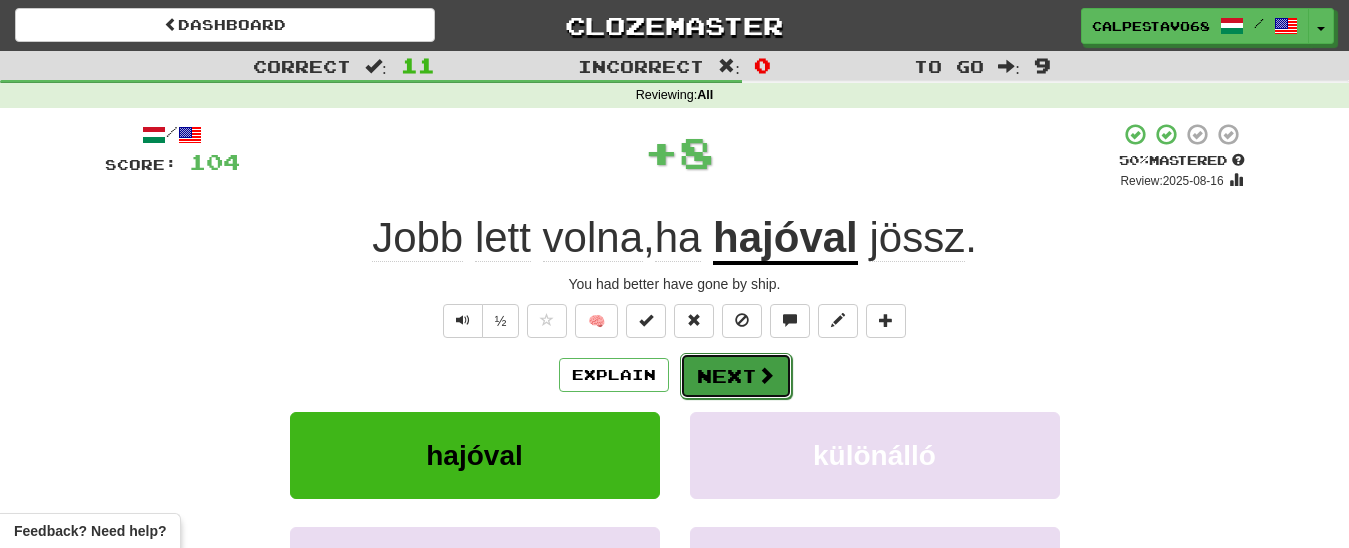 click on "Next" at bounding box center (736, 376) 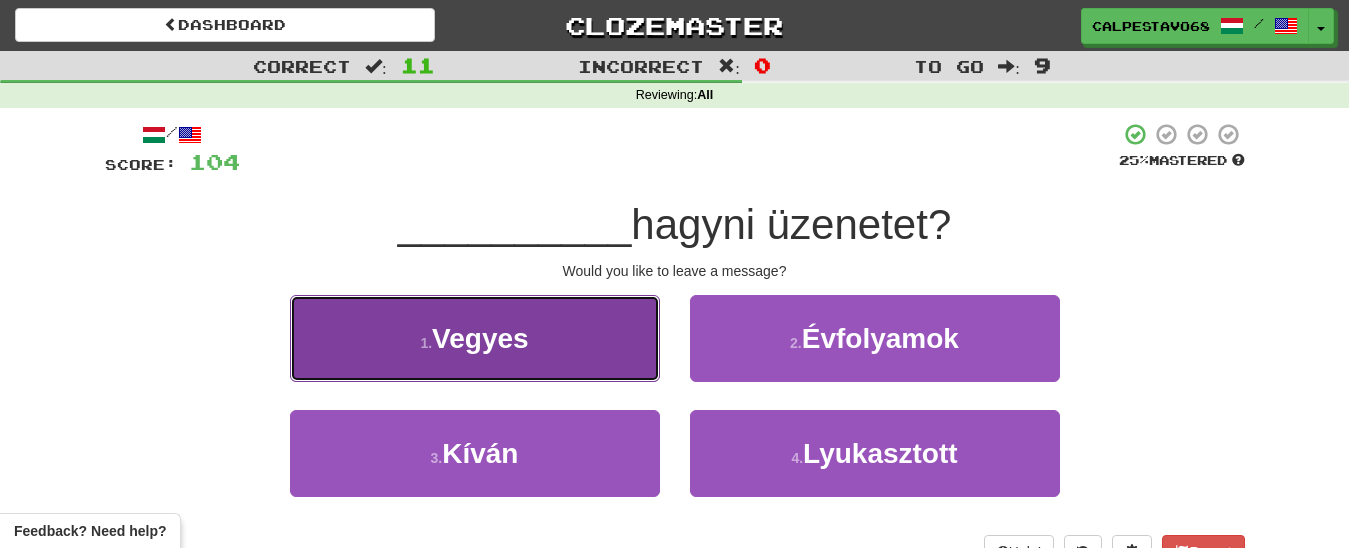 click on "1 .  Vegyes" at bounding box center [475, 338] 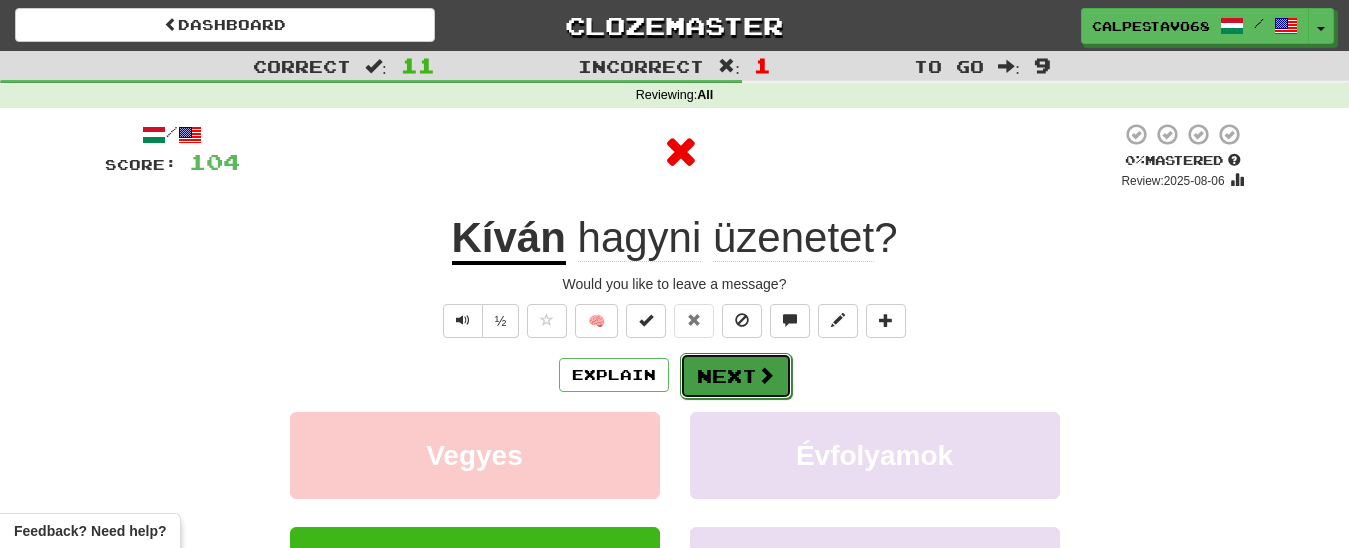 click on "Next" at bounding box center (736, 376) 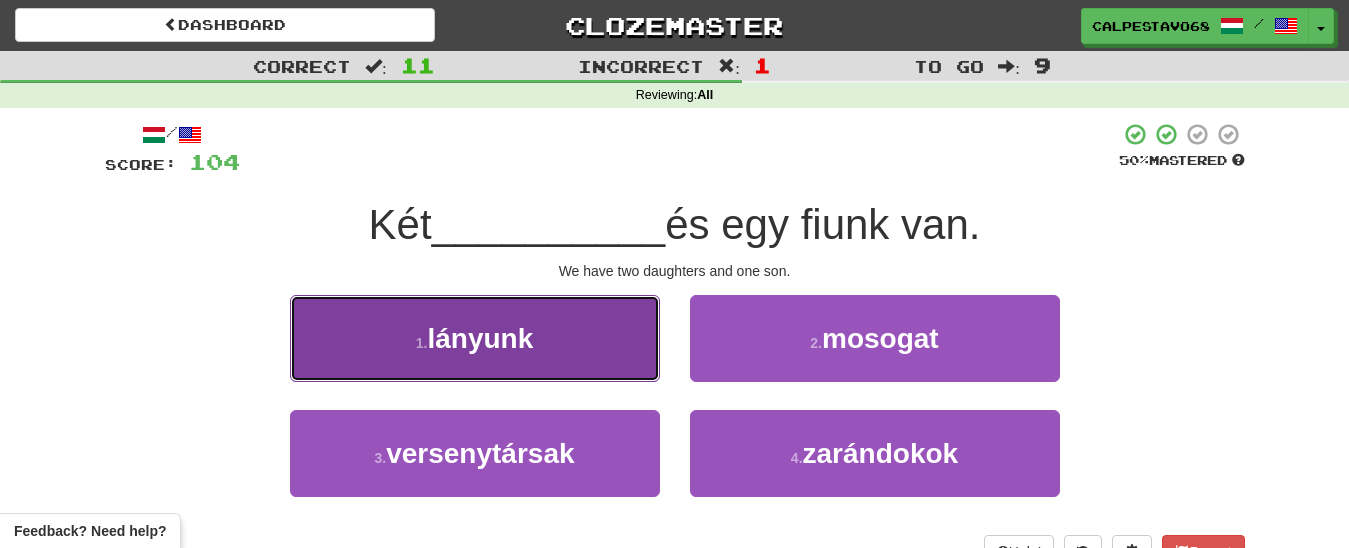 drag, startPoint x: 559, startPoint y: 330, endPoint x: 635, endPoint y: 350, distance: 78.58753 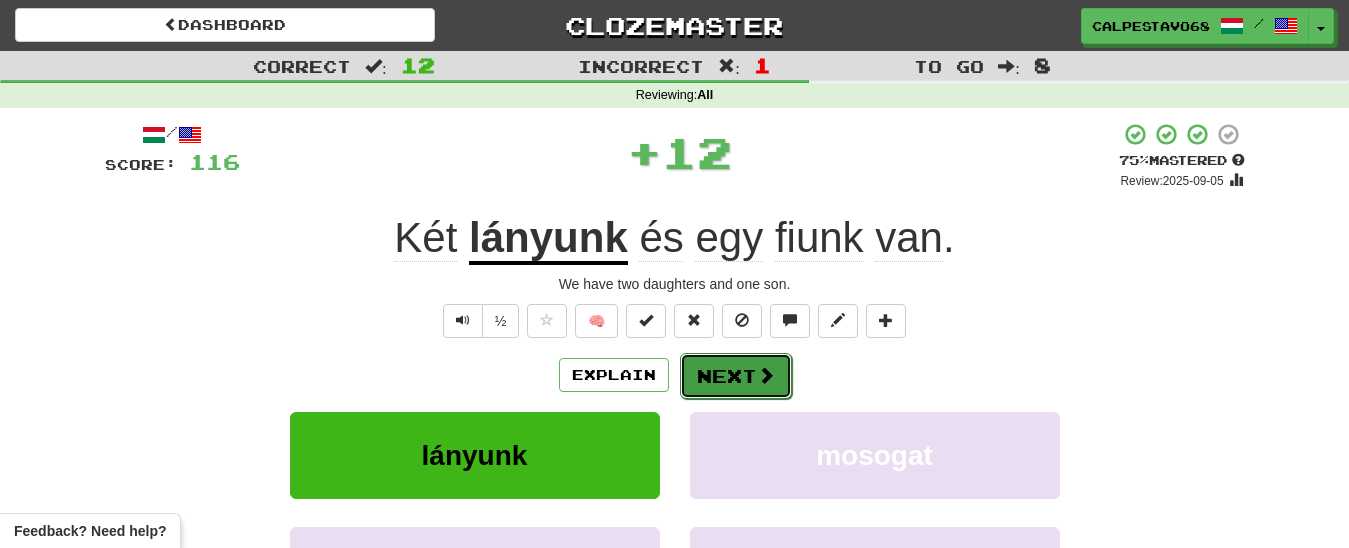 click on "Next" at bounding box center [736, 376] 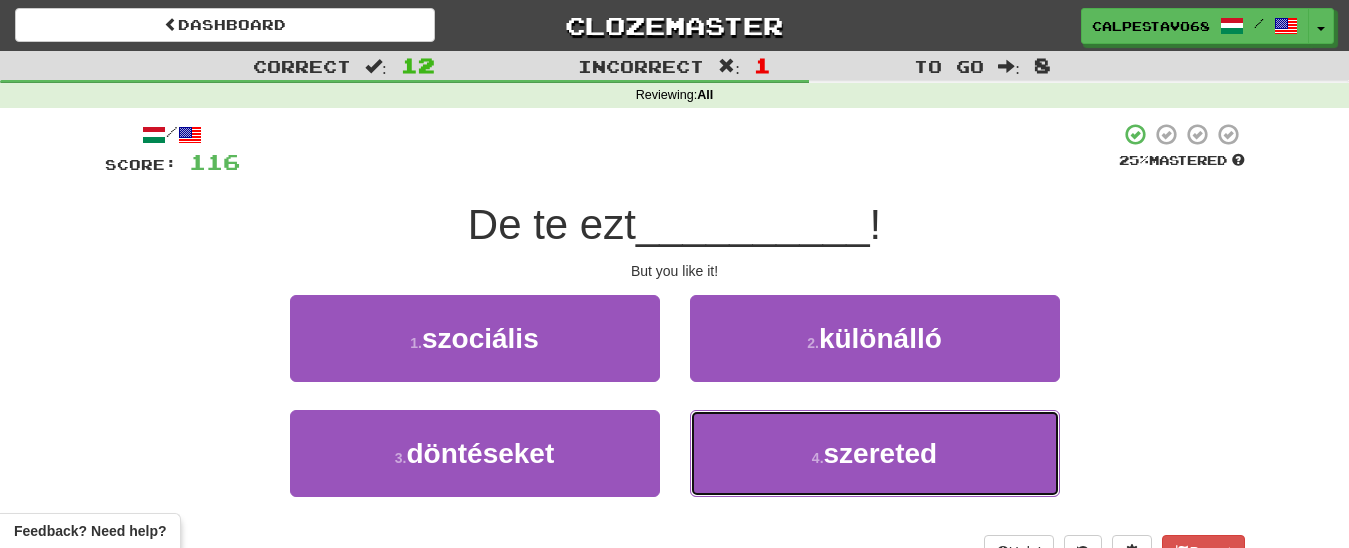 drag, startPoint x: 782, startPoint y: 446, endPoint x: 750, endPoint y: 399, distance: 56.859474 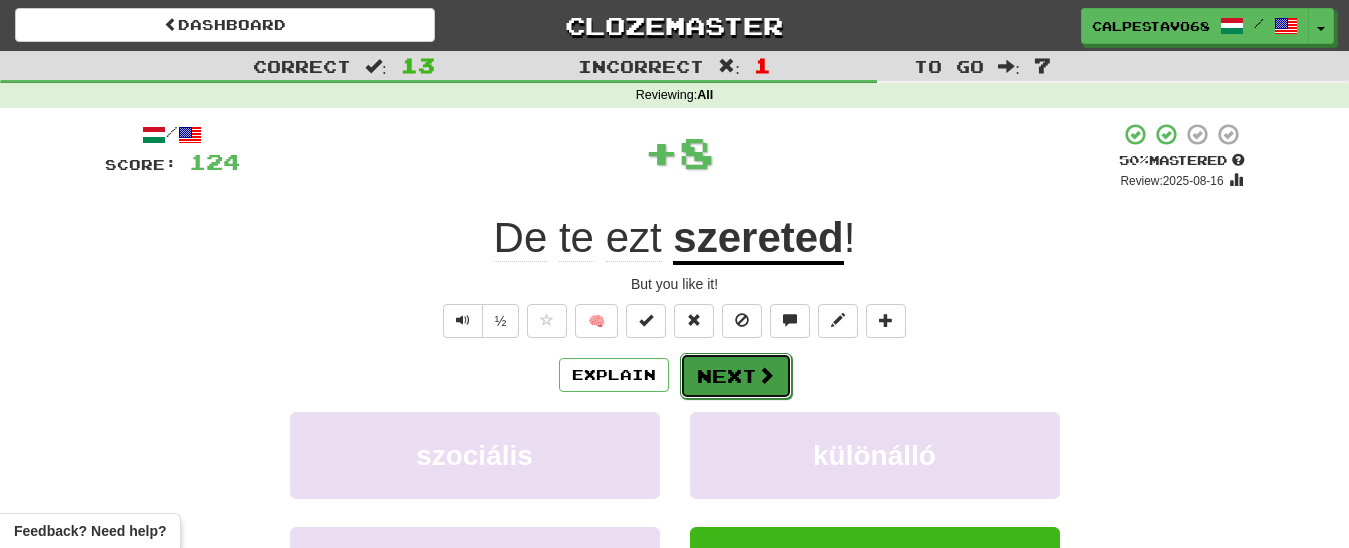 click on "Next" at bounding box center [736, 376] 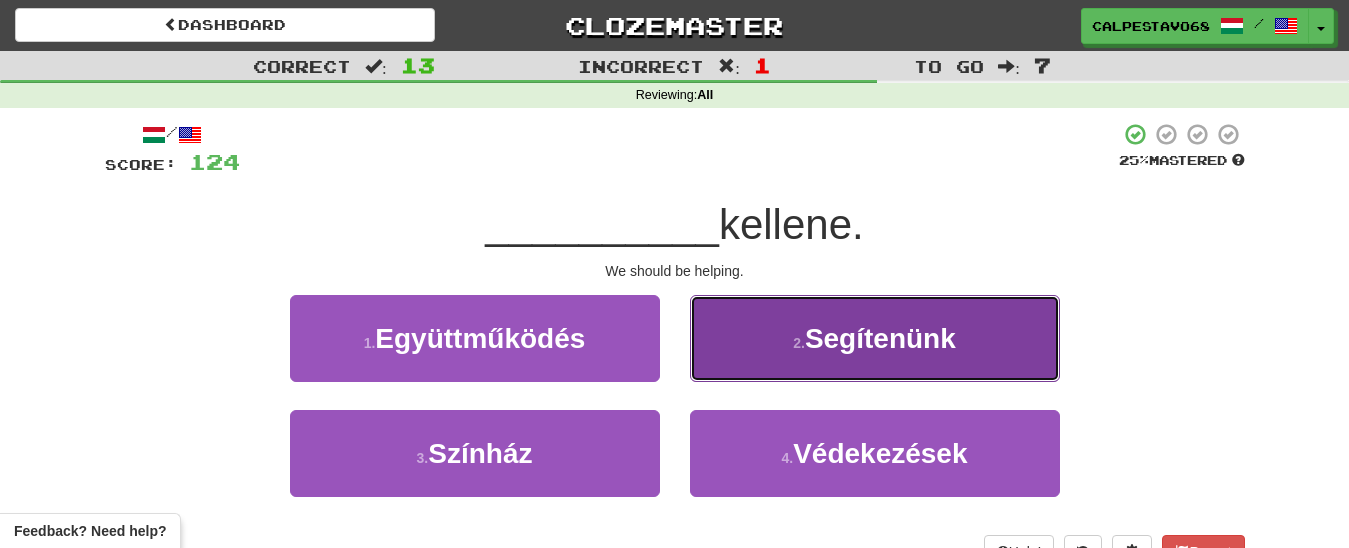 click on "2 .  Segítenünk" at bounding box center (875, 338) 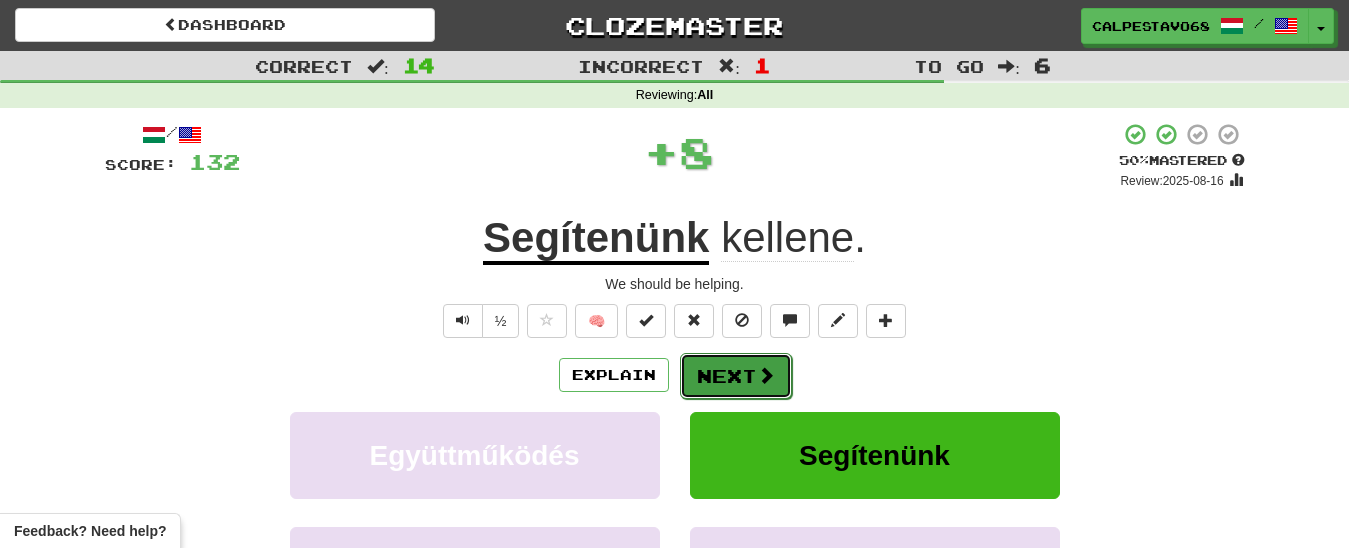 click on "Next" at bounding box center [736, 376] 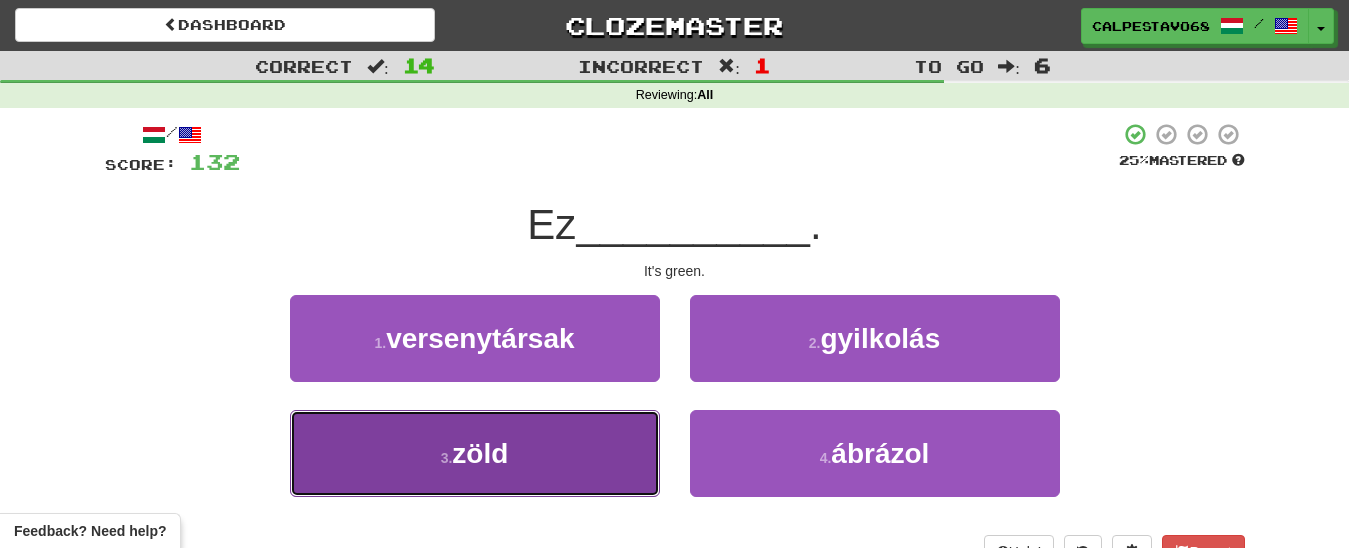 click on "3 .  zöld" at bounding box center [475, 453] 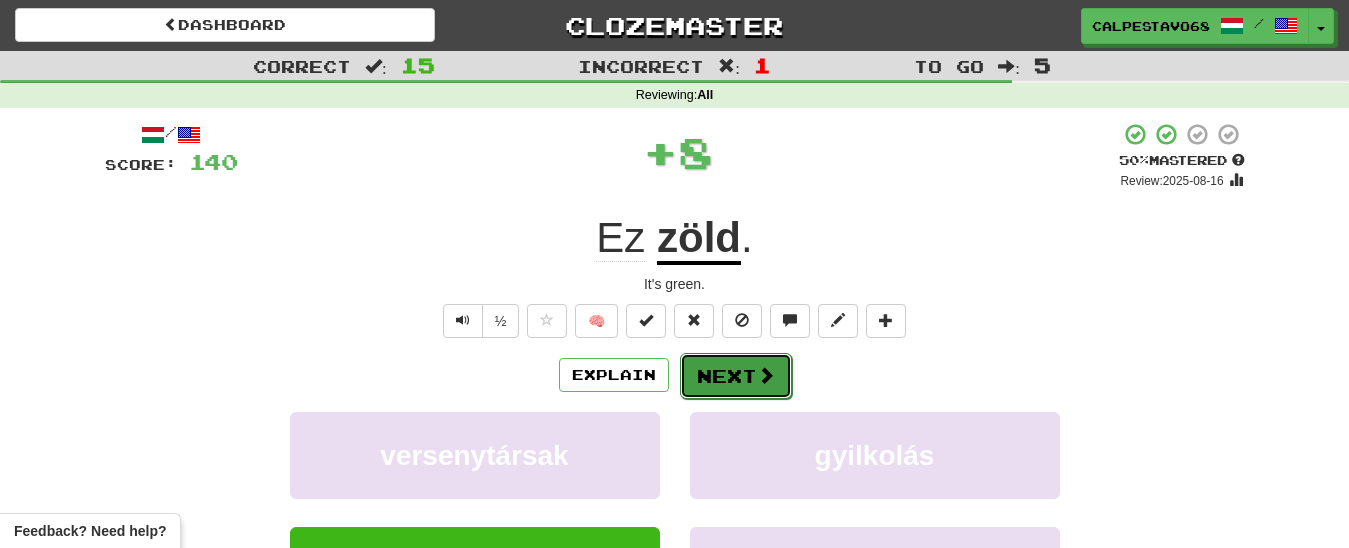 click on "Next" at bounding box center (736, 376) 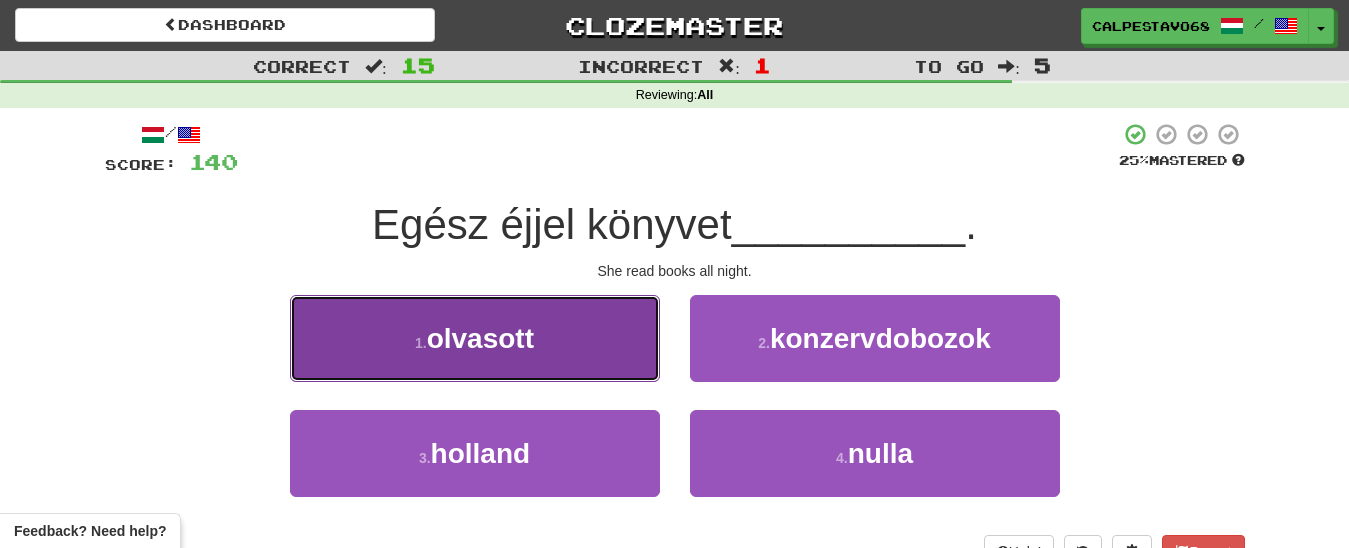 click on "1 .  olvasott" at bounding box center [475, 338] 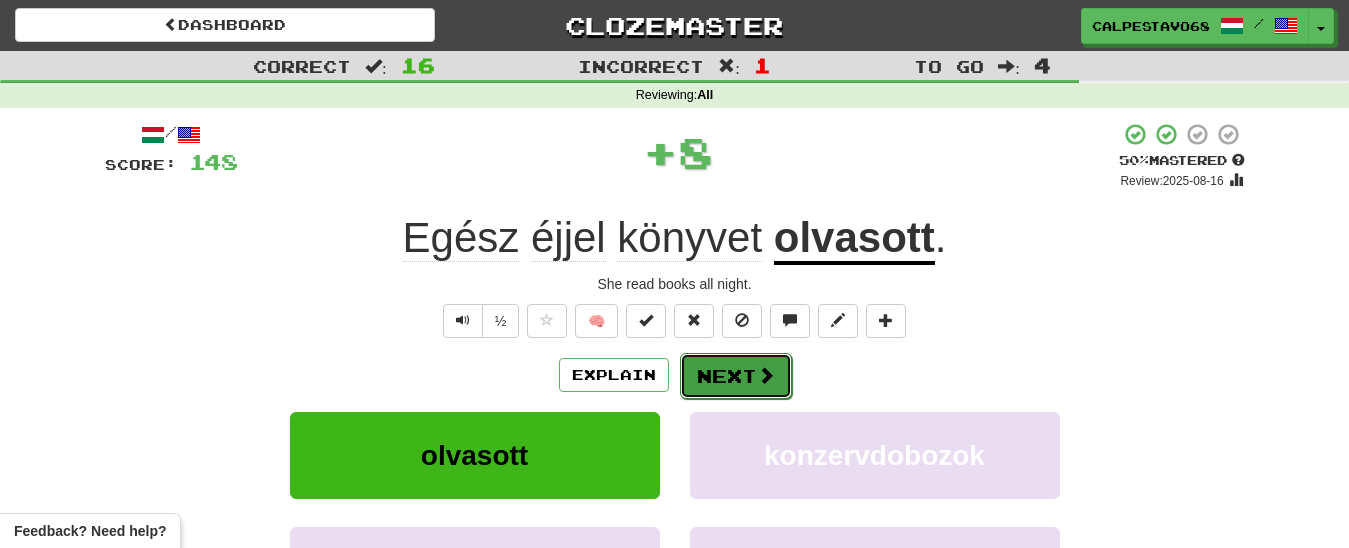 click on "Next" at bounding box center [736, 376] 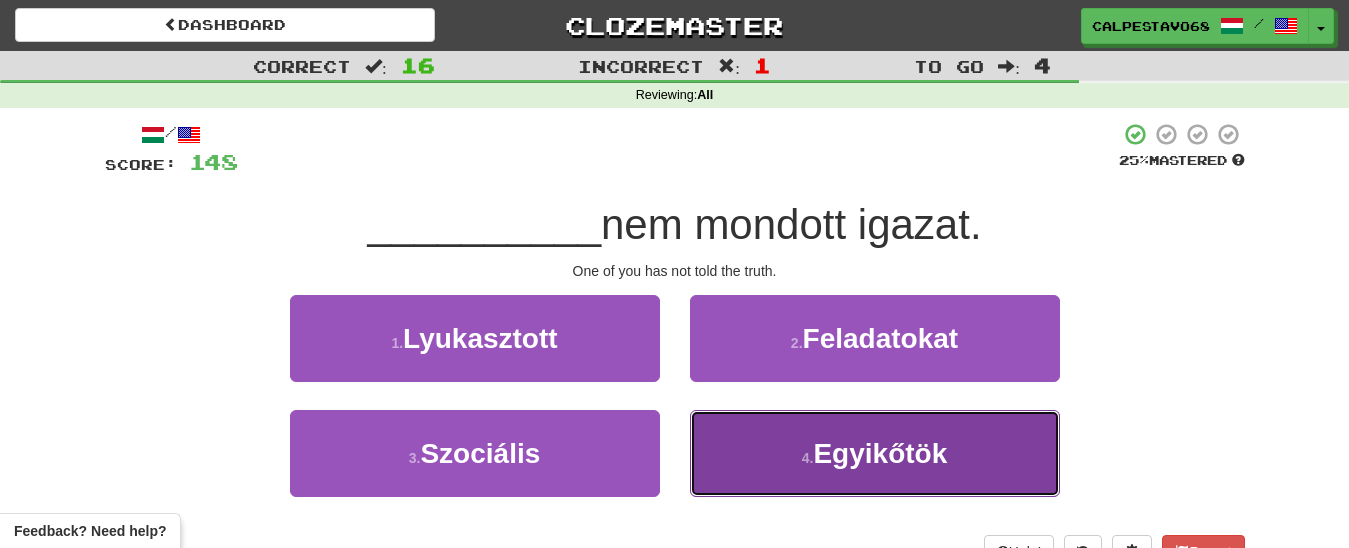 click on "4 .  Egyikőtök" at bounding box center [875, 453] 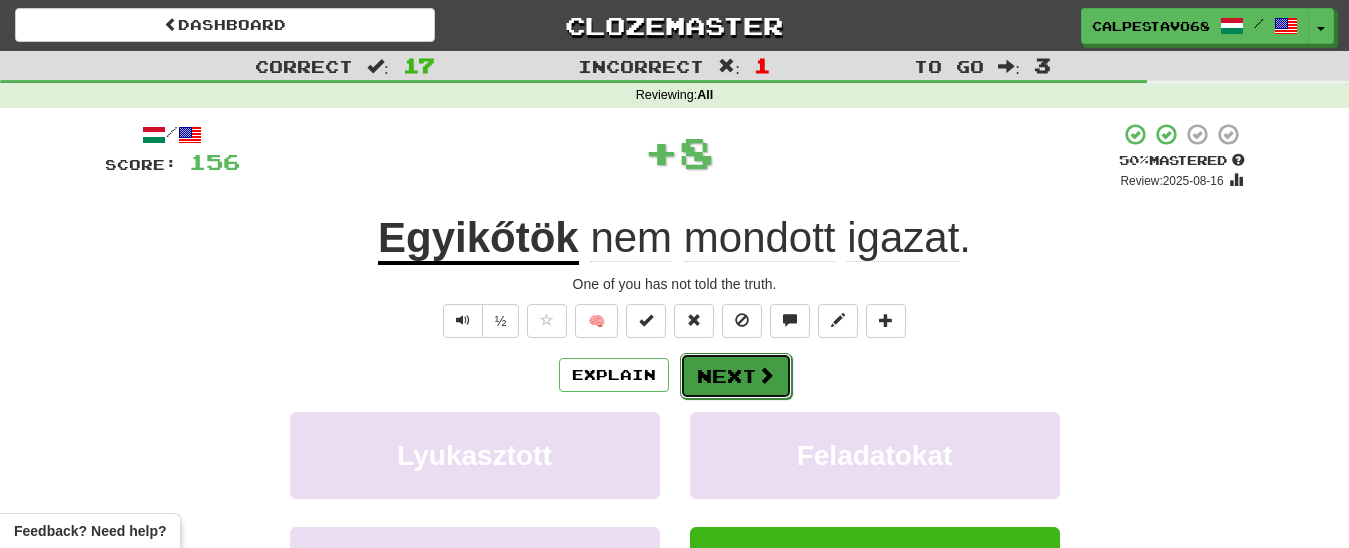 click on "Next" at bounding box center [736, 376] 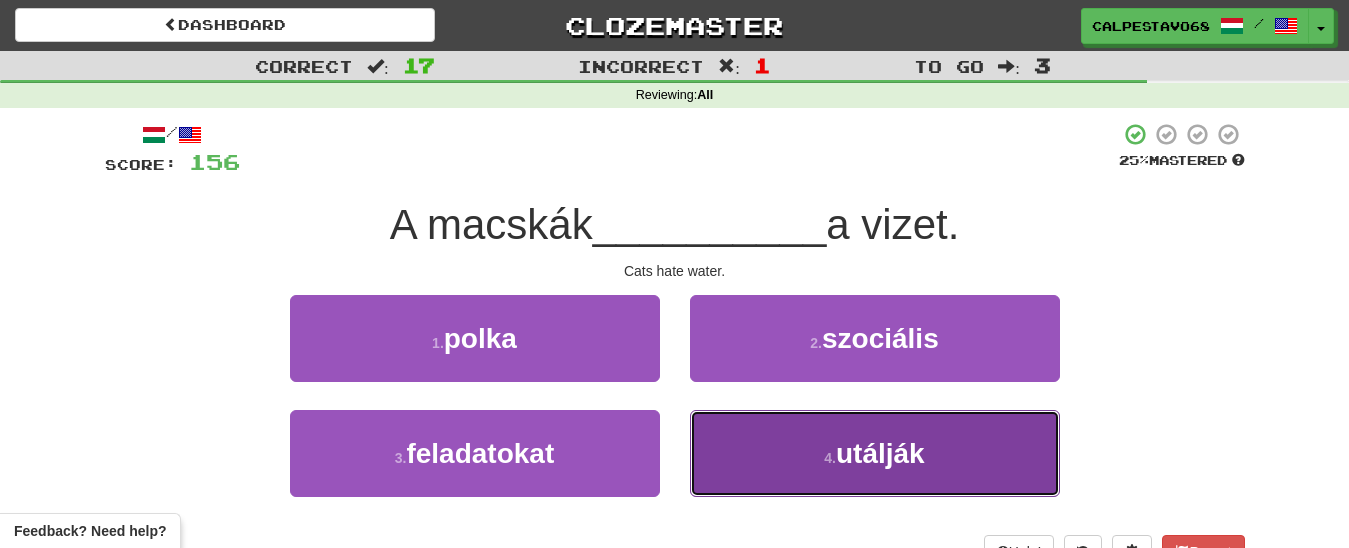 click on "4 .  utálják" at bounding box center [875, 453] 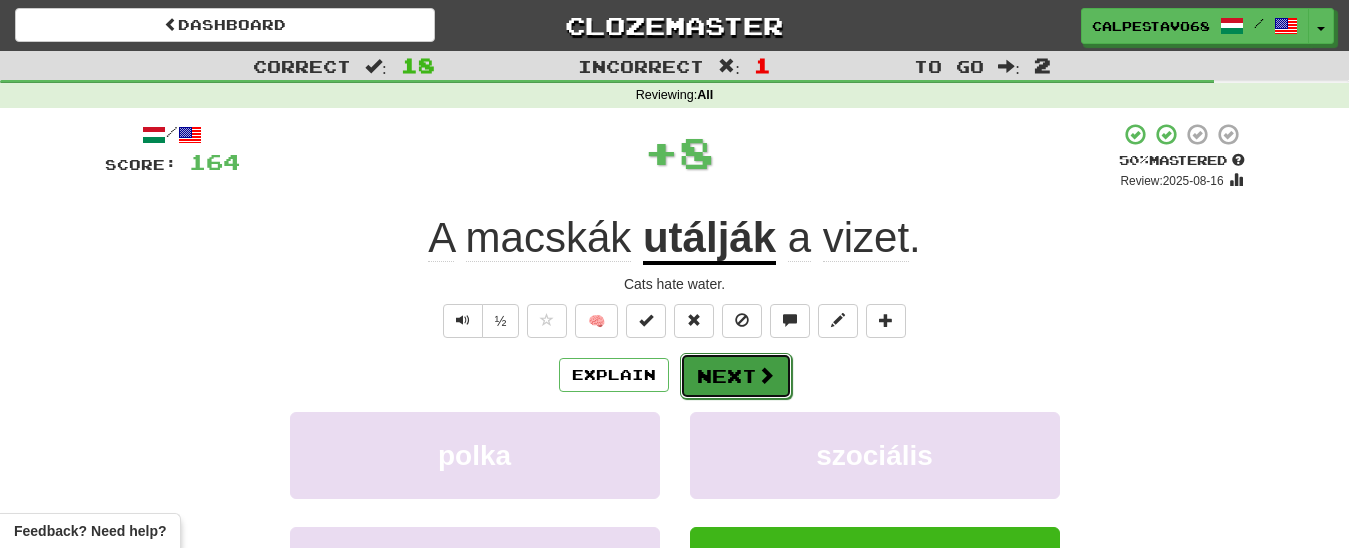 click on "Next" at bounding box center [736, 376] 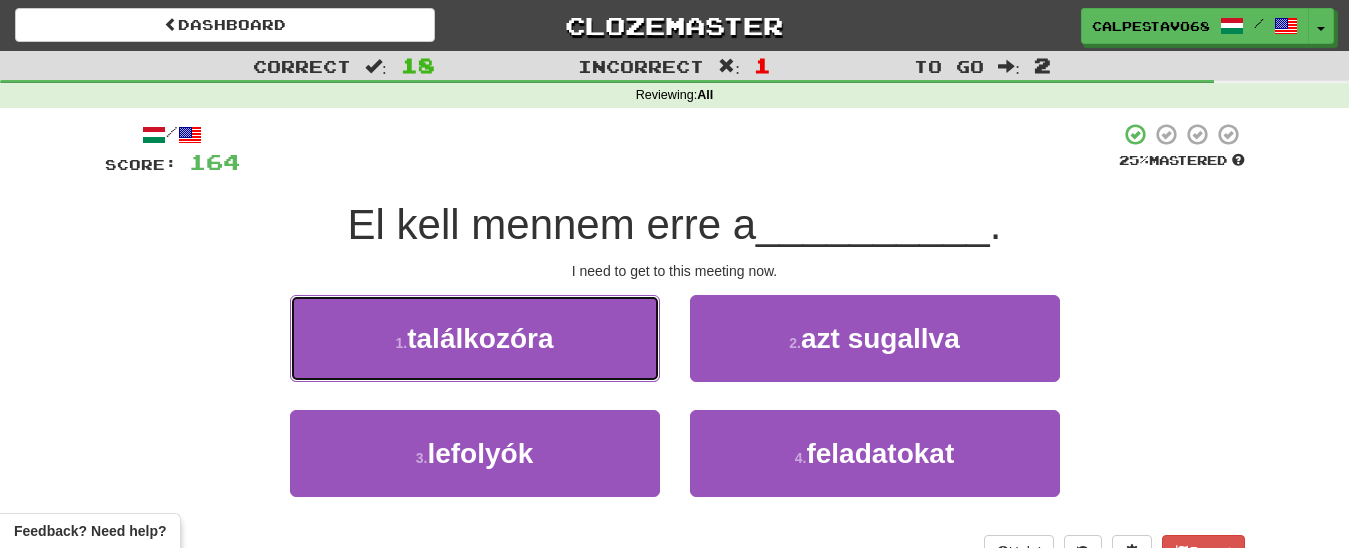 click on "1 .  találkozóra" at bounding box center (475, 338) 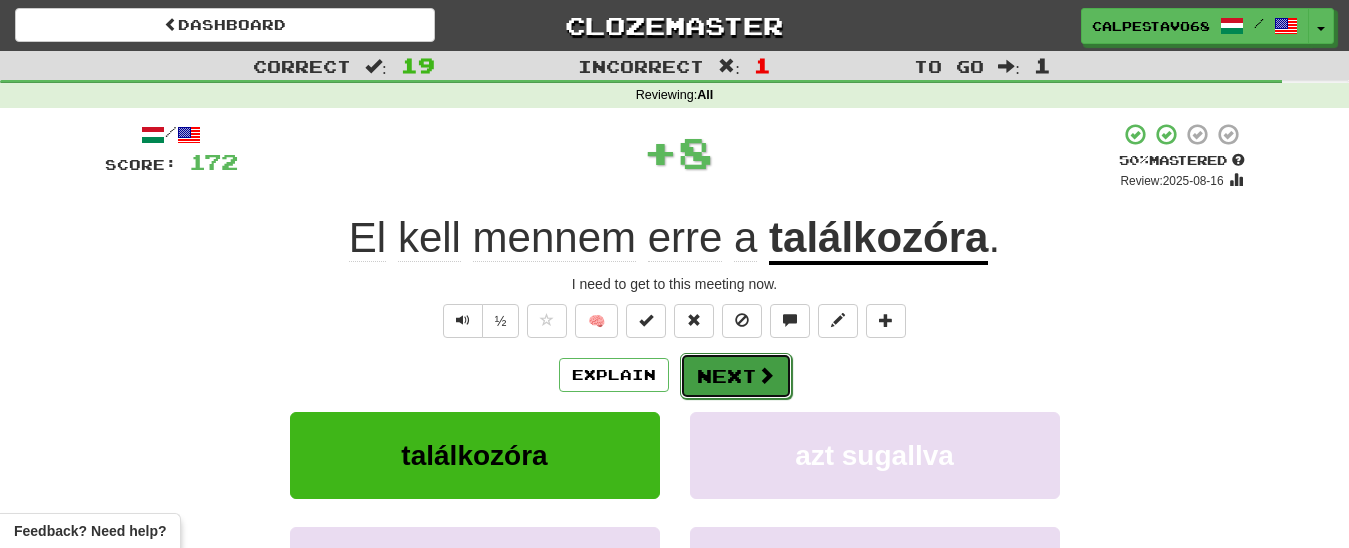 click on "Next" at bounding box center [736, 376] 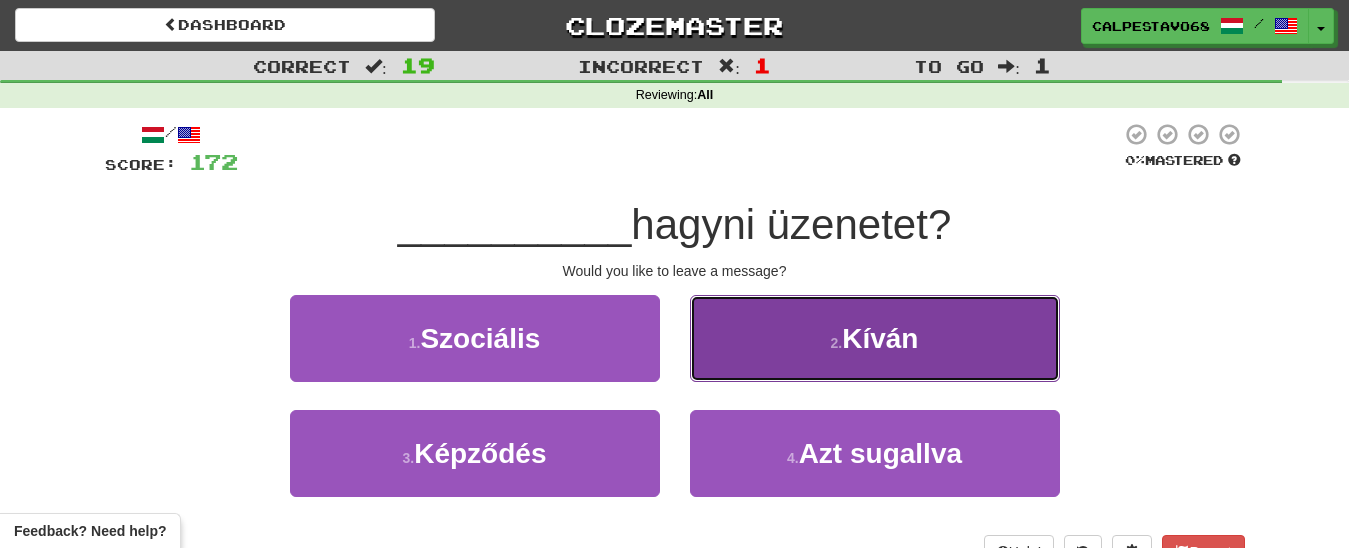 click on "2 .  Kíván" at bounding box center (875, 338) 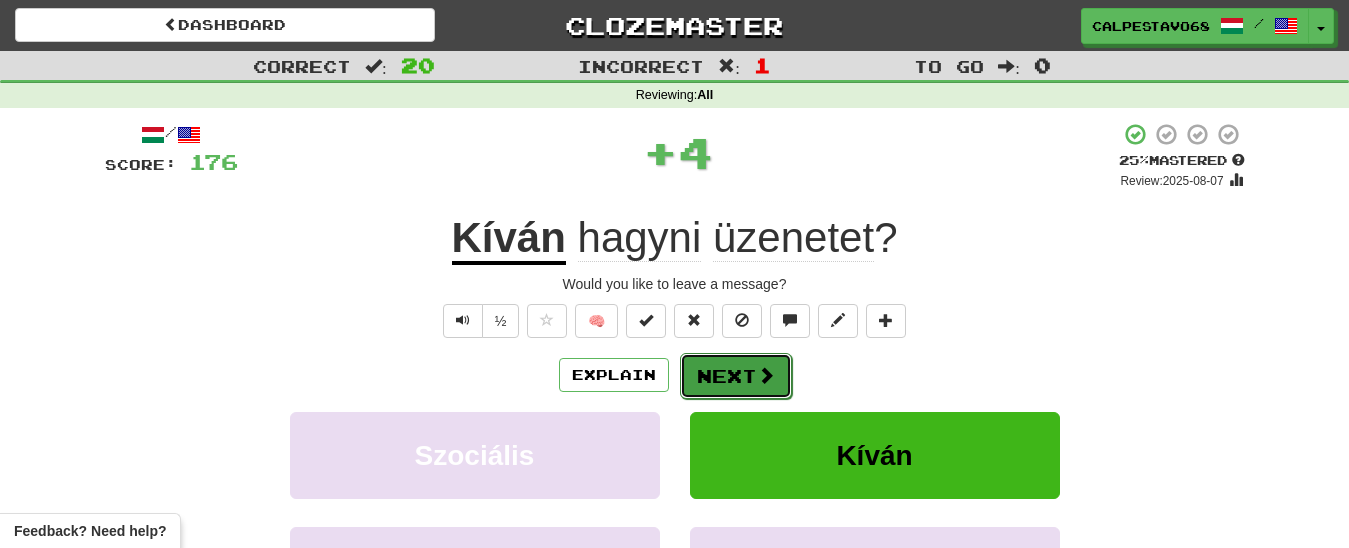 click on "Next" at bounding box center (736, 376) 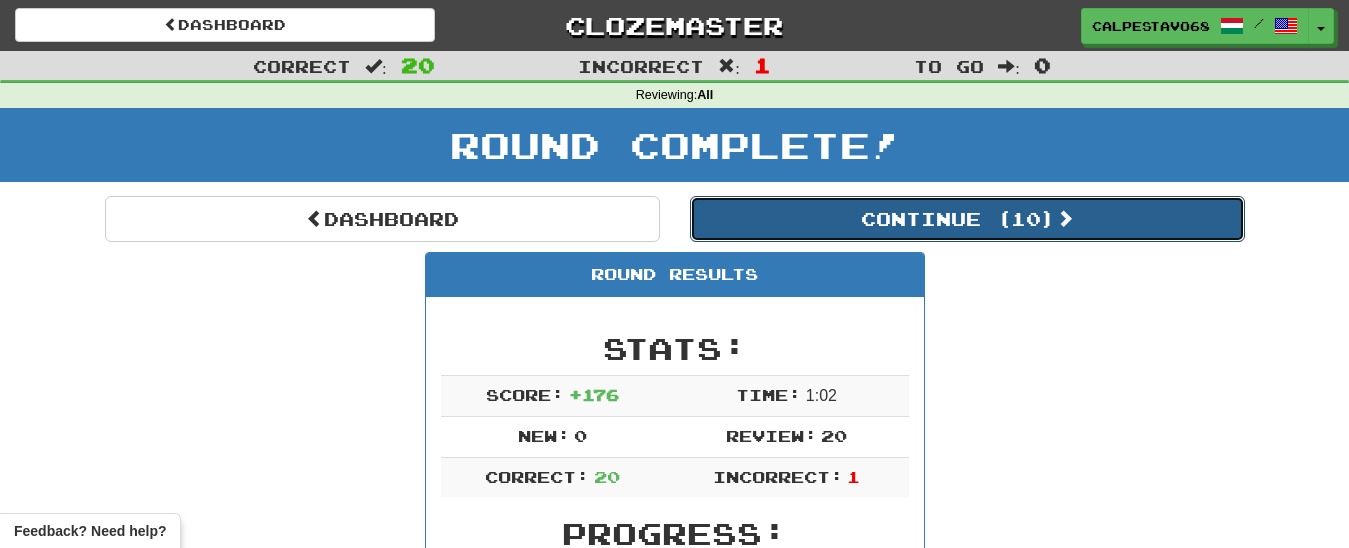 click on "Continue ( 10 )" at bounding box center [967, 219] 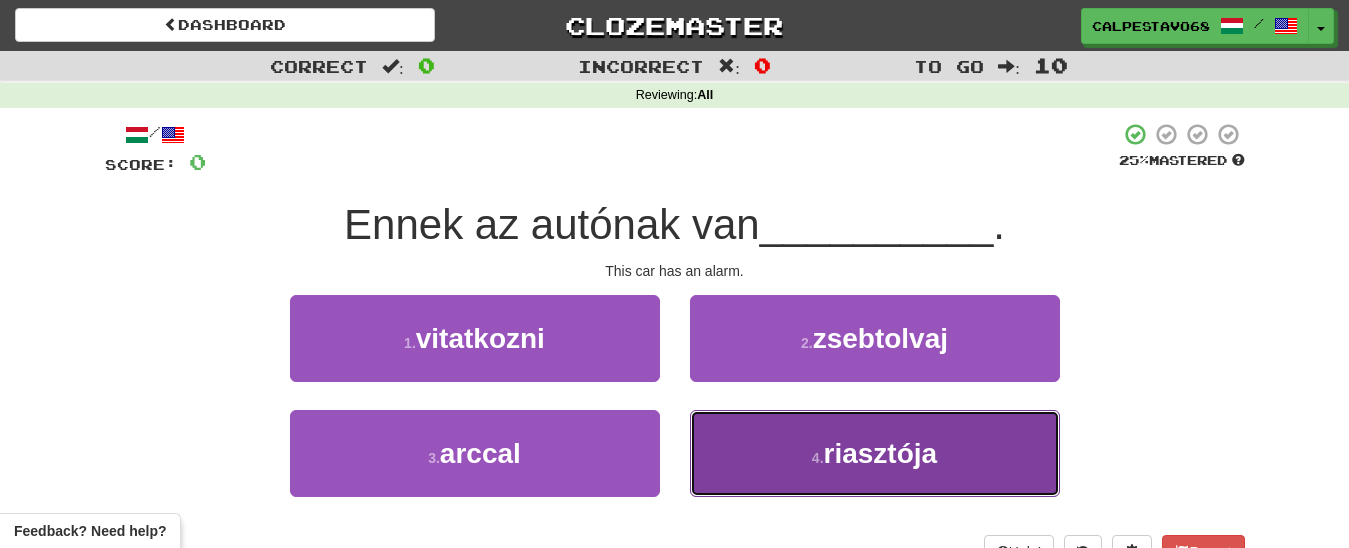 drag, startPoint x: 823, startPoint y: 445, endPoint x: 740, endPoint y: 402, distance: 93.47727 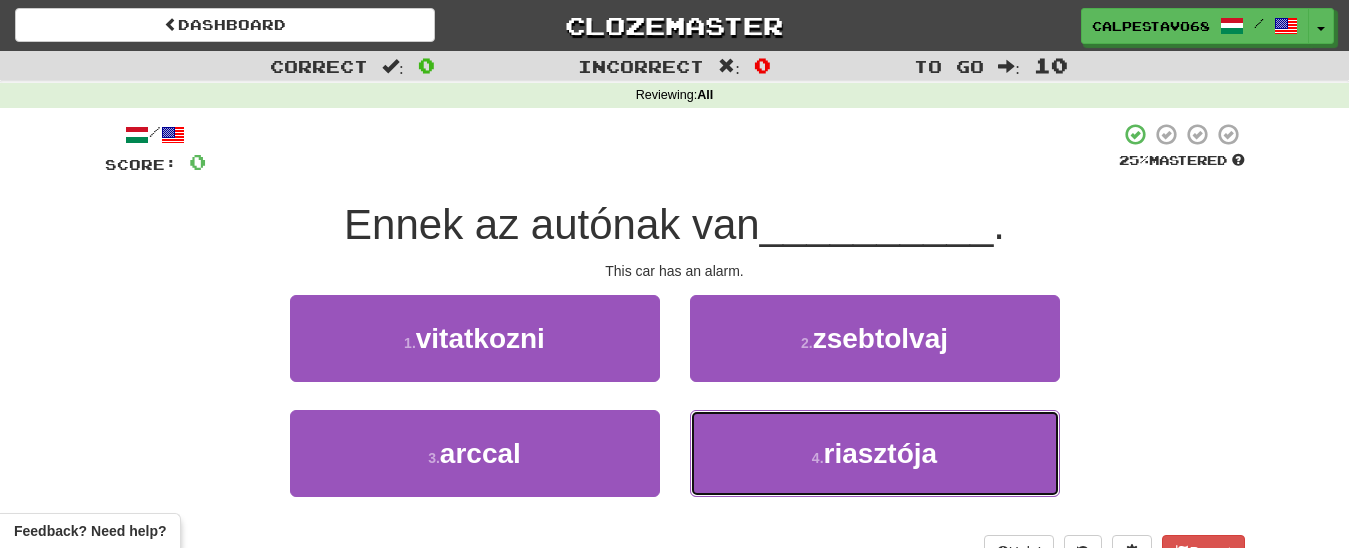click on "4 .  riasztója" at bounding box center (875, 453) 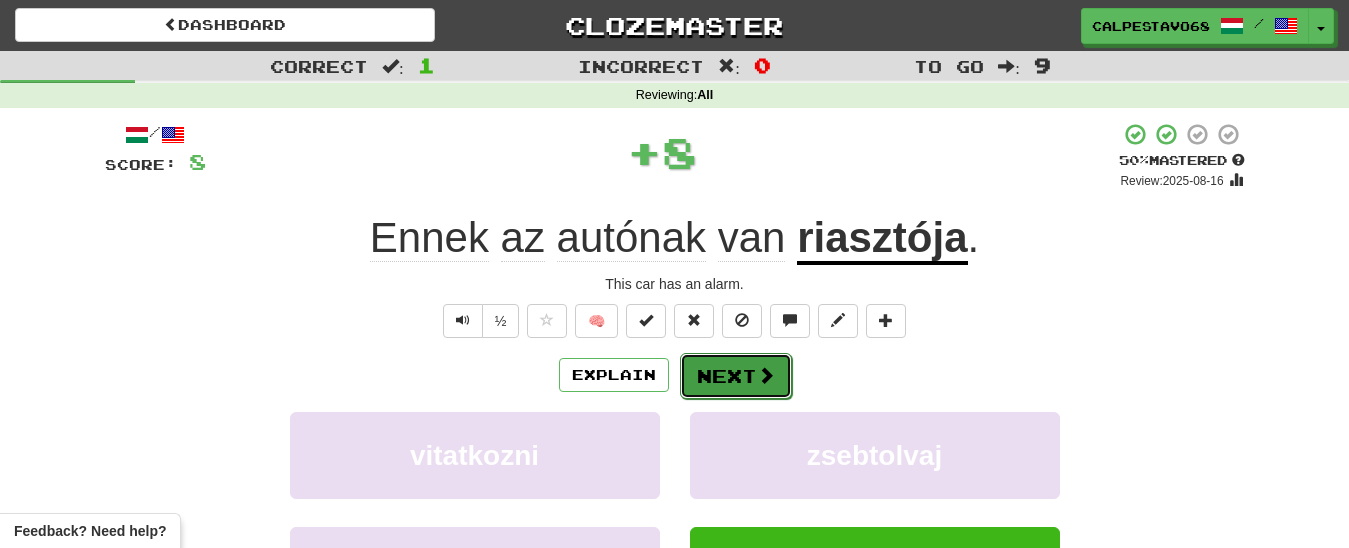 click on "Next" at bounding box center [736, 376] 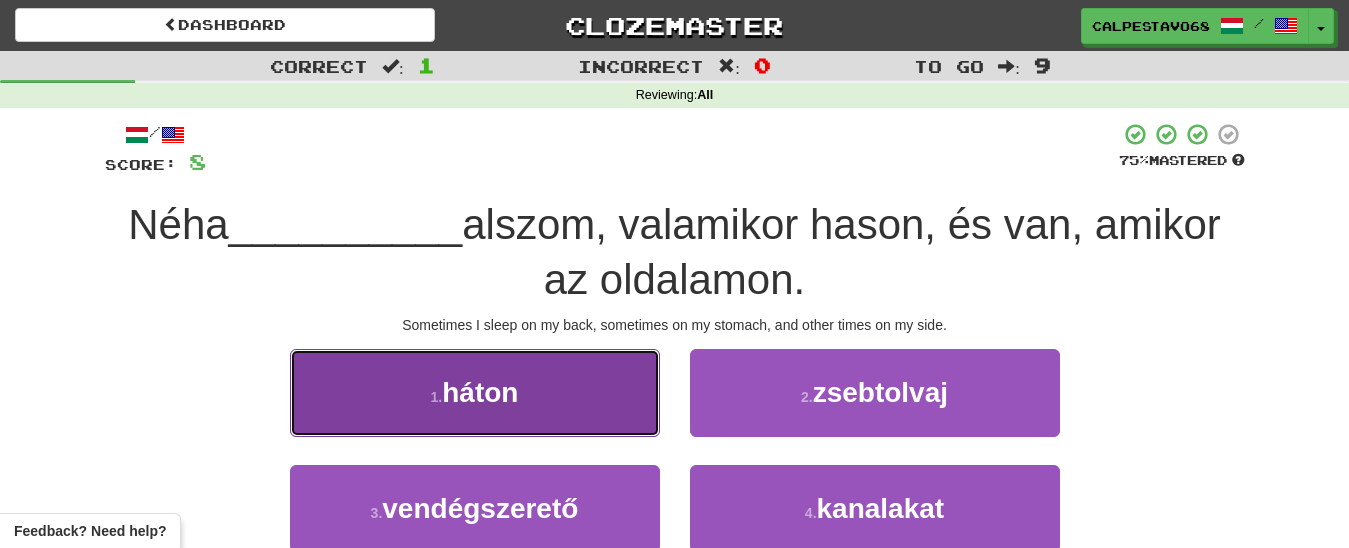 click on "1 .  háton" at bounding box center [475, 392] 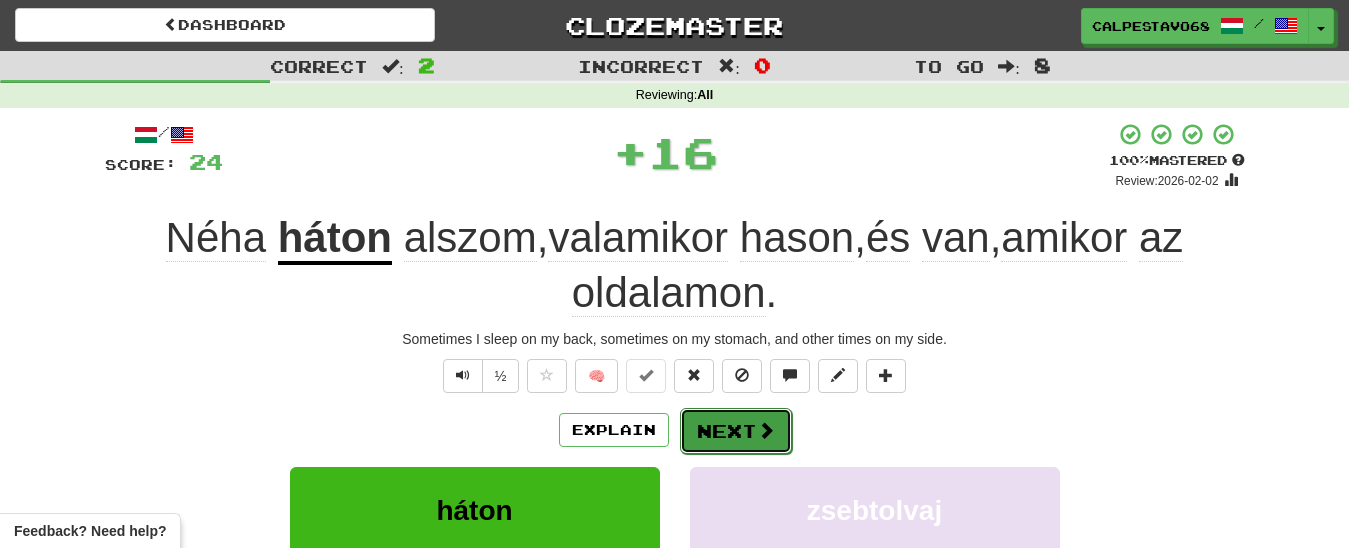 click on "Next" at bounding box center [736, 431] 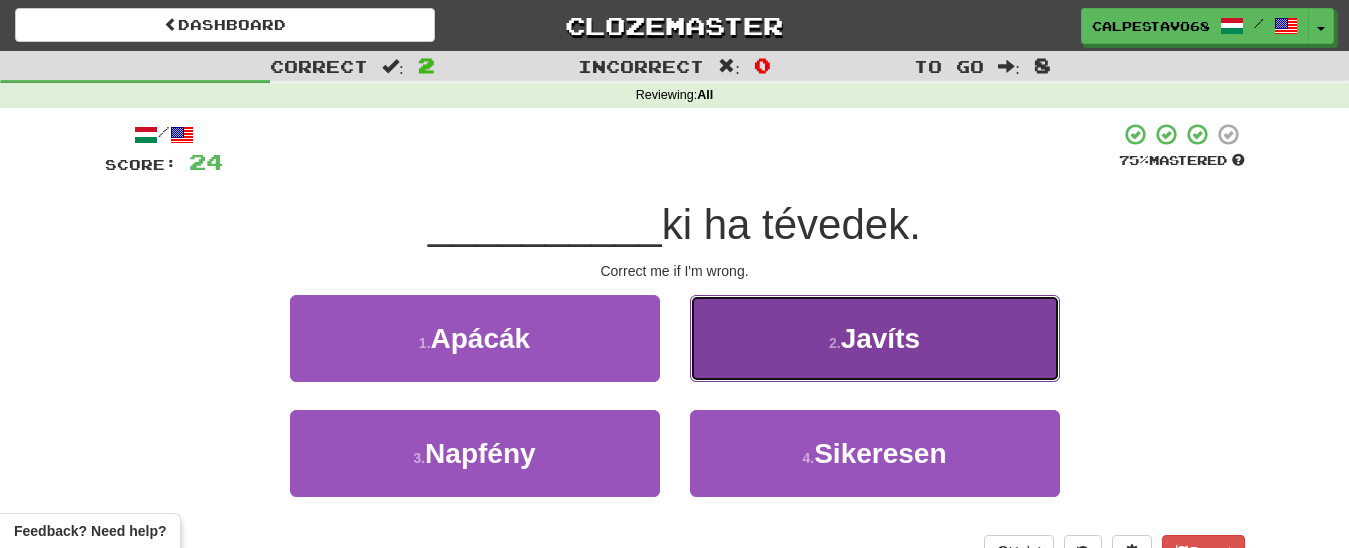 click on "2 .  Javíts" at bounding box center (875, 338) 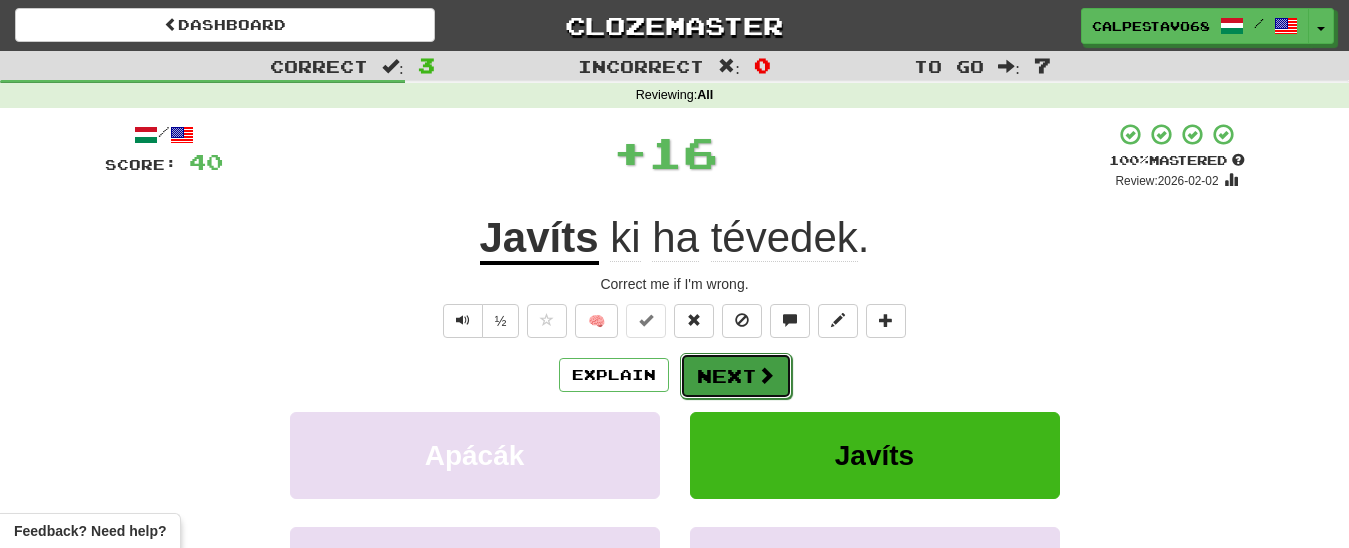 click on "Next" at bounding box center (736, 376) 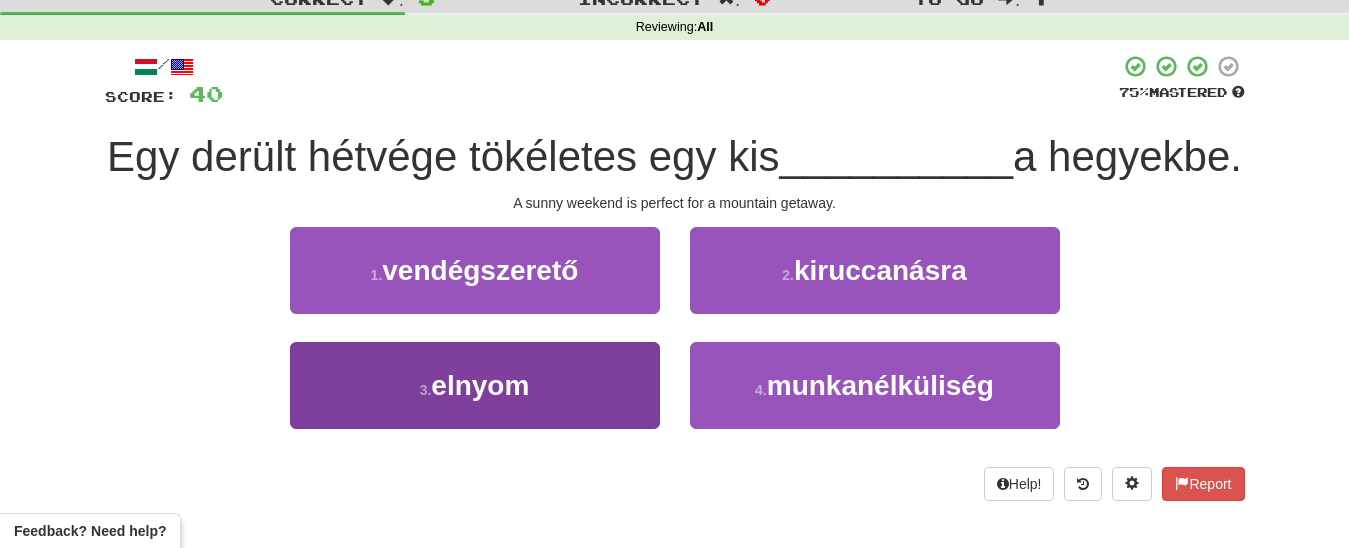 scroll, scrollTop: 102, scrollLeft: 0, axis: vertical 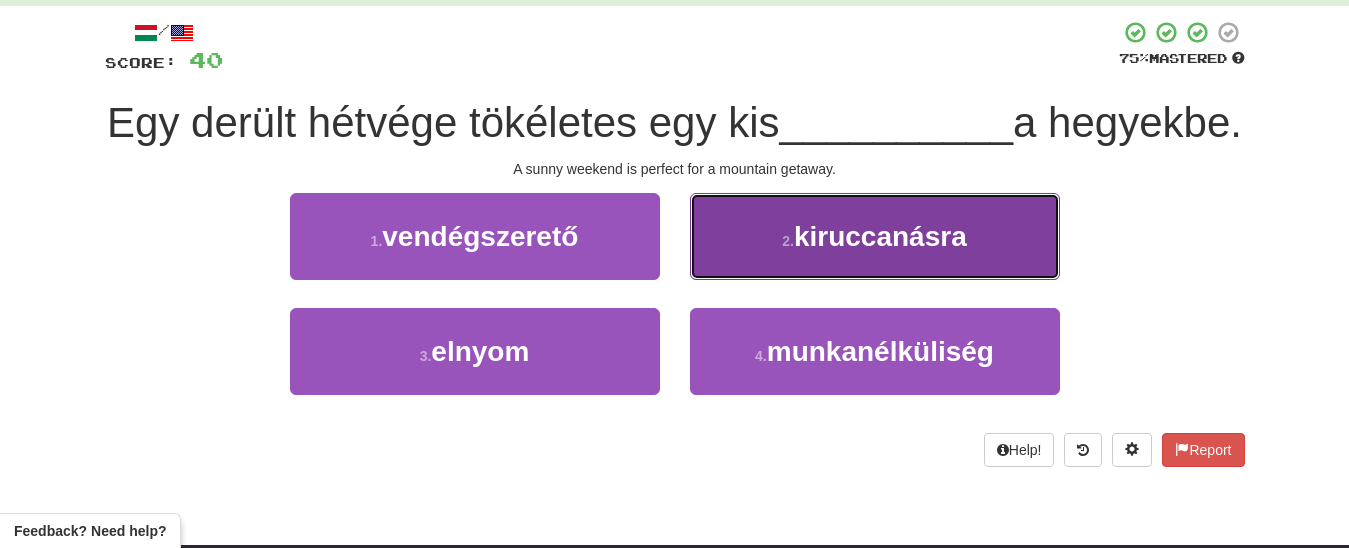 click on "2 .  kiruccanásra" at bounding box center (875, 236) 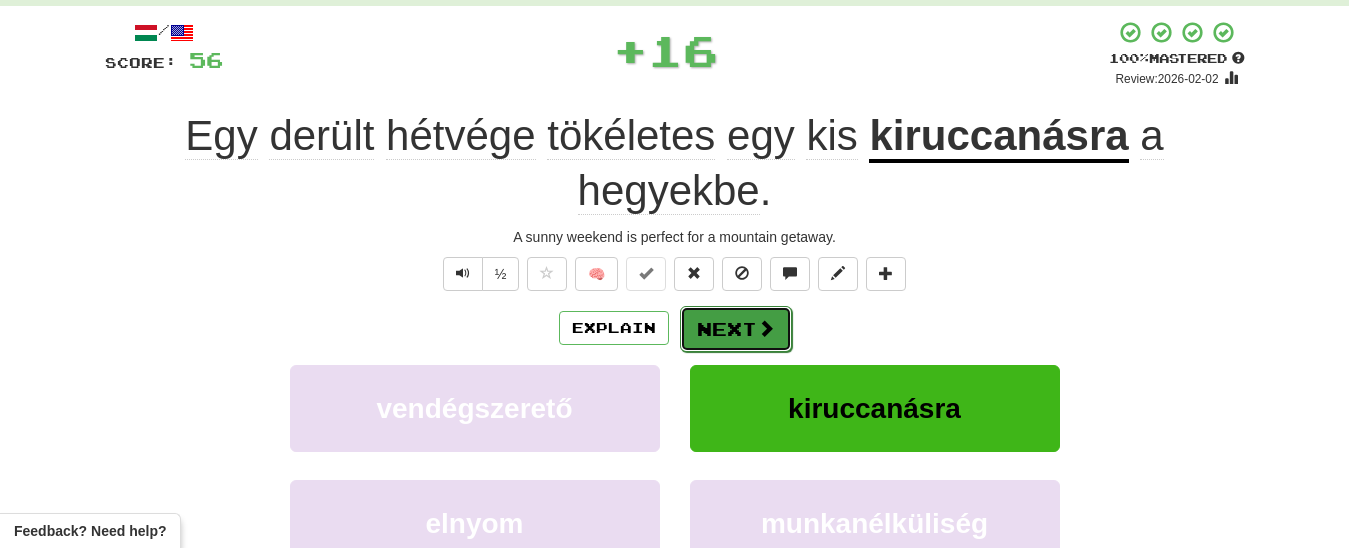 click on "Next" at bounding box center [736, 329] 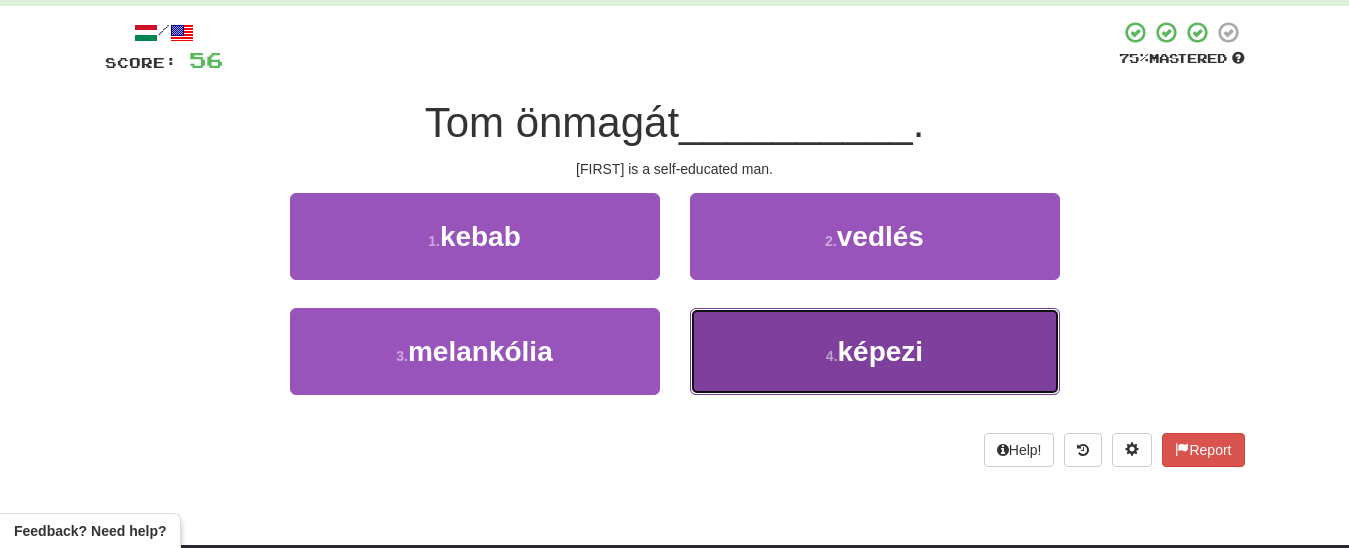 click on "4 .  képezi" at bounding box center [875, 351] 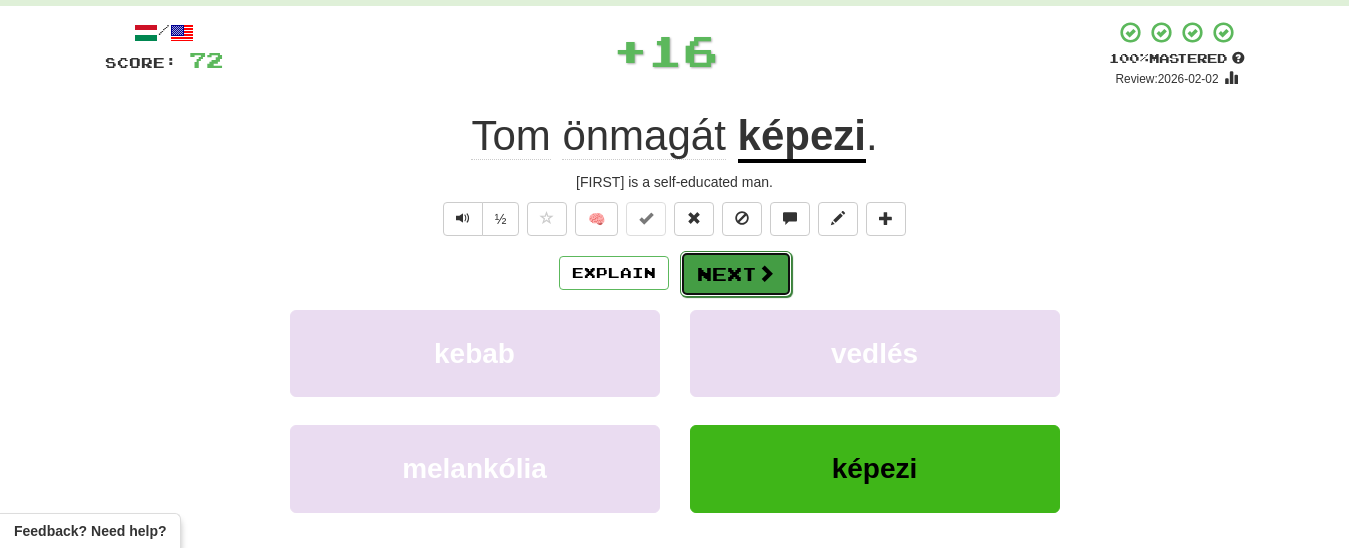 click on "Next" at bounding box center (736, 274) 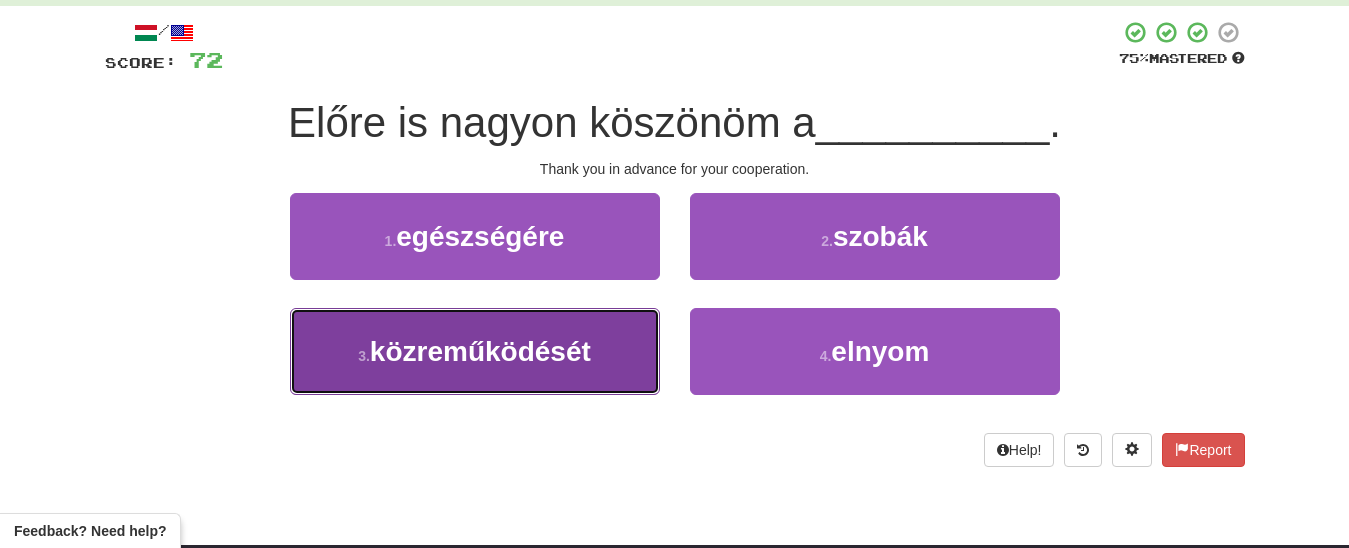 click on "közreműködését" at bounding box center (480, 351) 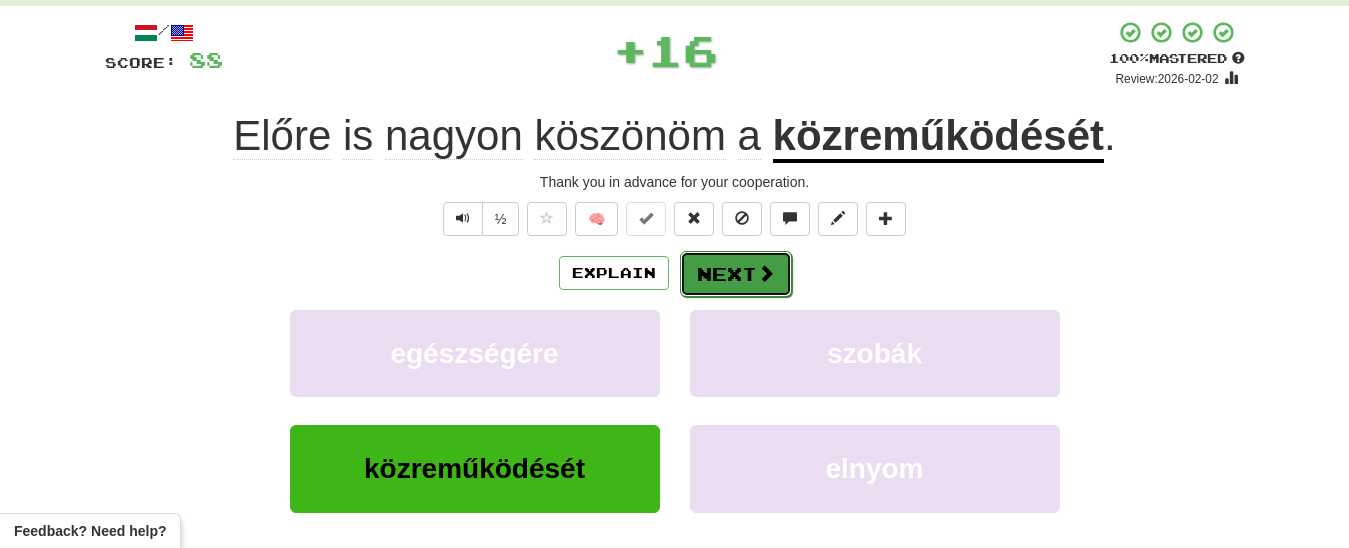 click on "Next" at bounding box center [736, 274] 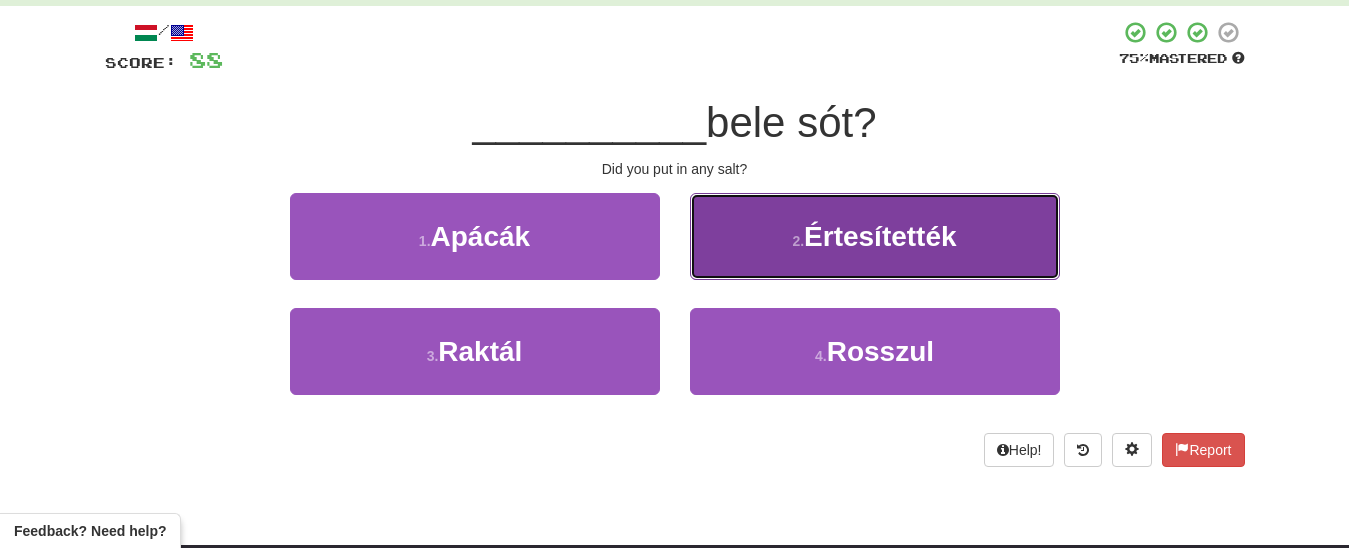click on "2 ." at bounding box center [798, 241] 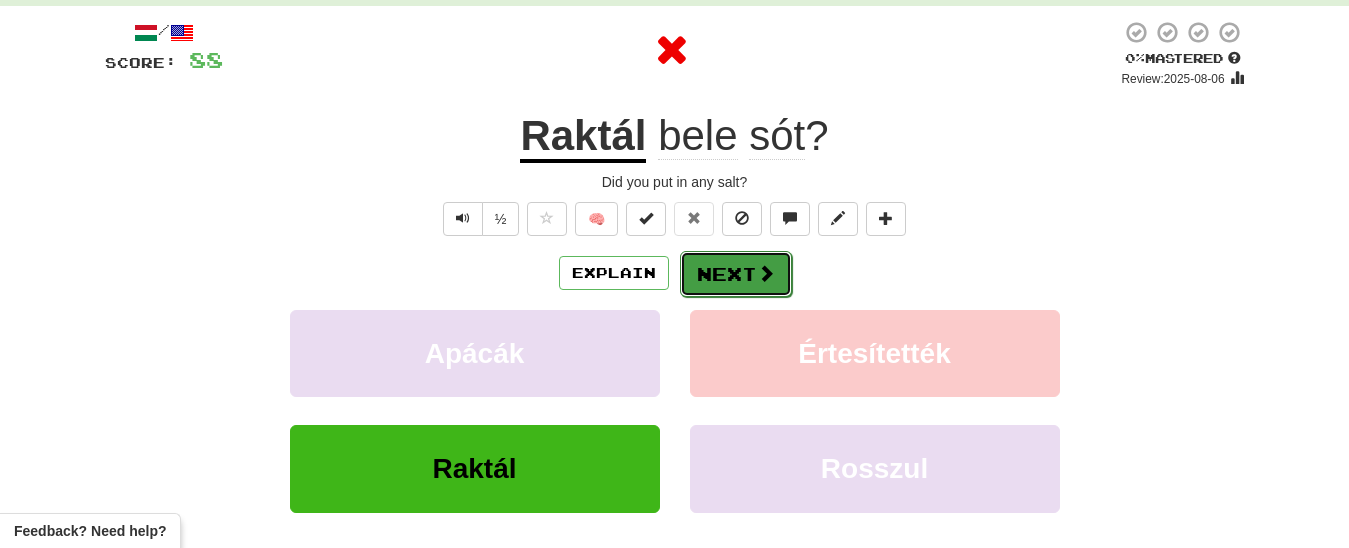 click on "Next" at bounding box center [736, 274] 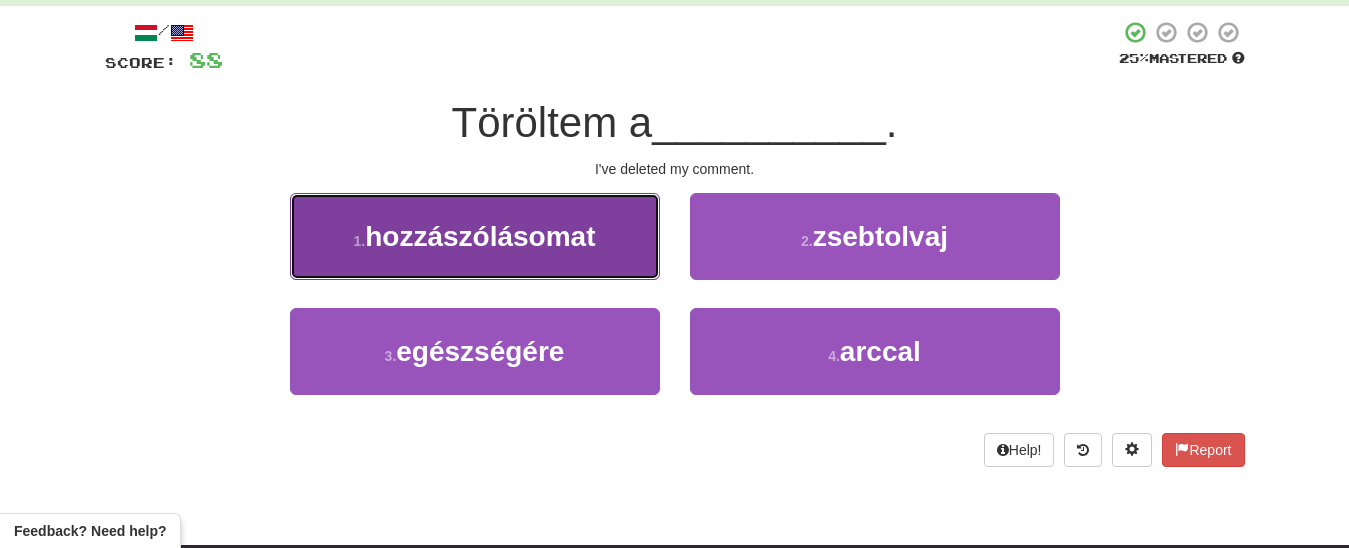 click on "hozzászólásomat" at bounding box center [480, 236] 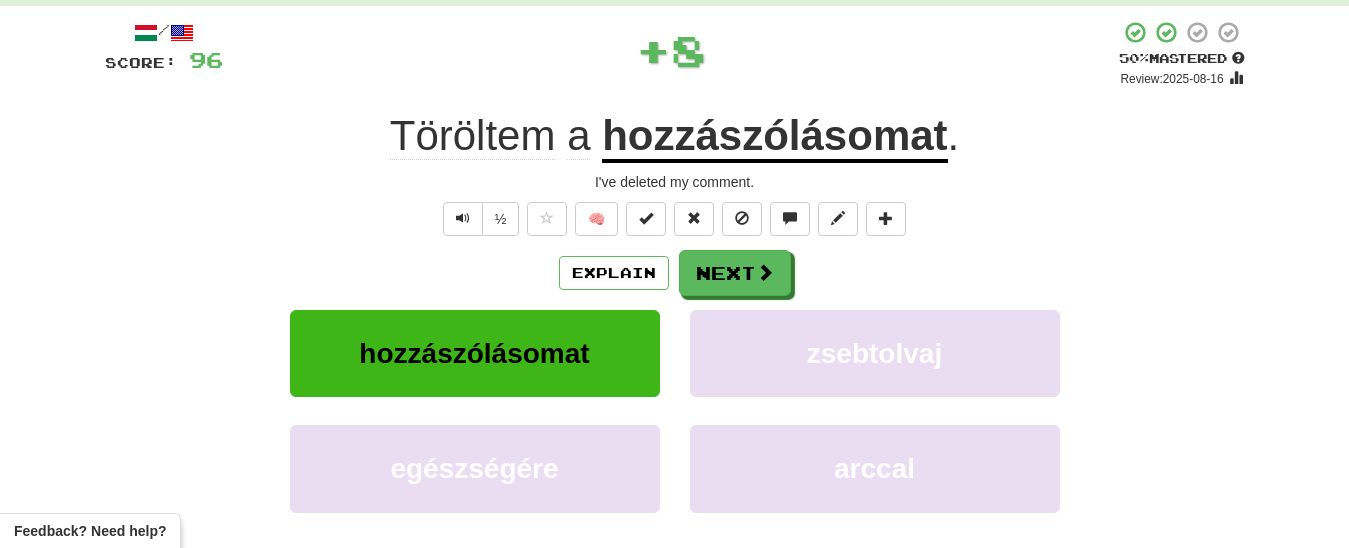 click on "Explain Next hozzászólásomat zsebtolvaj egészségére arccal Learn more: hozzászólásomat zsebtolvaj egészségére arccal" at bounding box center (675, 410) 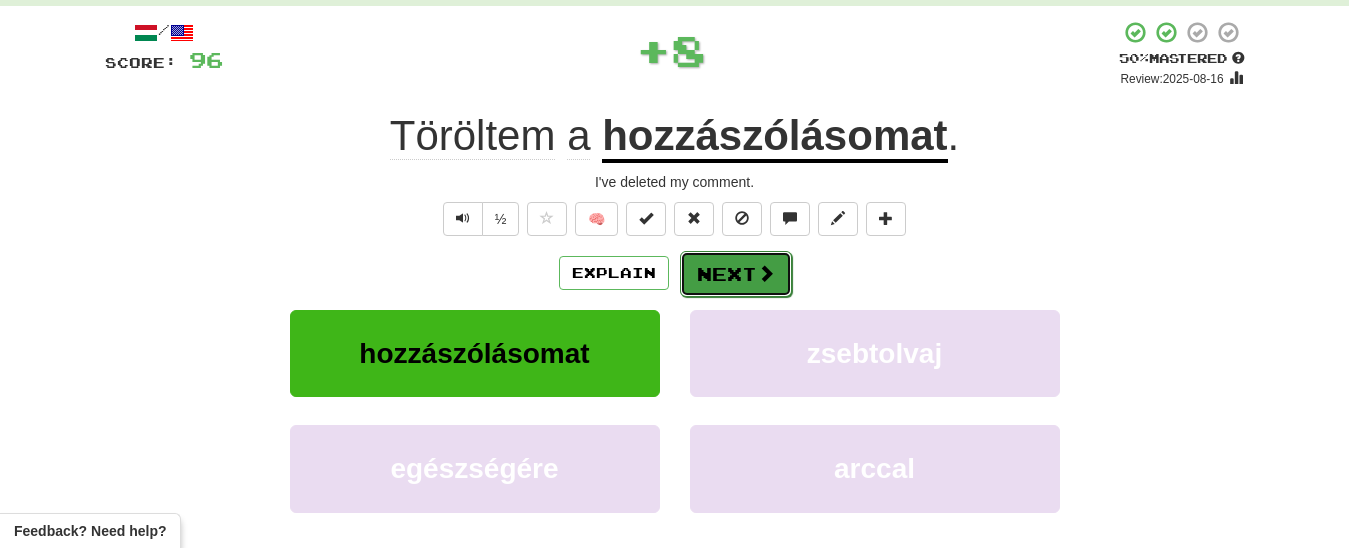 click on "Next" at bounding box center [736, 274] 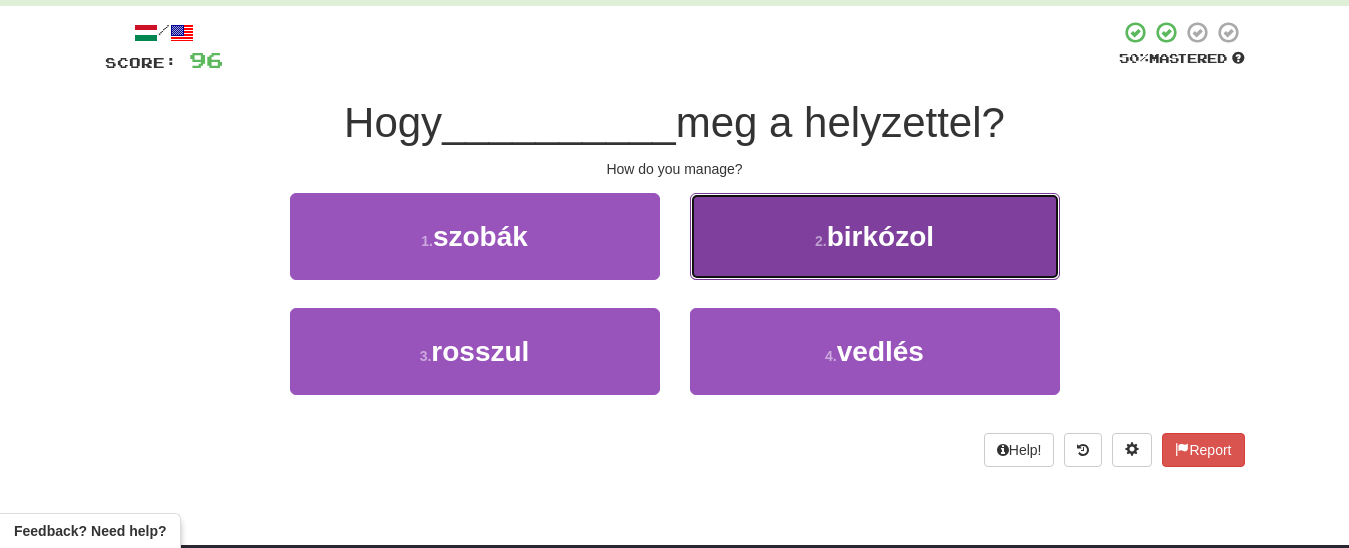 click on "2 .  birkózol" at bounding box center [875, 236] 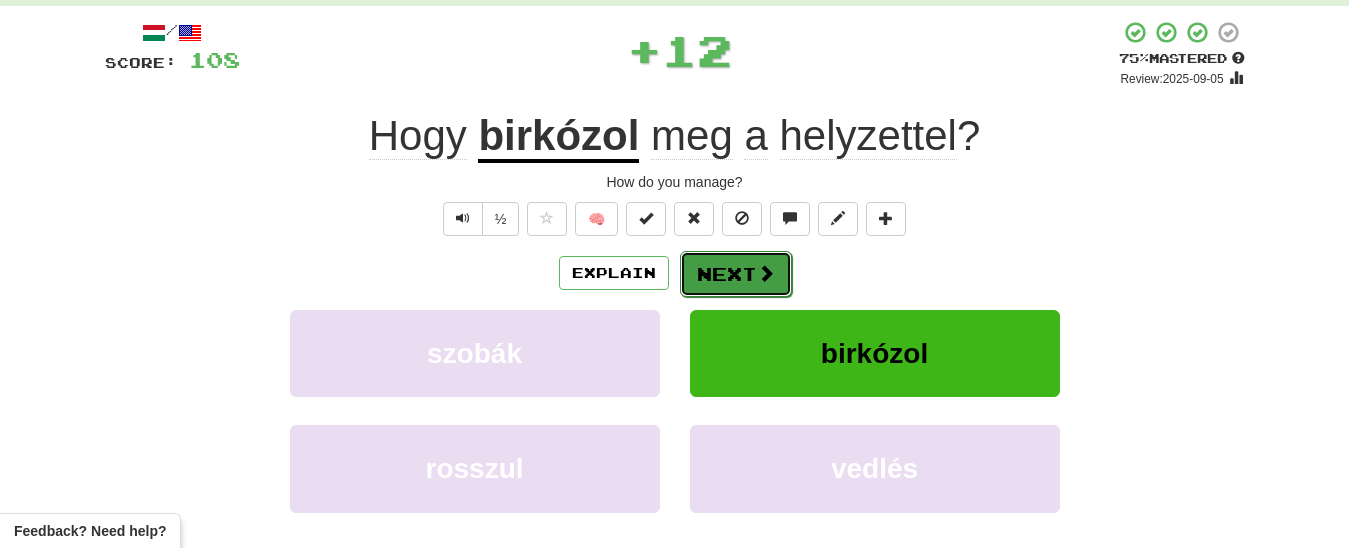 click on "Next" at bounding box center (736, 274) 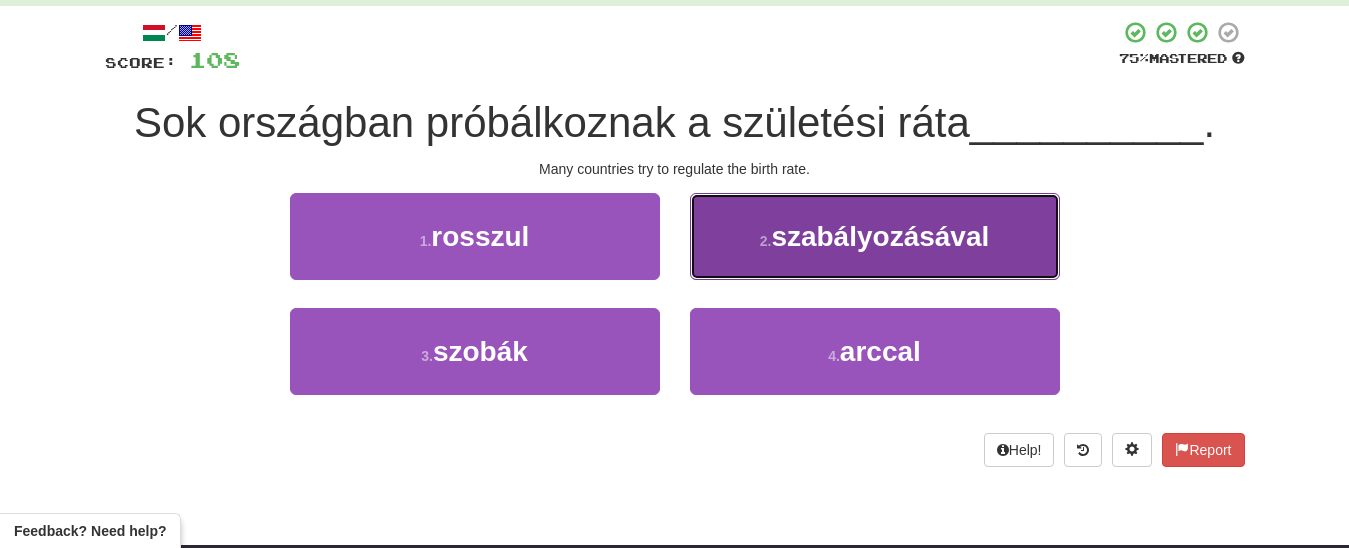 click on "szabályozásával" at bounding box center [880, 236] 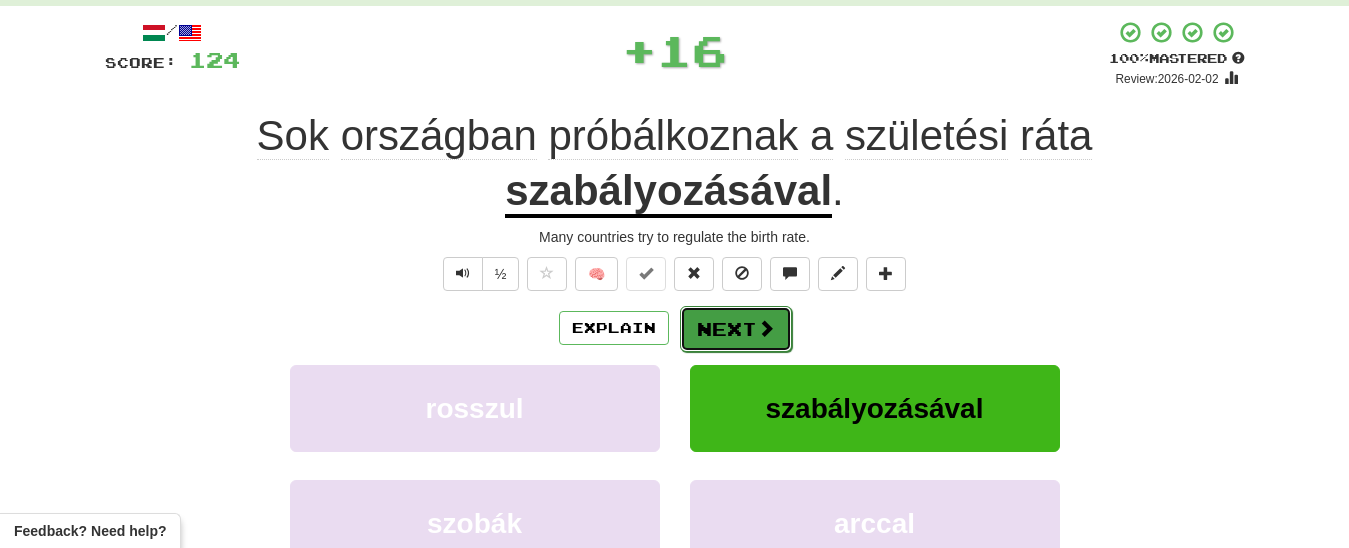 click on "Next" at bounding box center [736, 329] 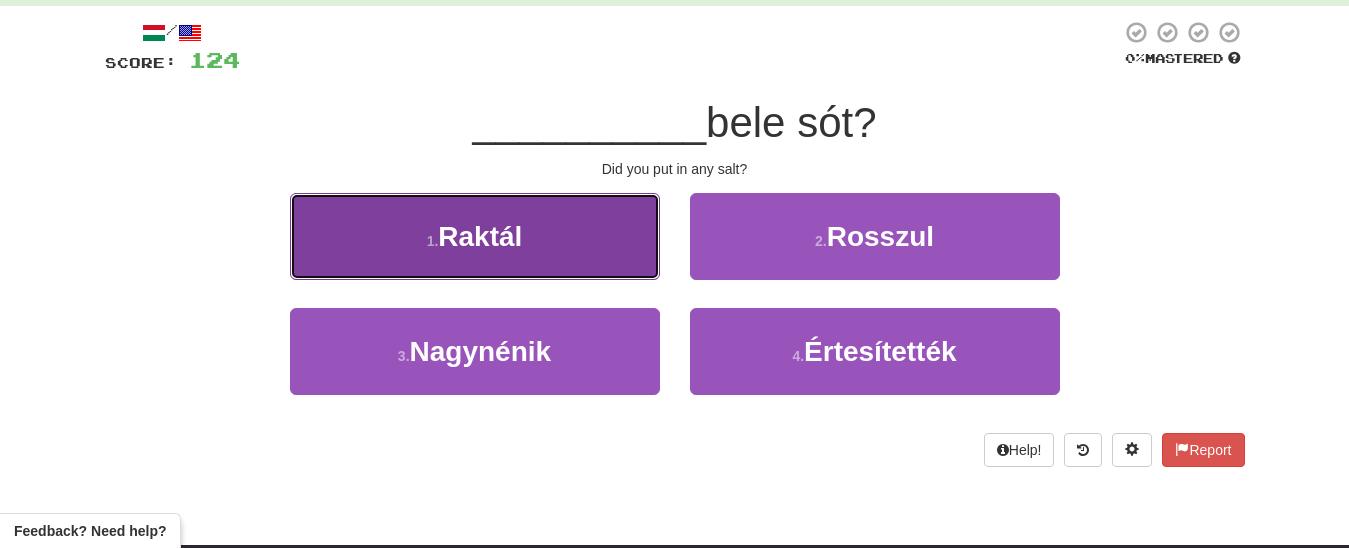 click on "1 .  Raktál" at bounding box center (475, 236) 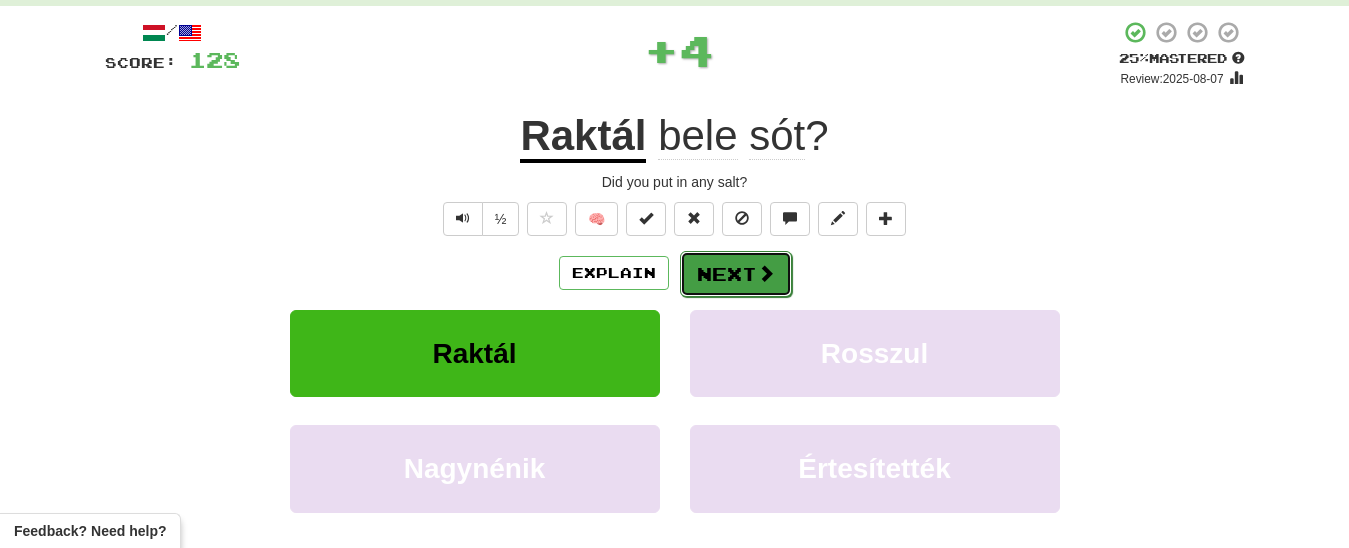 click on "Next" at bounding box center (736, 274) 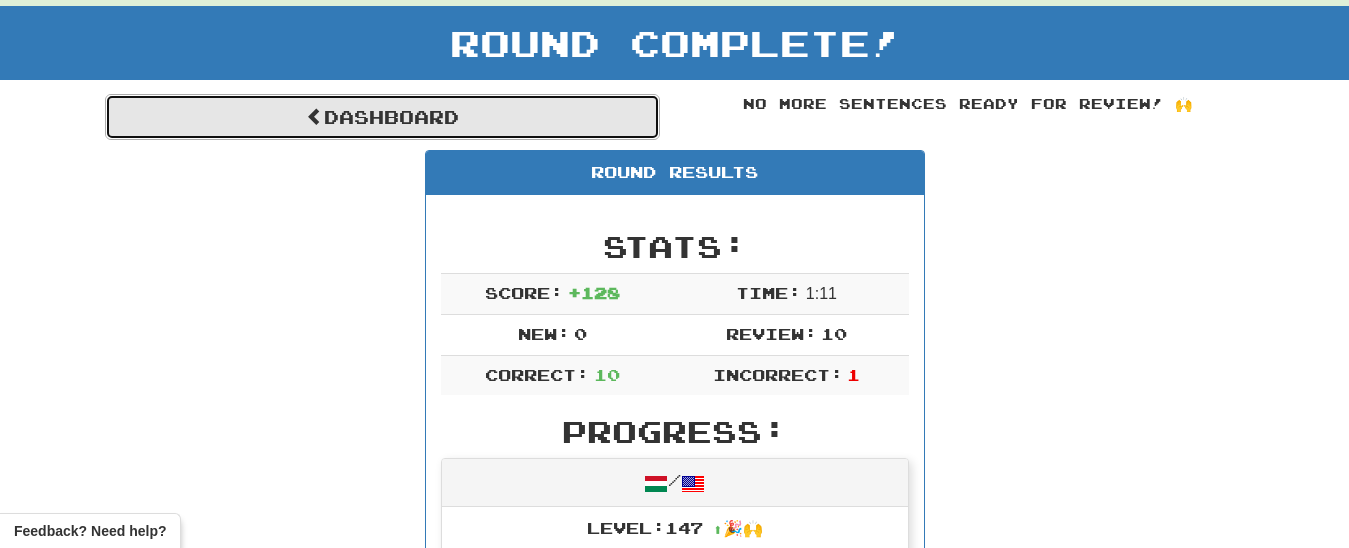 click on "Dashboard" at bounding box center [382, 117] 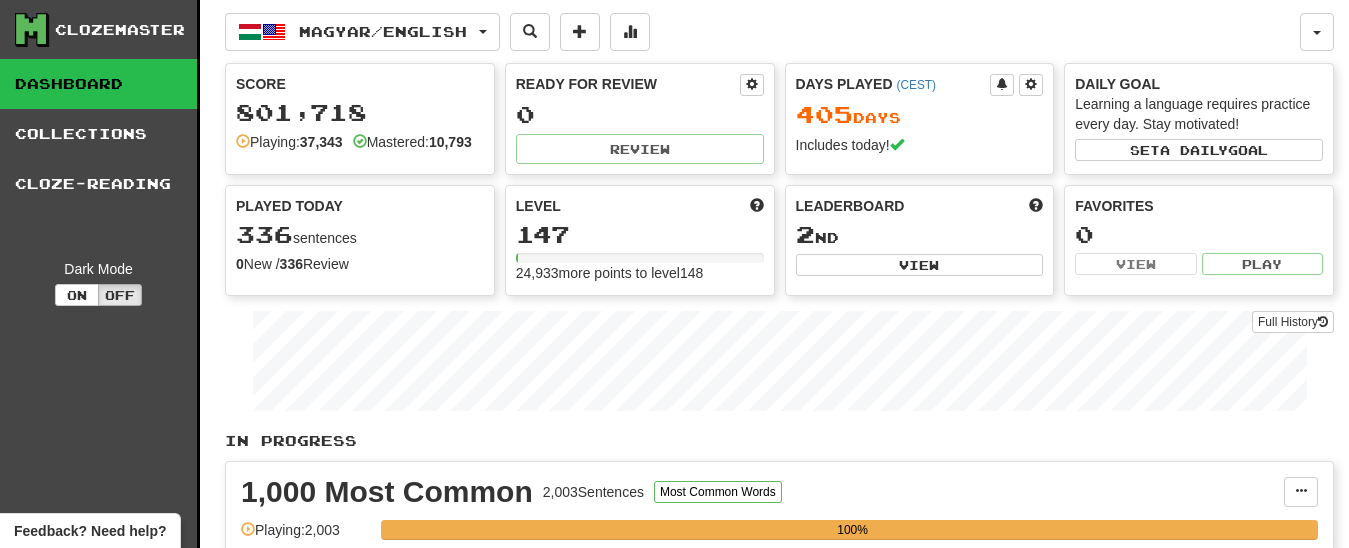 scroll, scrollTop: 0, scrollLeft: 0, axis: both 